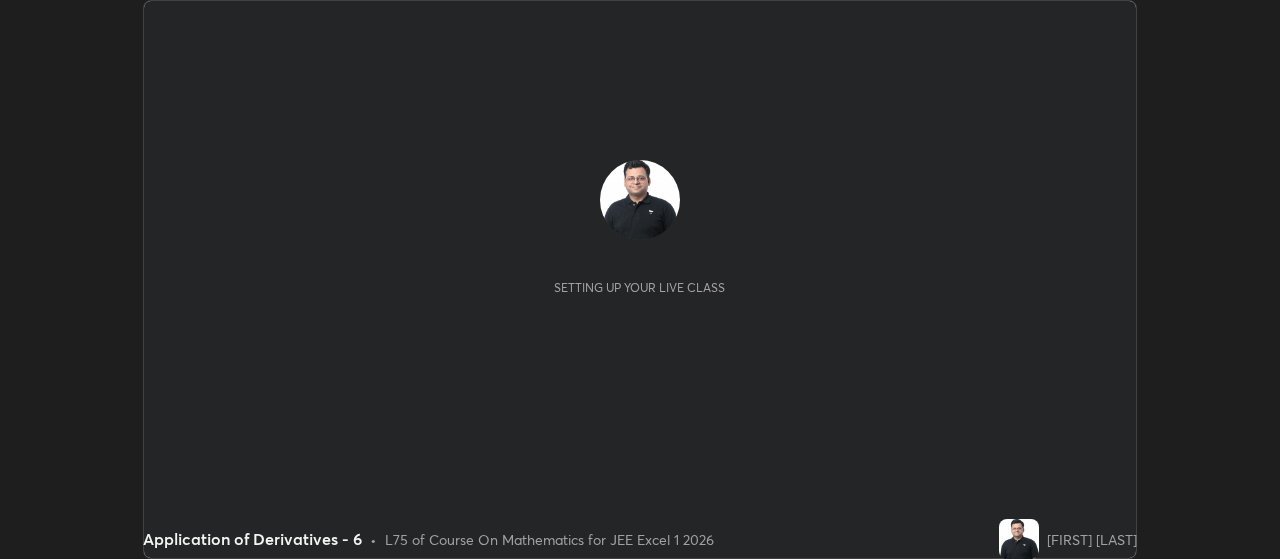 scroll, scrollTop: 0, scrollLeft: 0, axis: both 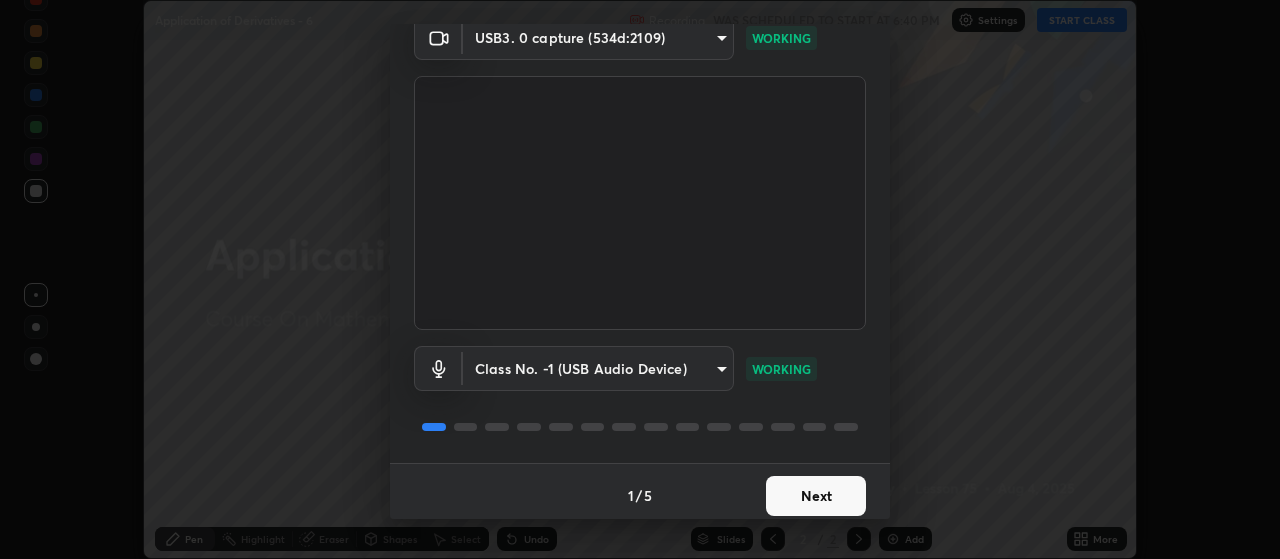 click on "Next" at bounding box center (816, 496) 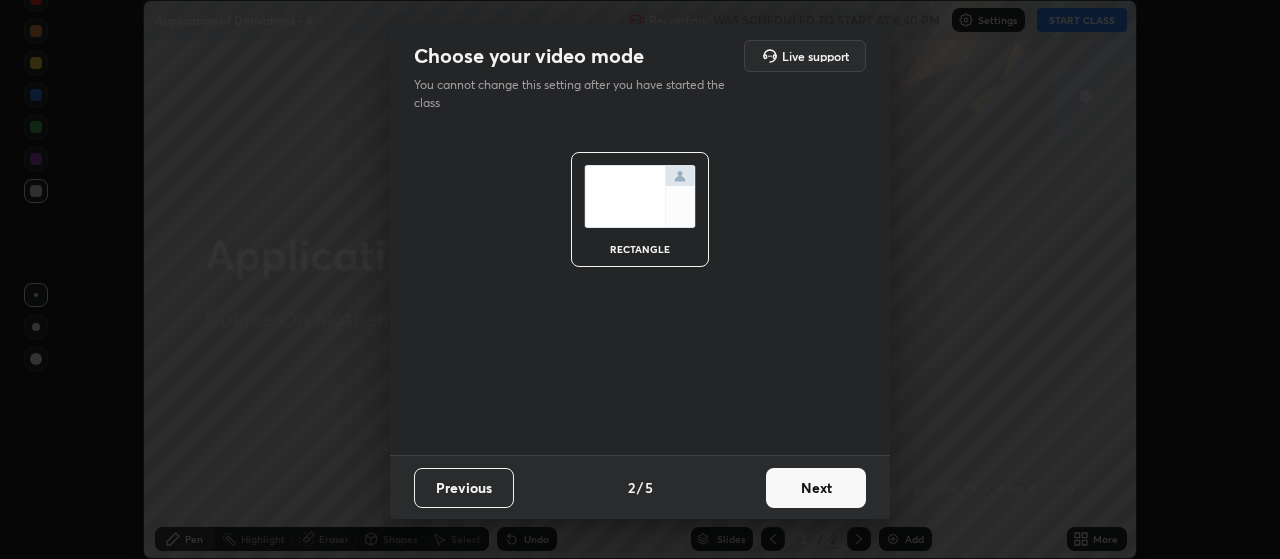 scroll, scrollTop: 0, scrollLeft: 0, axis: both 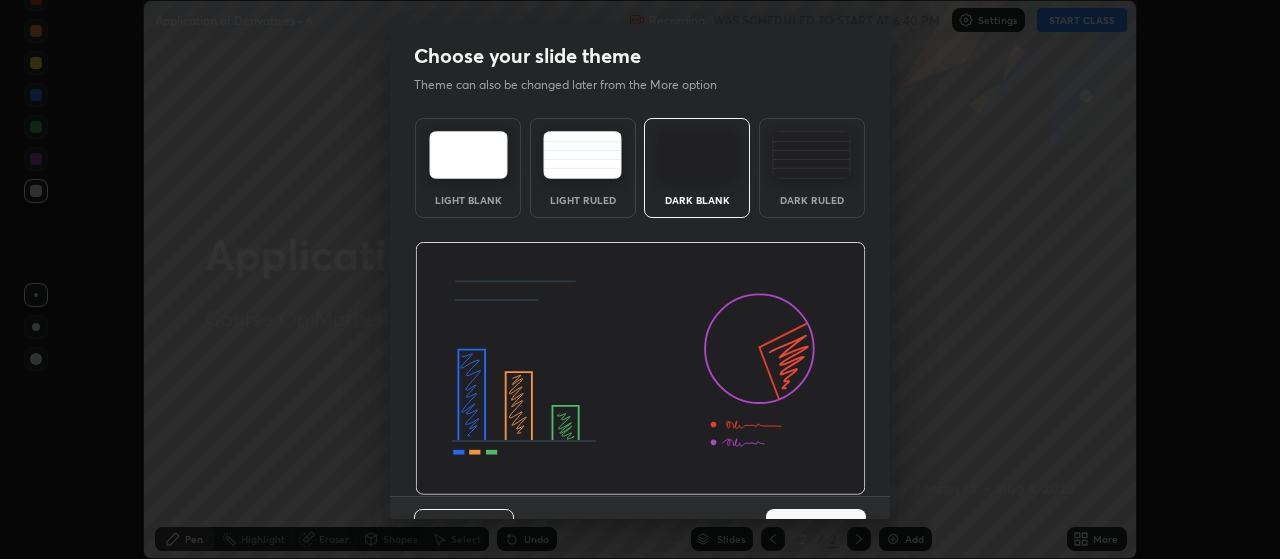 click on "Previous 3 / 5 Next" at bounding box center [640, 528] 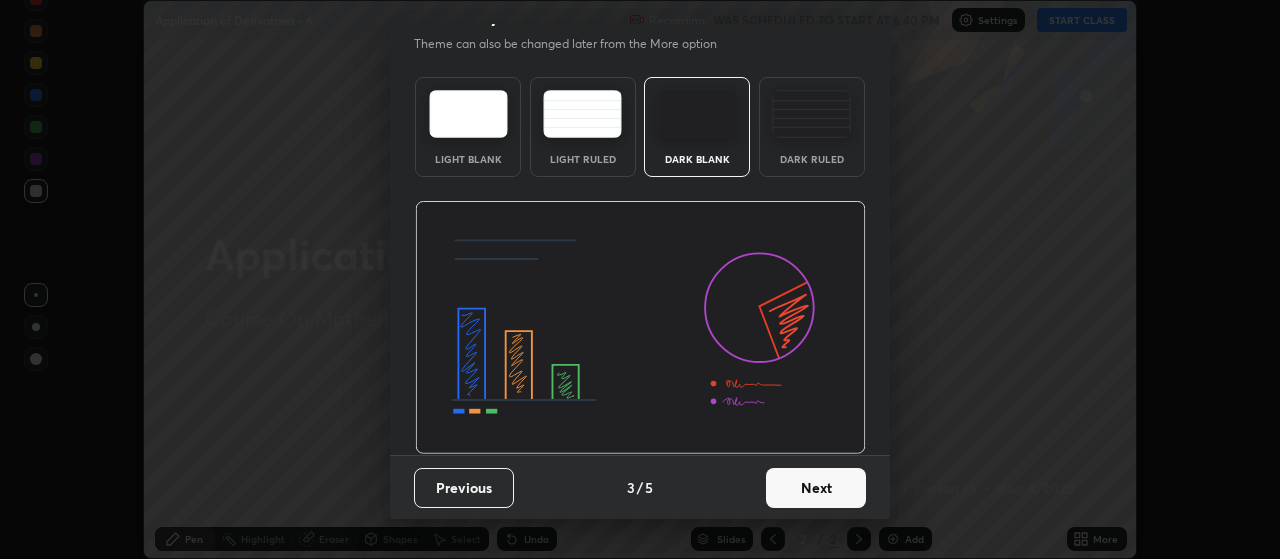 click on "Next" at bounding box center (816, 488) 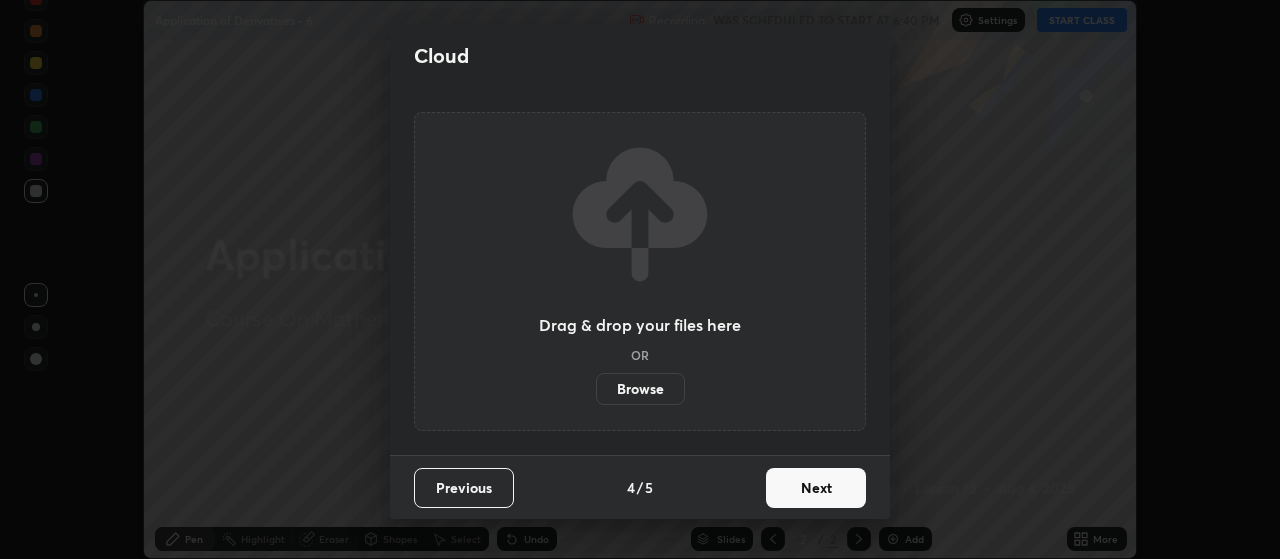 scroll, scrollTop: 0, scrollLeft: 0, axis: both 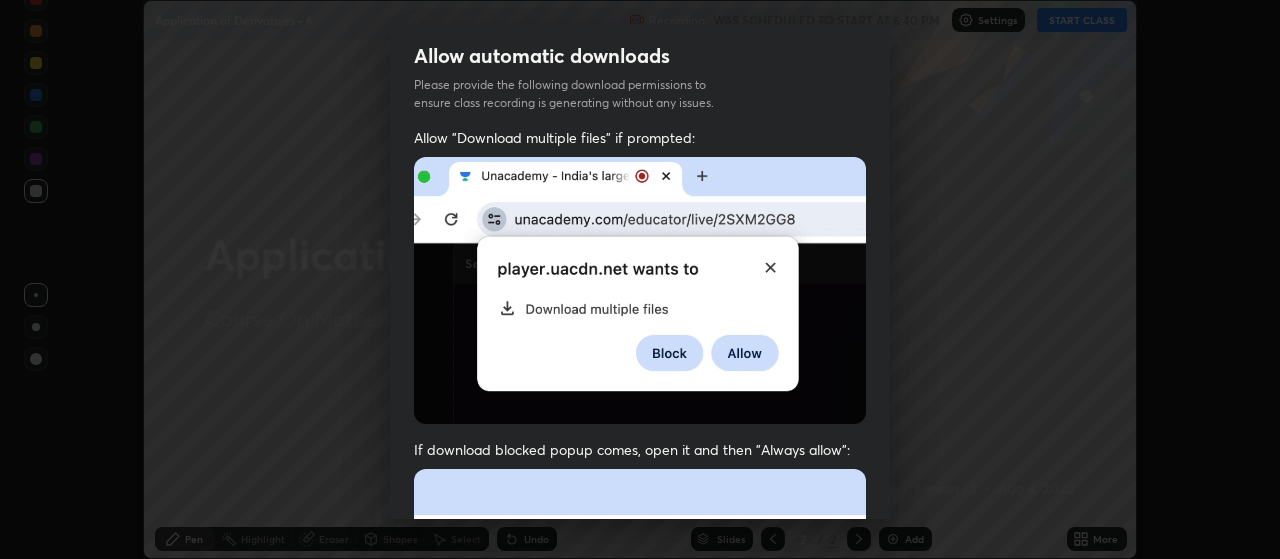click on "Allow automatic downloads Please provide the following download permissions to ensure class recording is generating without any issues. Allow "Download multiple files" if prompted: If download blocked popup comes, open it and then "Always allow": I agree that if I don't provide required permissions, class recording will not be generated Previous 5 / 5 Done" at bounding box center (640, 279) 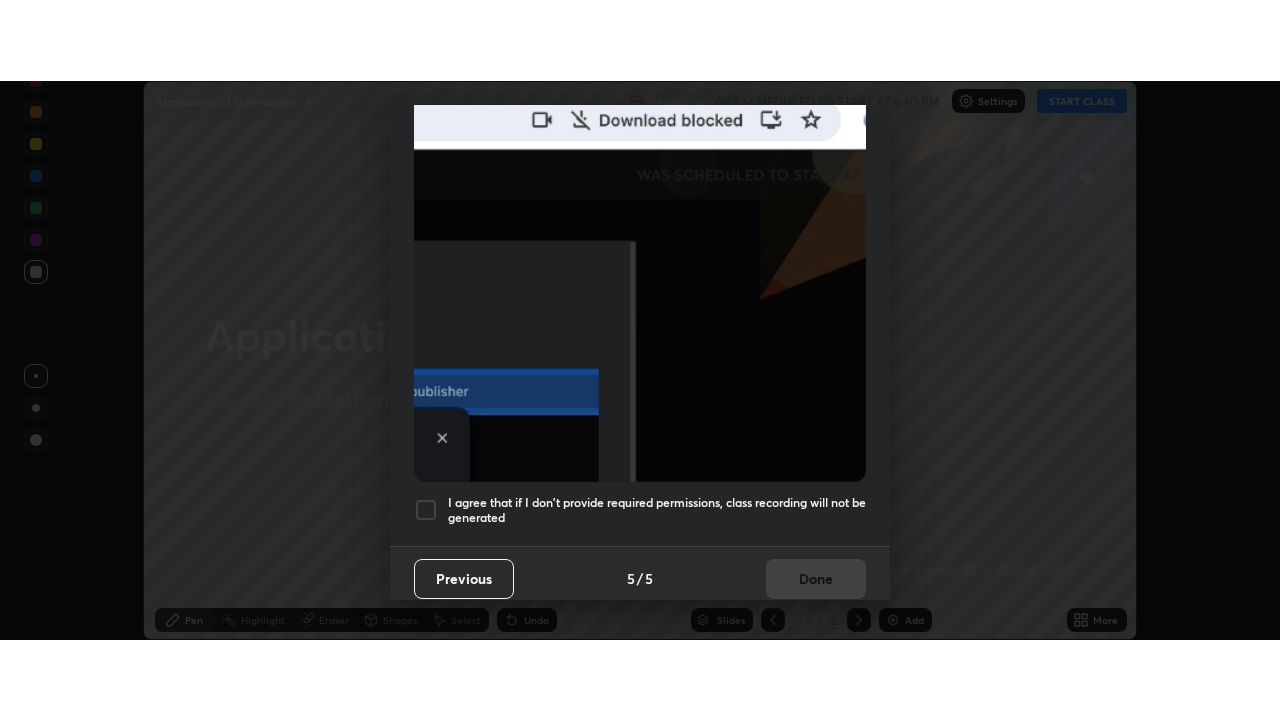 scroll, scrollTop: 505, scrollLeft: 0, axis: vertical 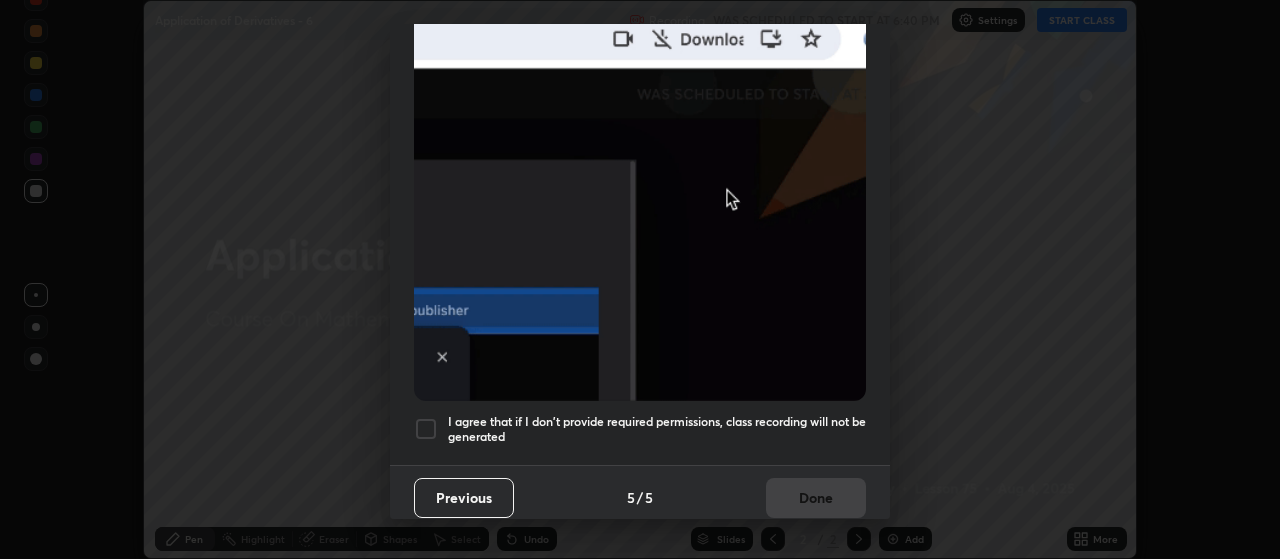 click on "I agree that if I don't provide required permissions, class recording will not be generated" at bounding box center [657, 429] 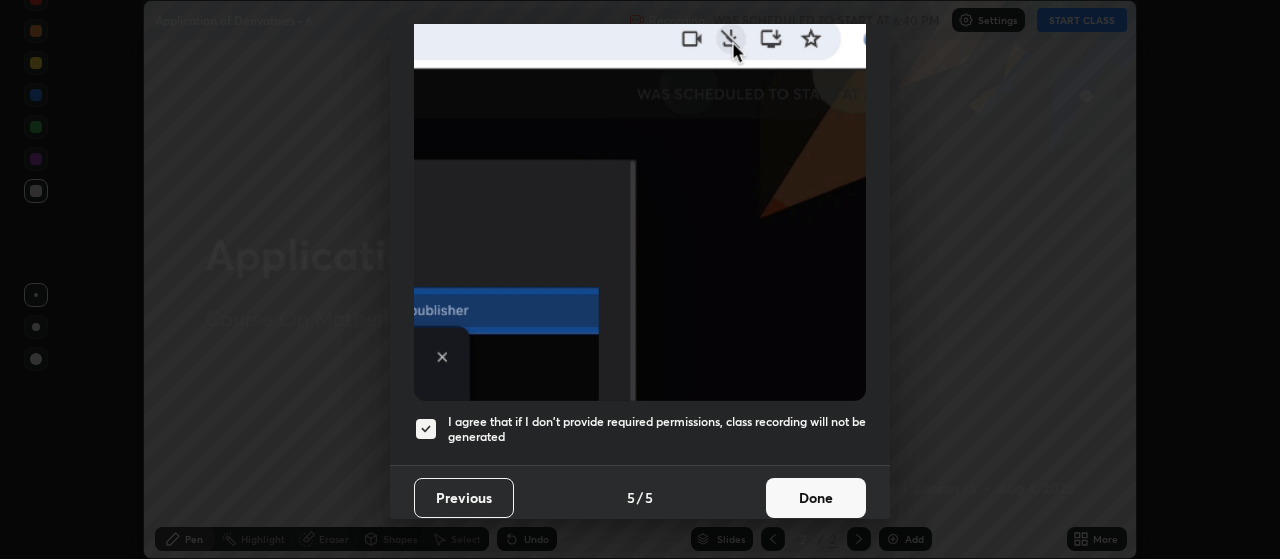 click on "Done" at bounding box center (816, 498) 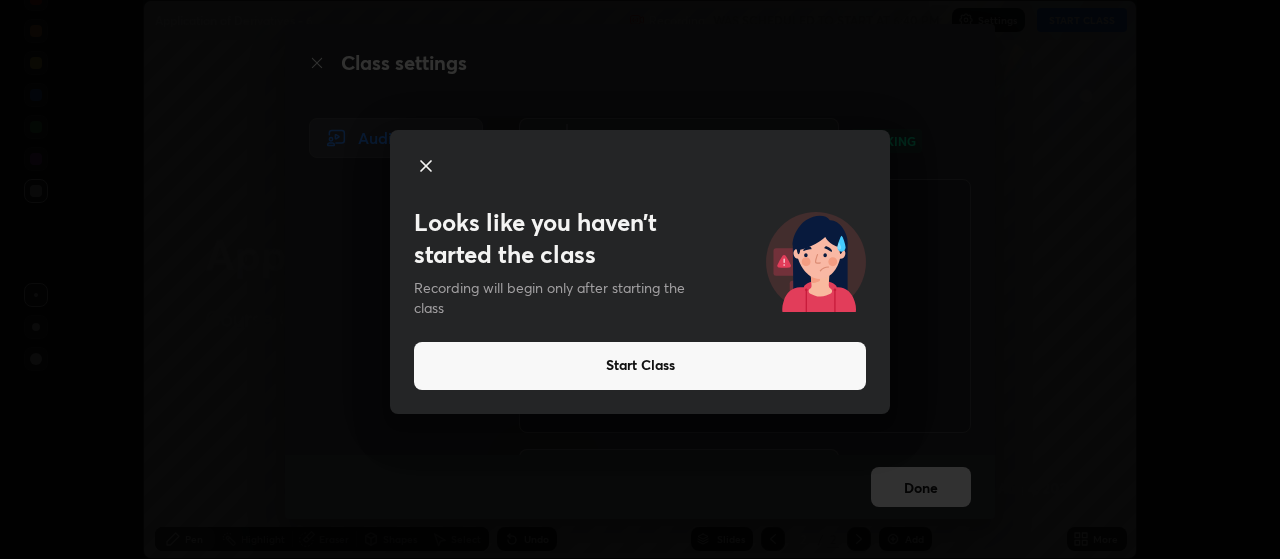 click on "Start Class" at bounding box center (640, 366) 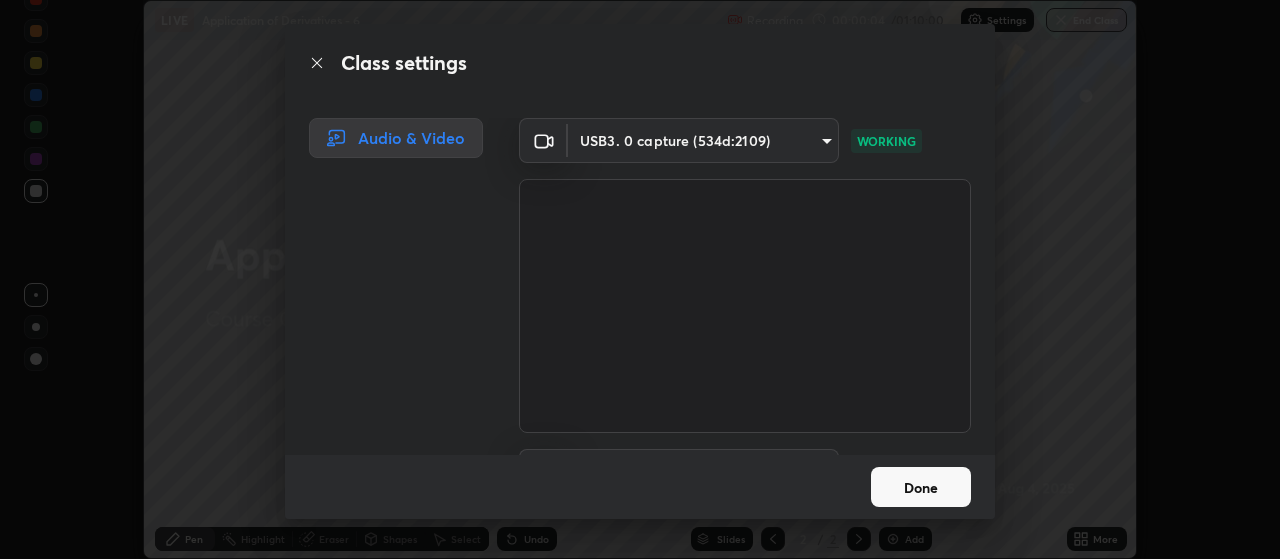 click on "Done" at bounding box center (921, 487) 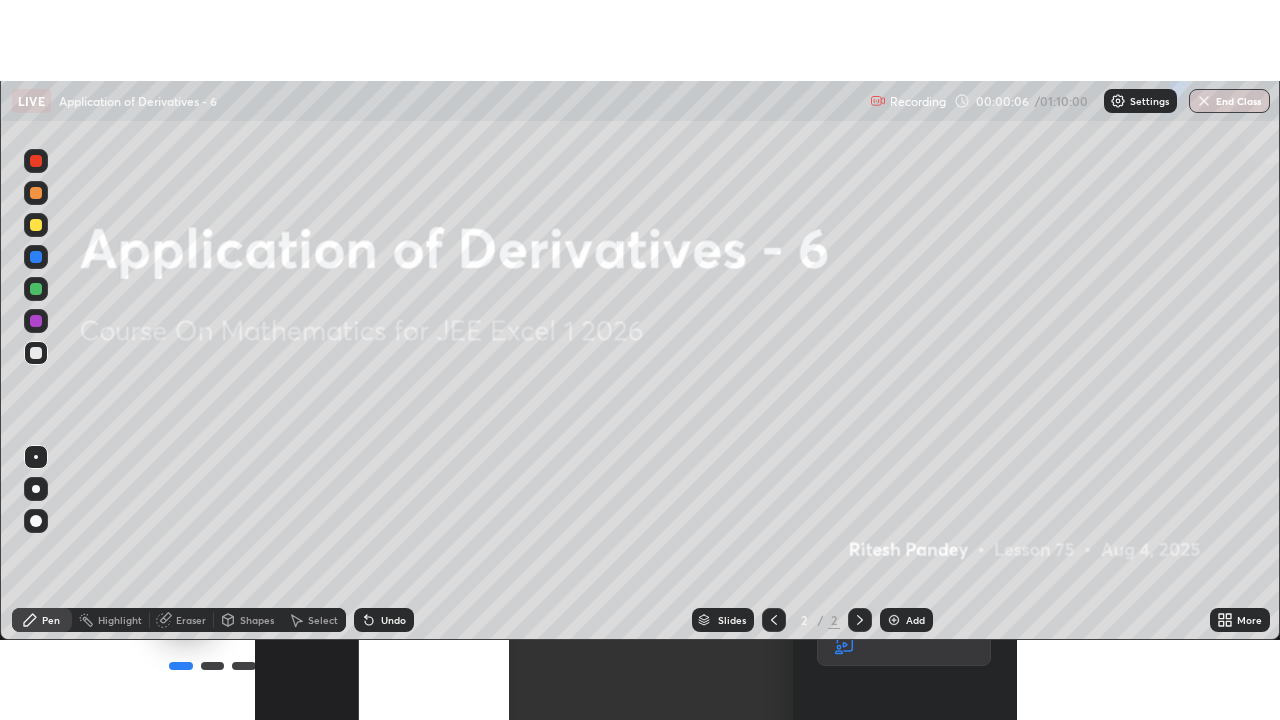 scroll, scrollTop: 99280, scrollLeft: 98720, axis: both 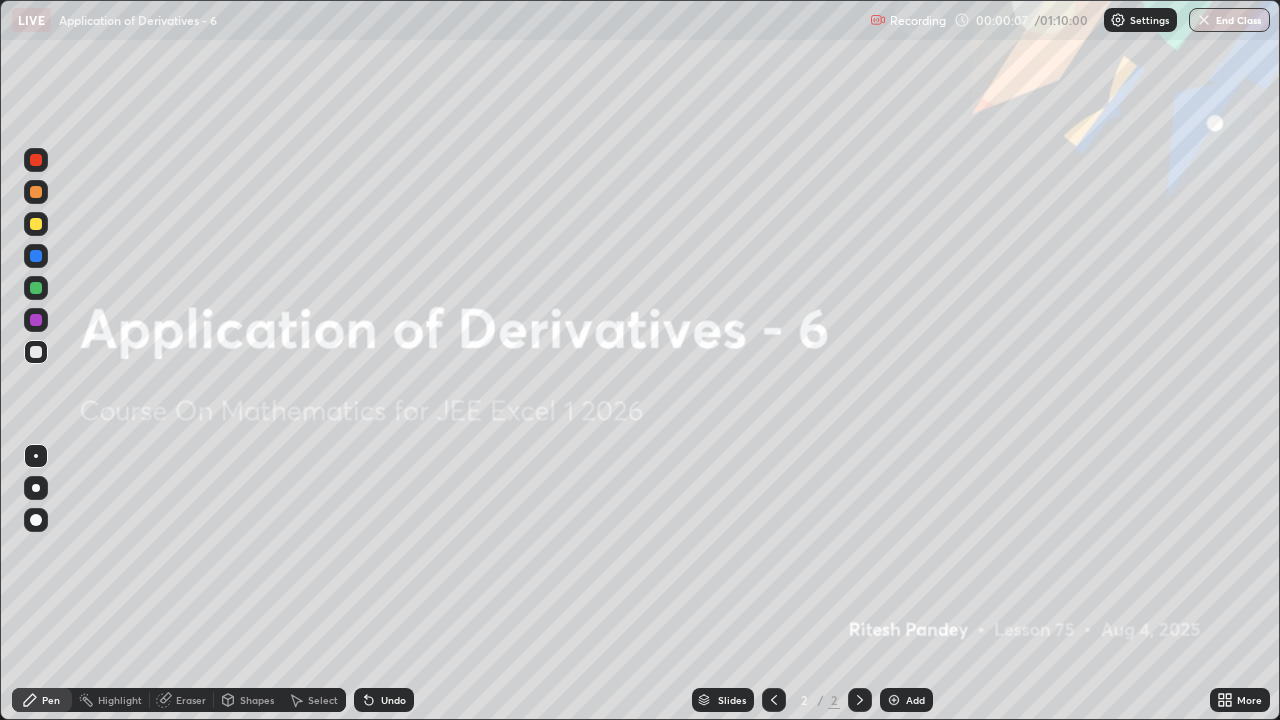 click on "Add" at bounding box center [906, 700] 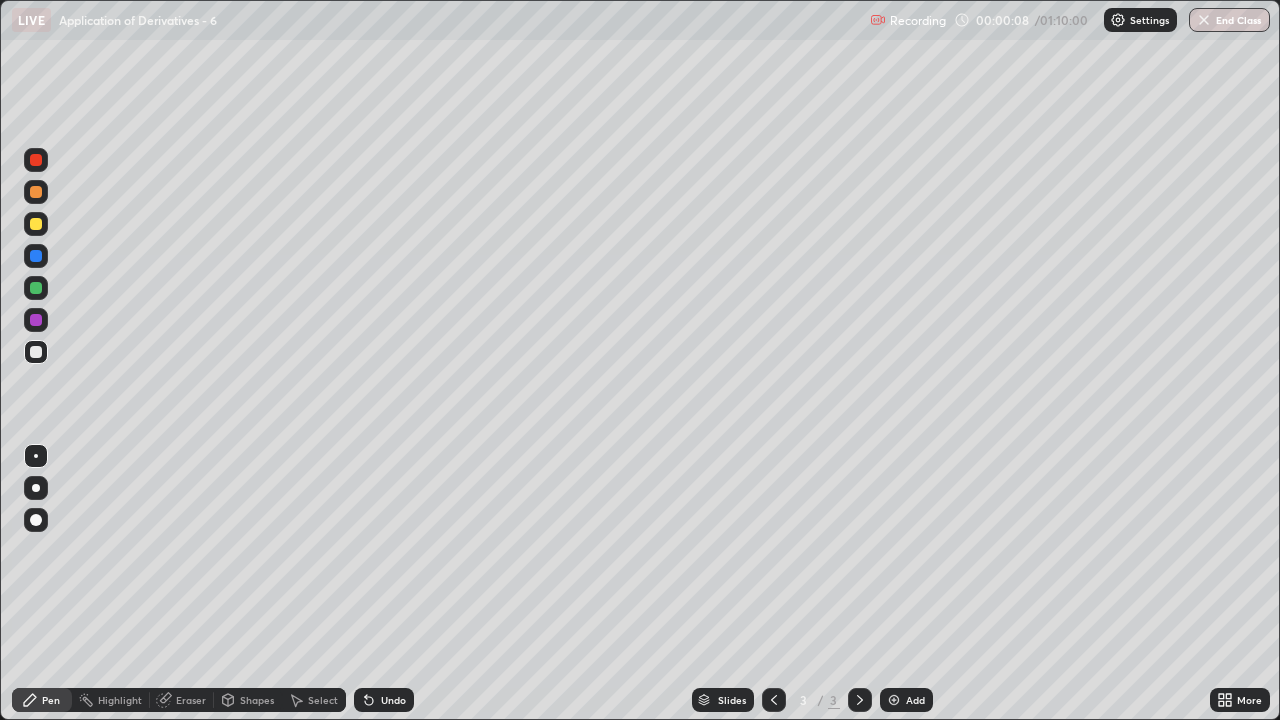 click on "3" at bounding box center [834, 700] 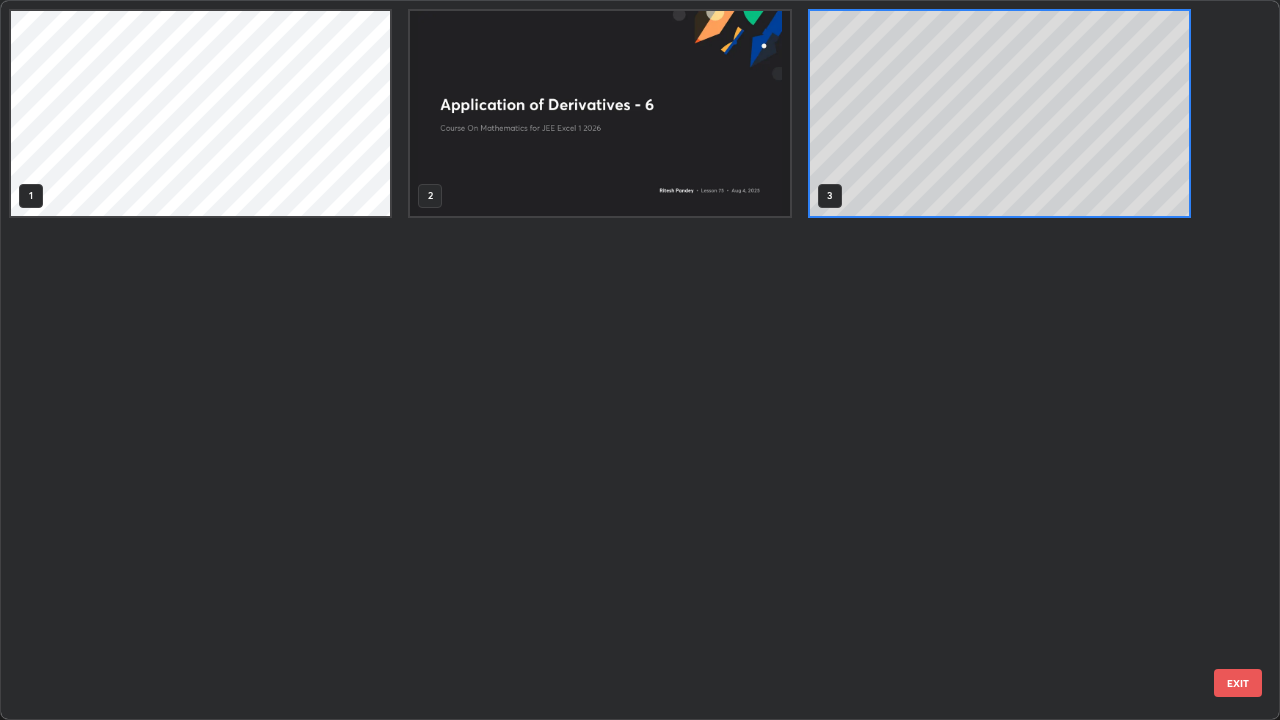 click on "1 2 3" at bounding box center (622, 360) 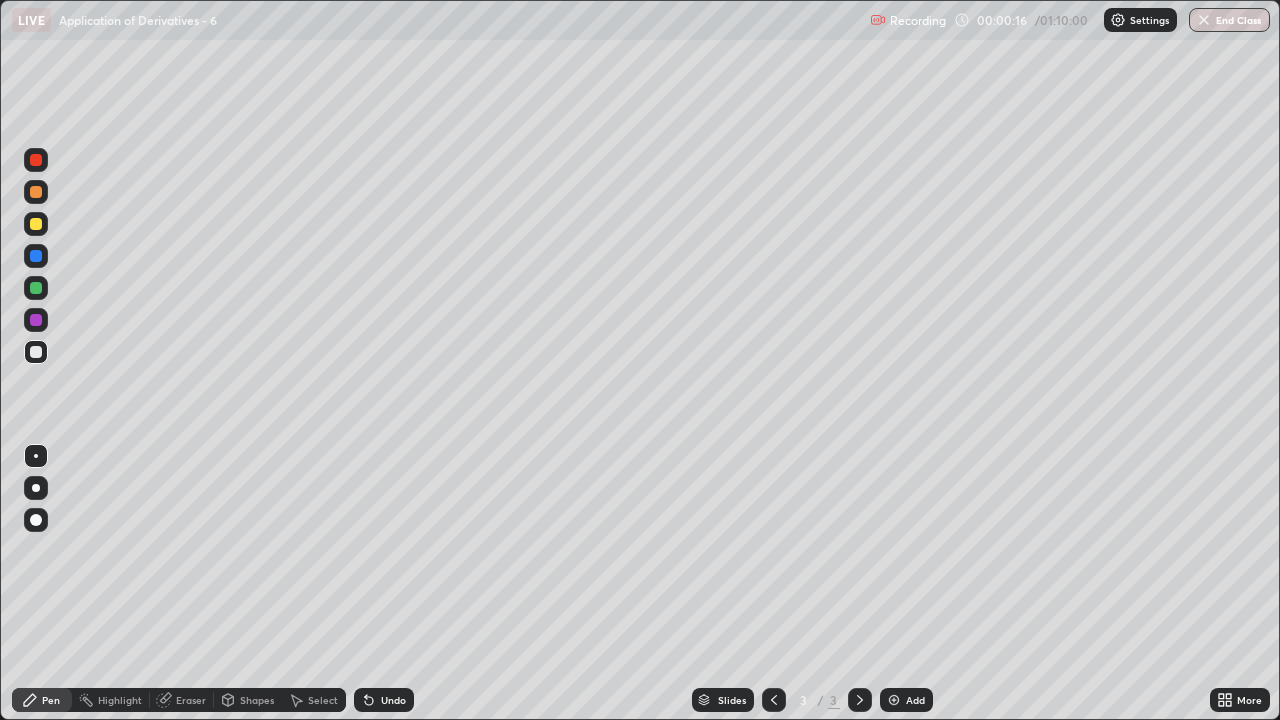 click at bounding box center [36, 224] 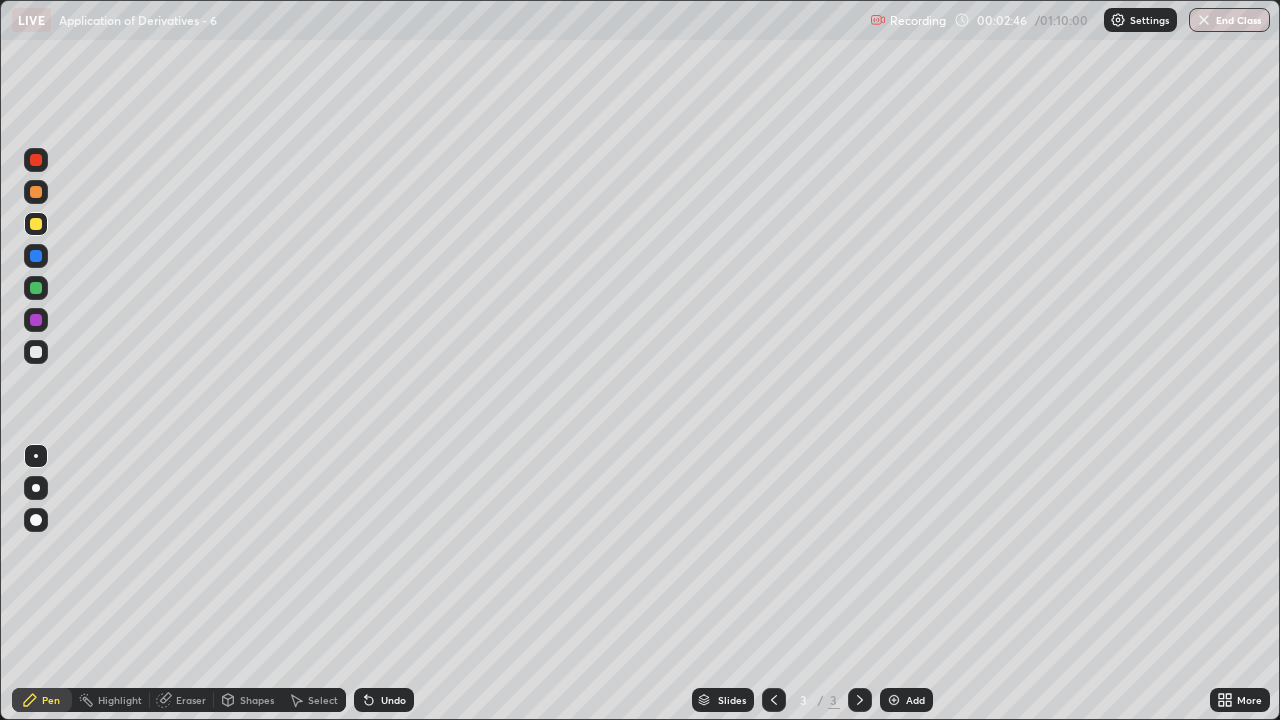click at bounding box center [36, 352] 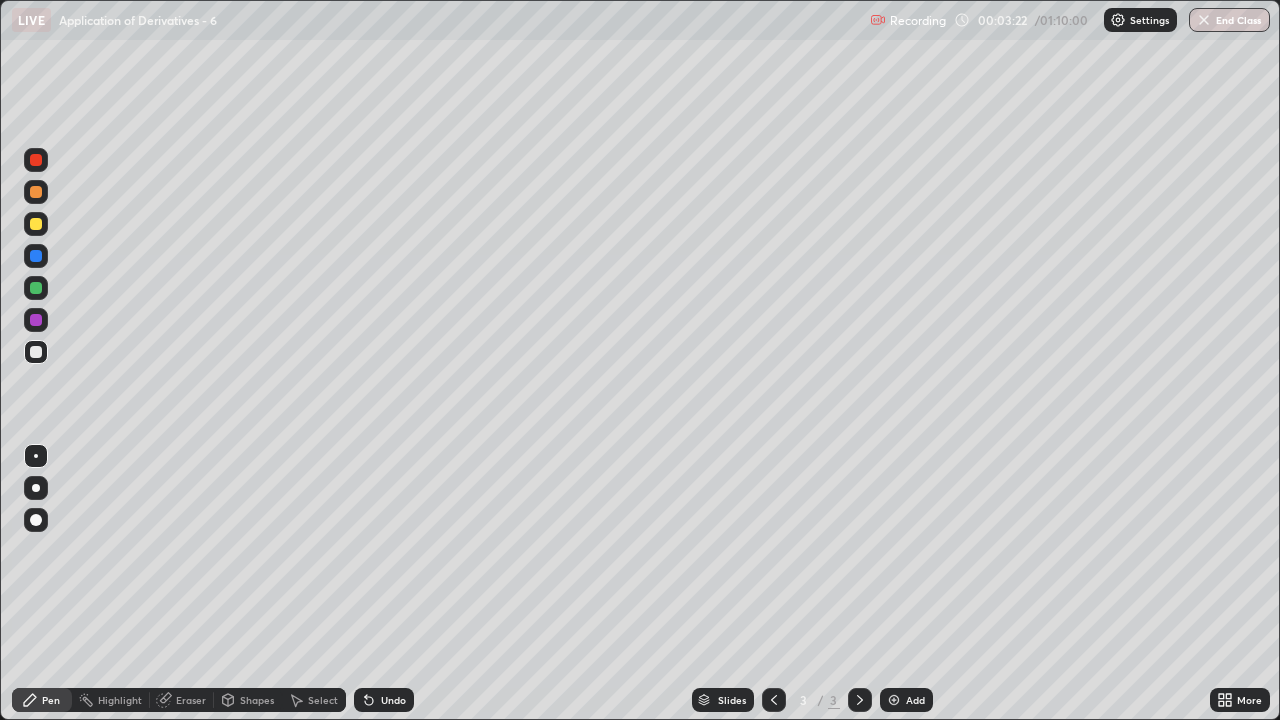 click on "Shapes" at bounding box center [257, 700] 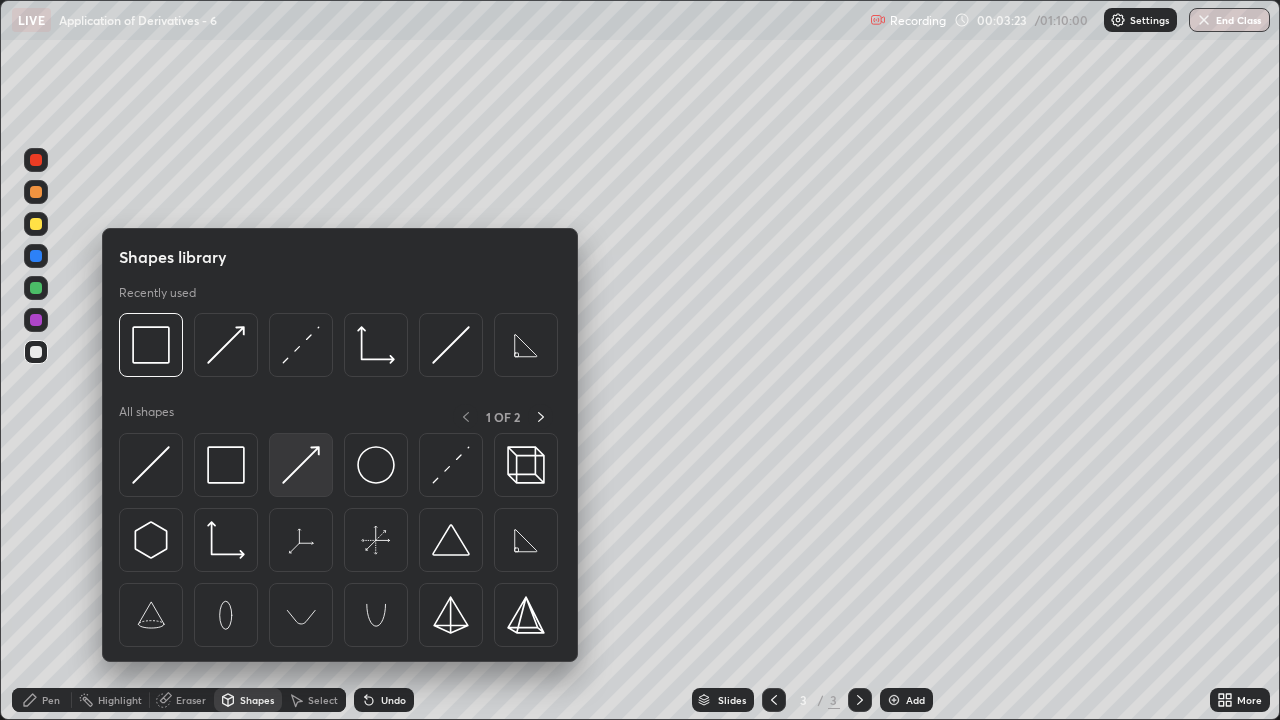 click at bounding box center [301, 465] 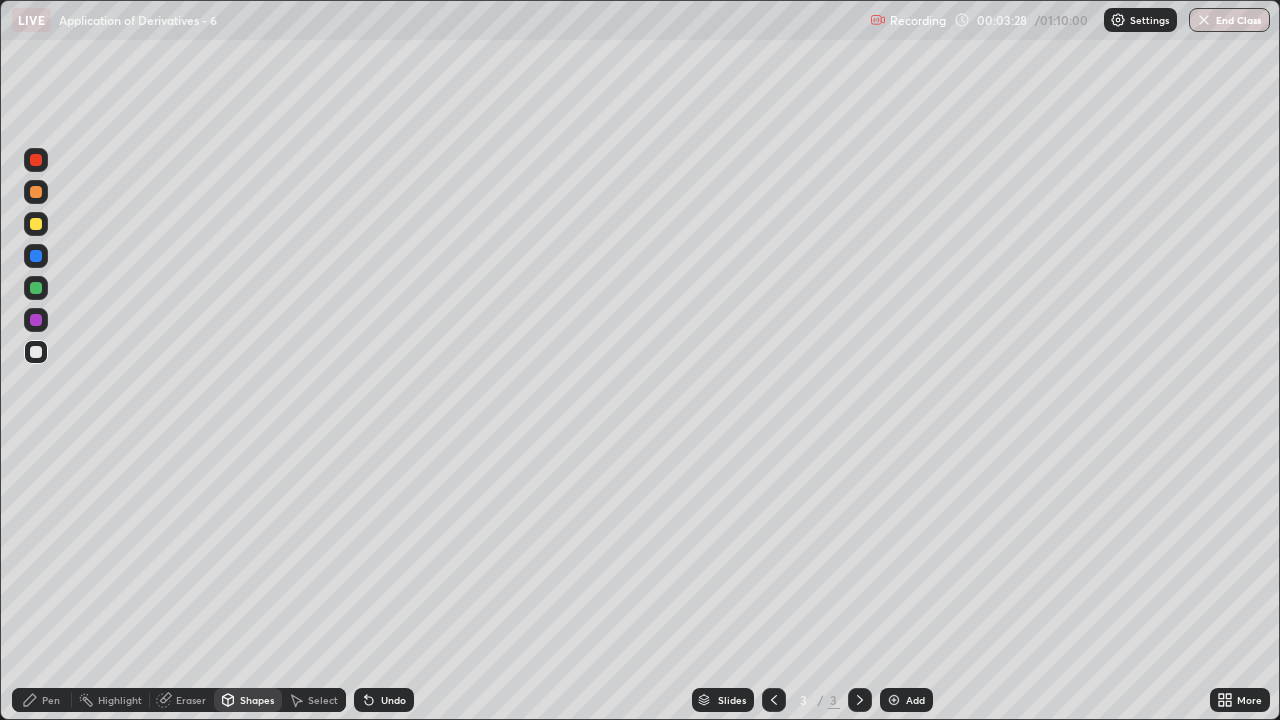 click on "Pen" at bounding box center [51, 700] 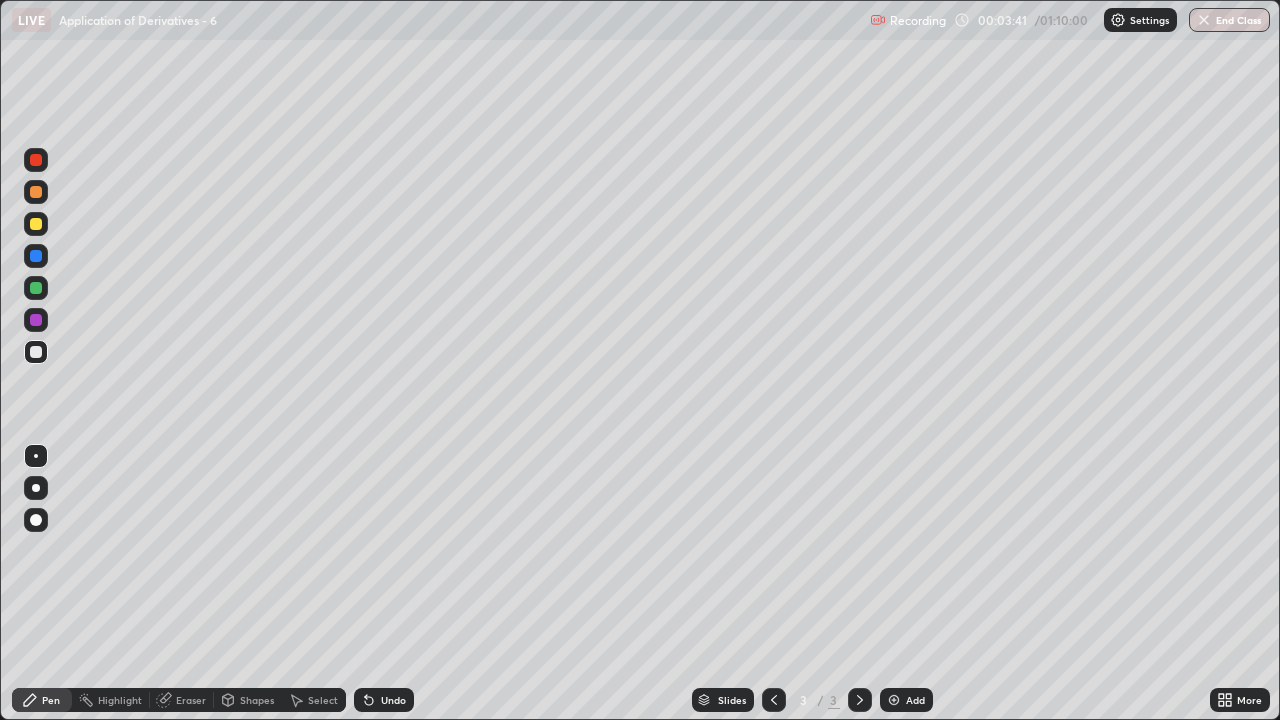 click at bounding box center [36, 224] 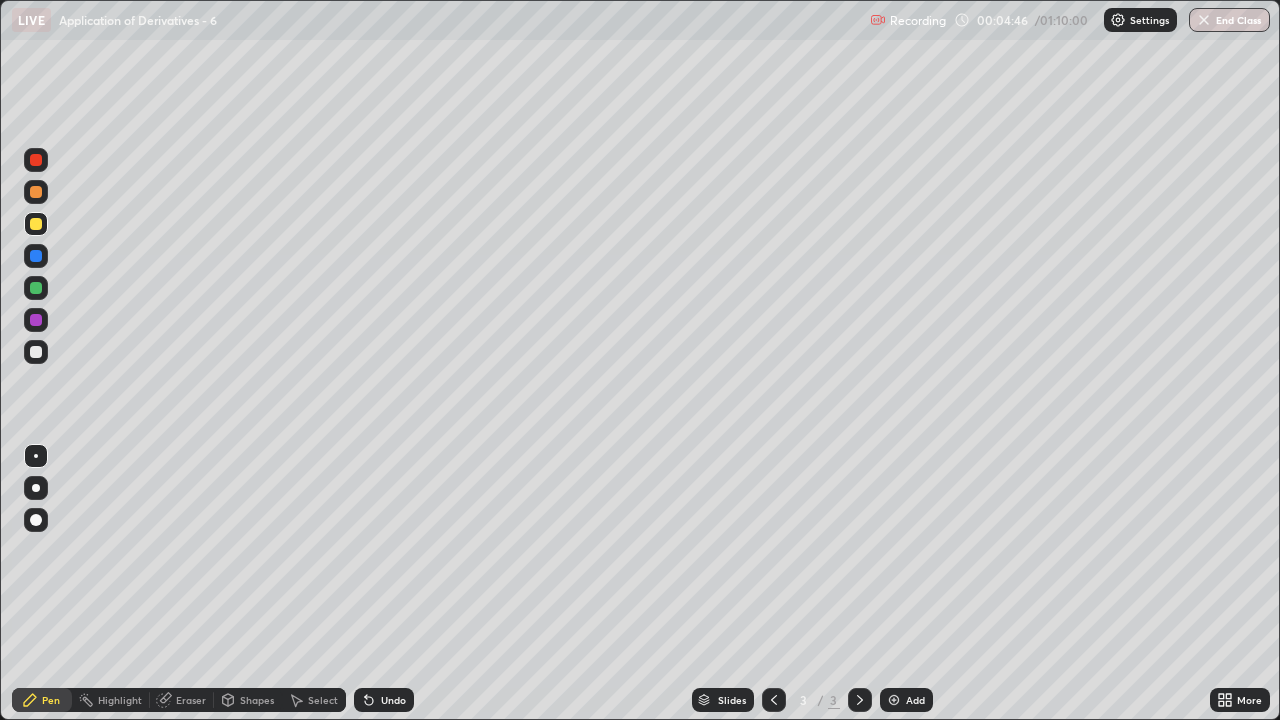 click on "Shapes" at bounding box center [257, 700] 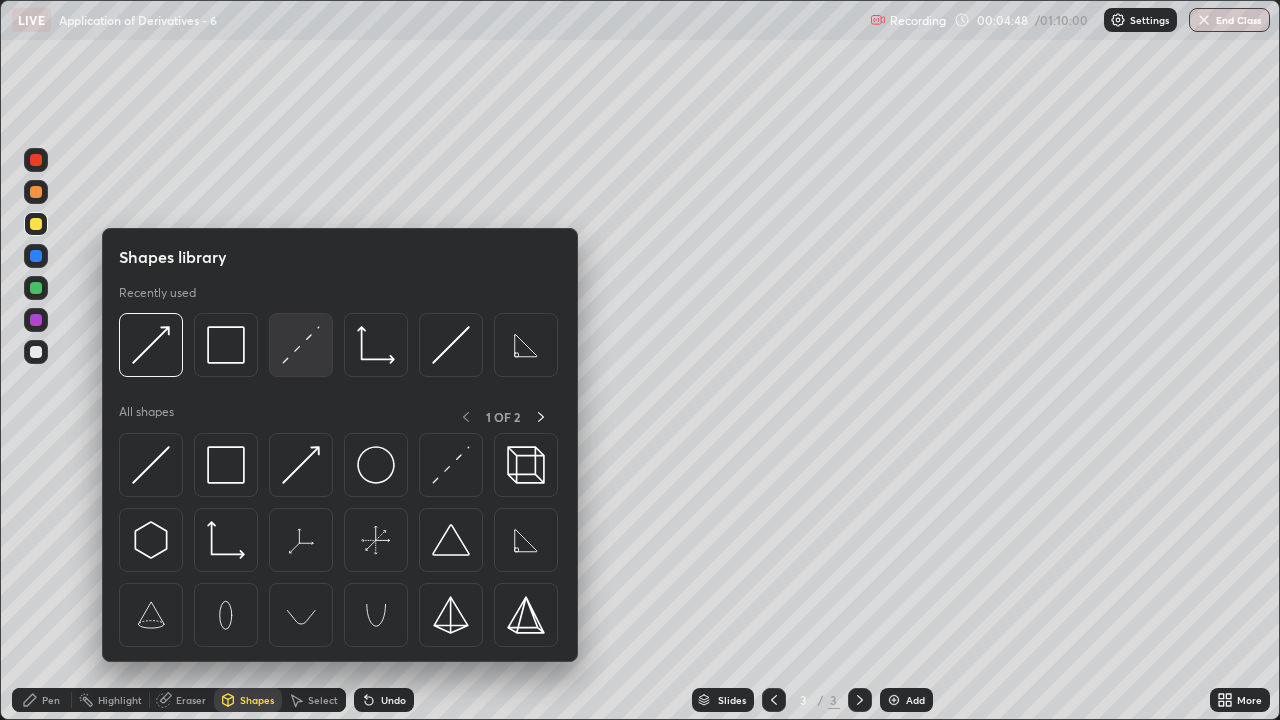 click at bounding box center [301, 345] 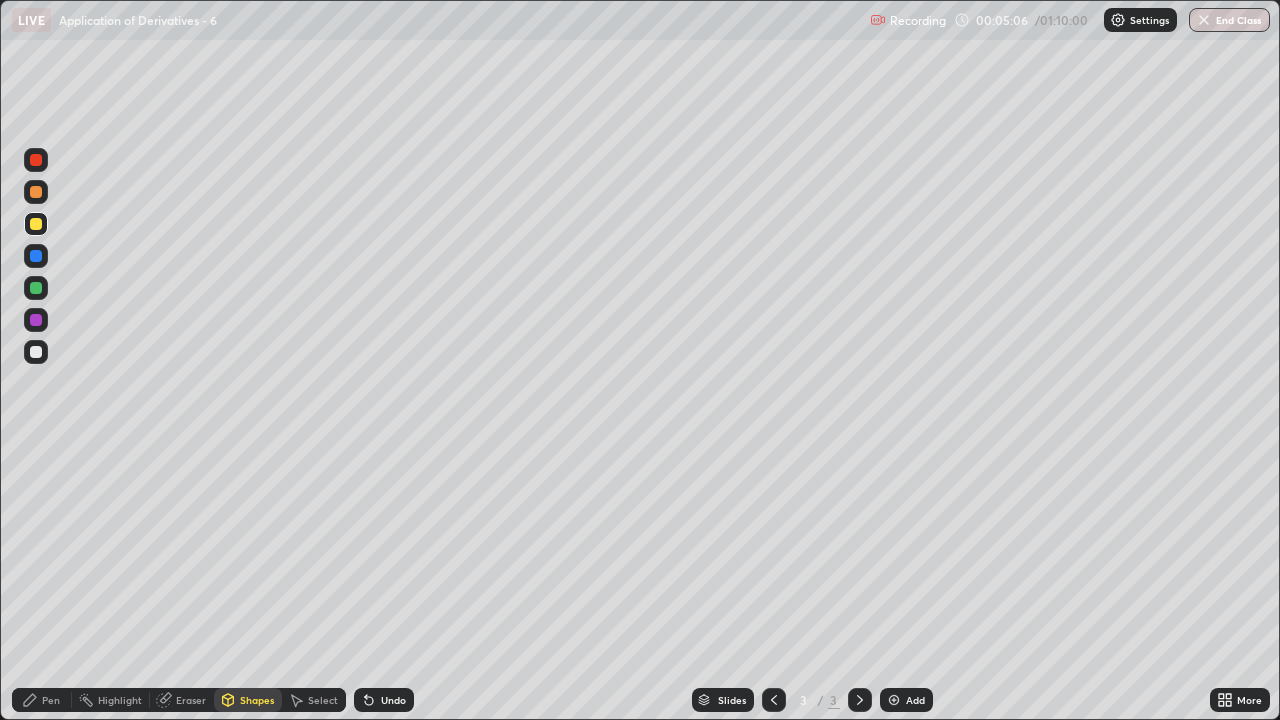 click on "Undo" at bounding box center [384, 700] 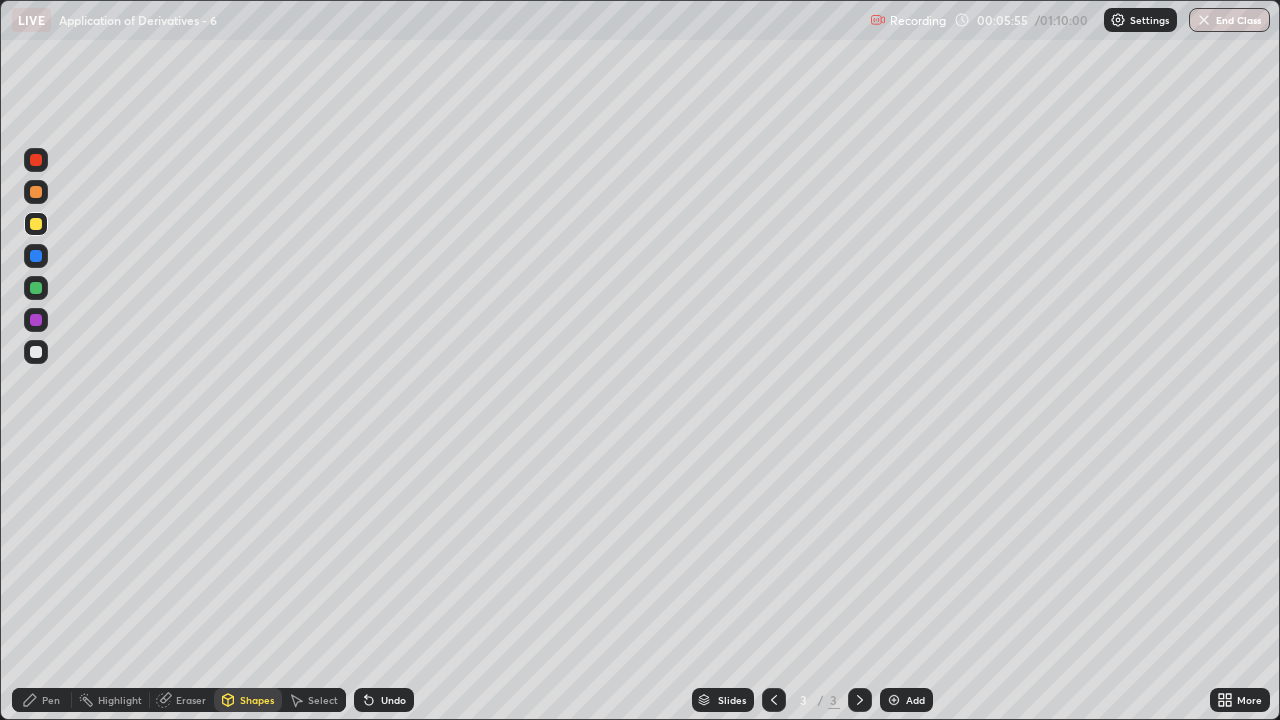 click on "Pen" at bounding box center (51, 700) 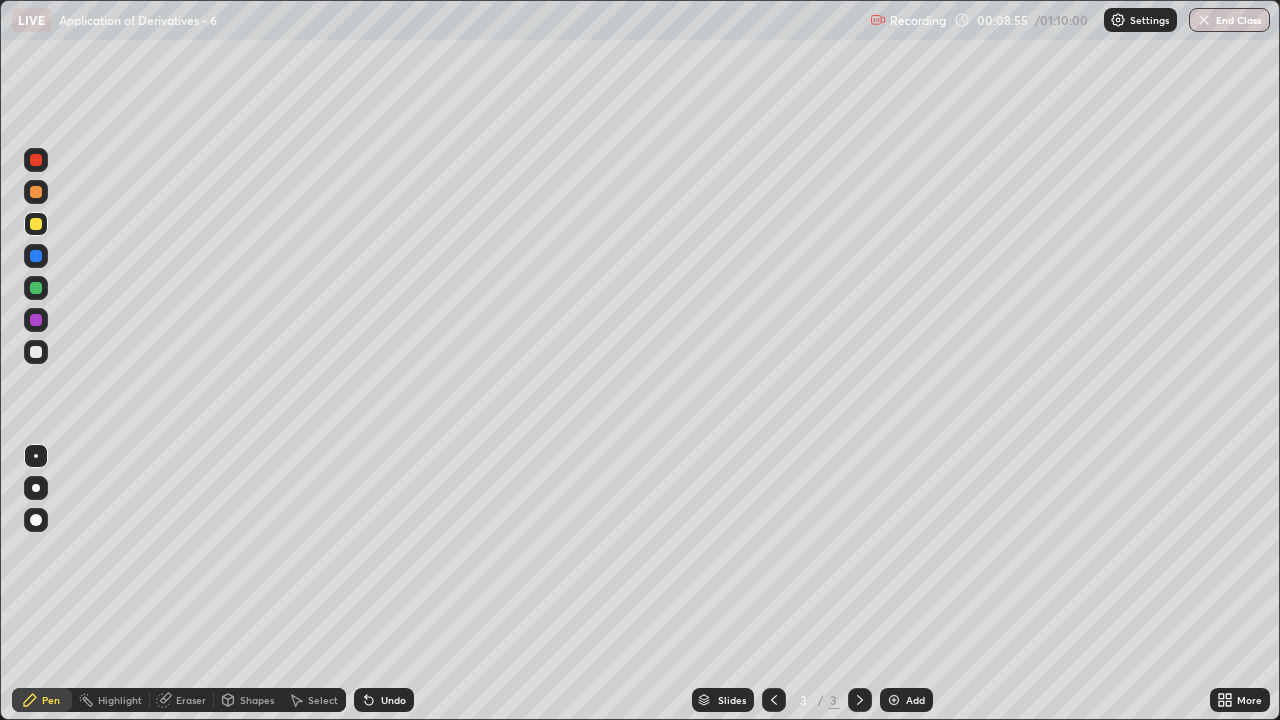 click on "Add" at bounding box center [915, 700] 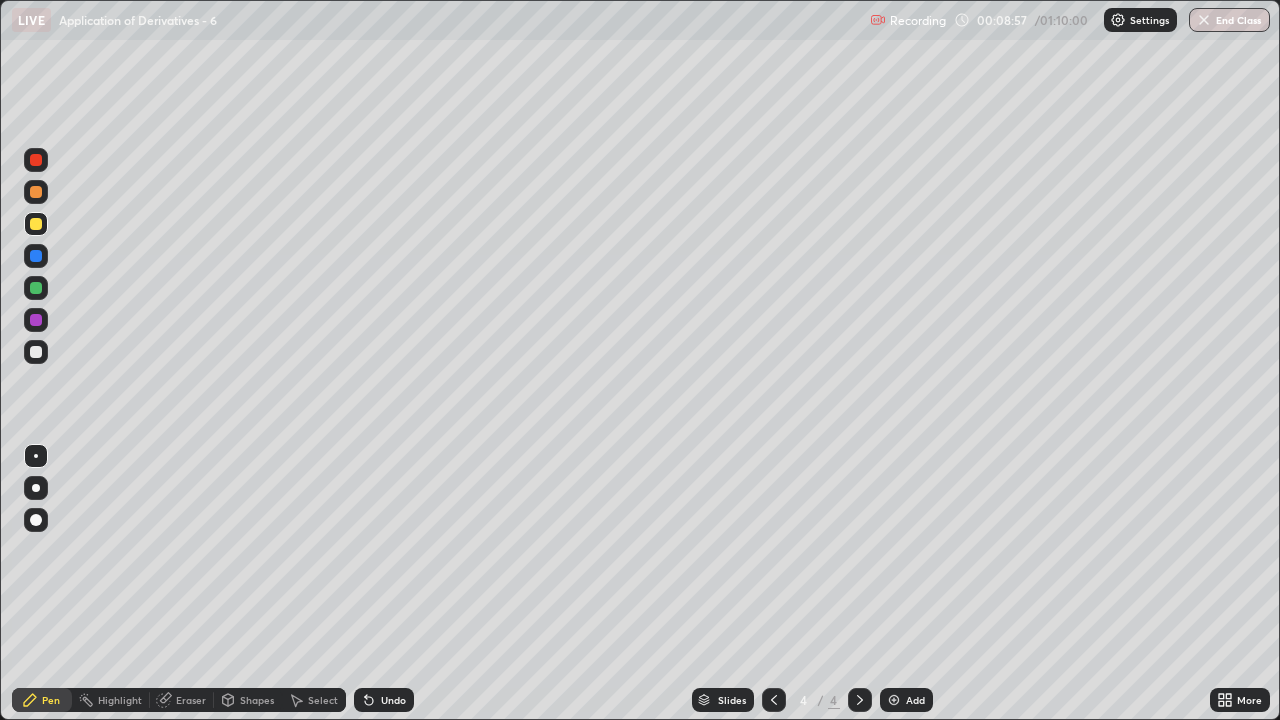 click 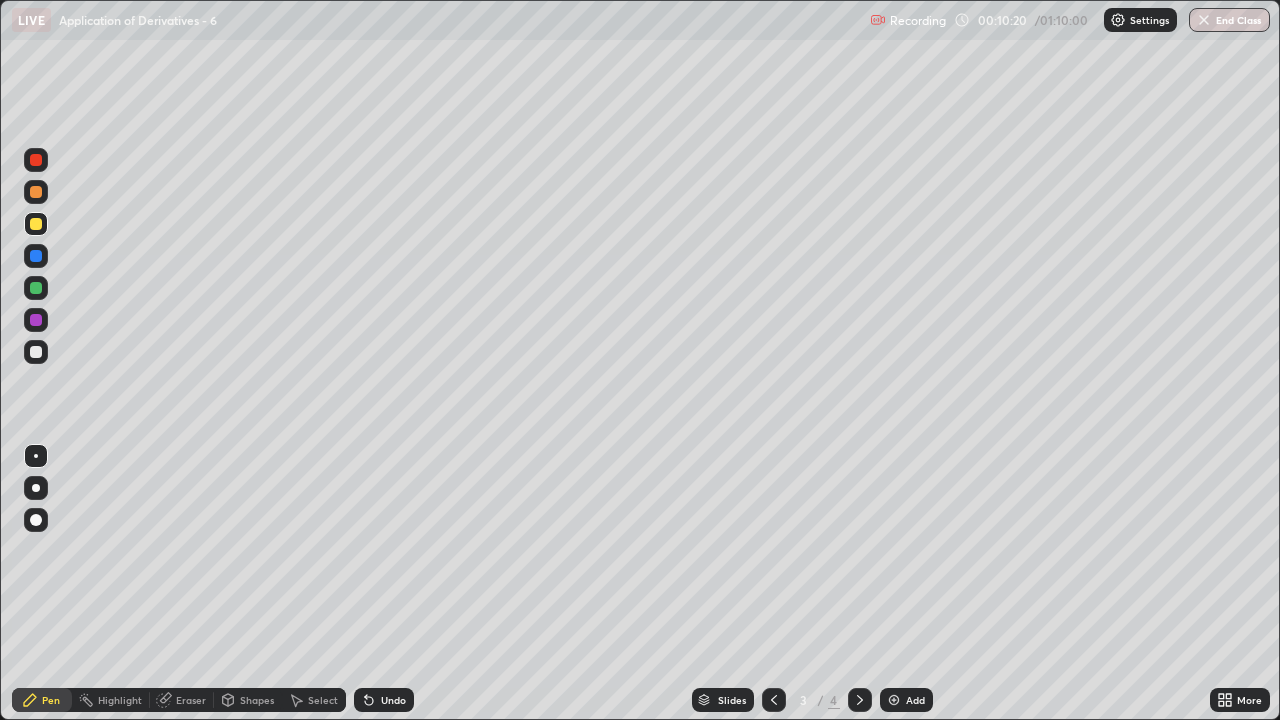 click on "Undo" at bounding box center [384, 700] 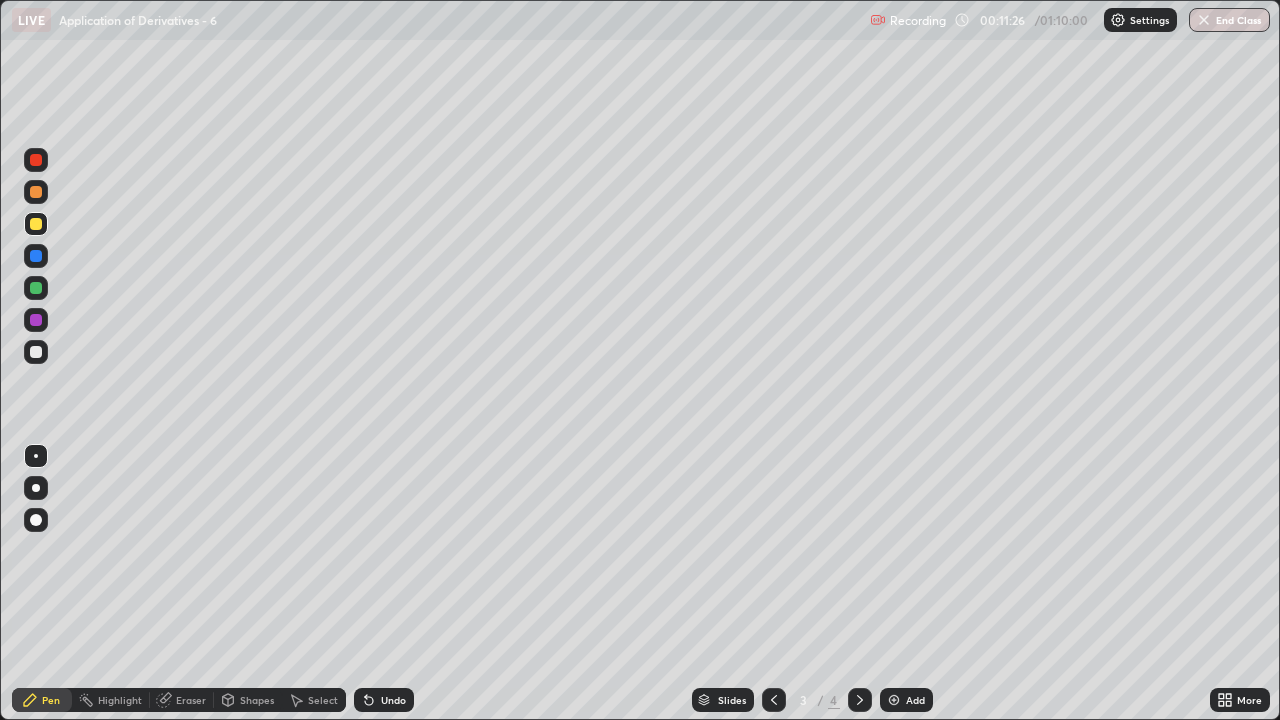 click 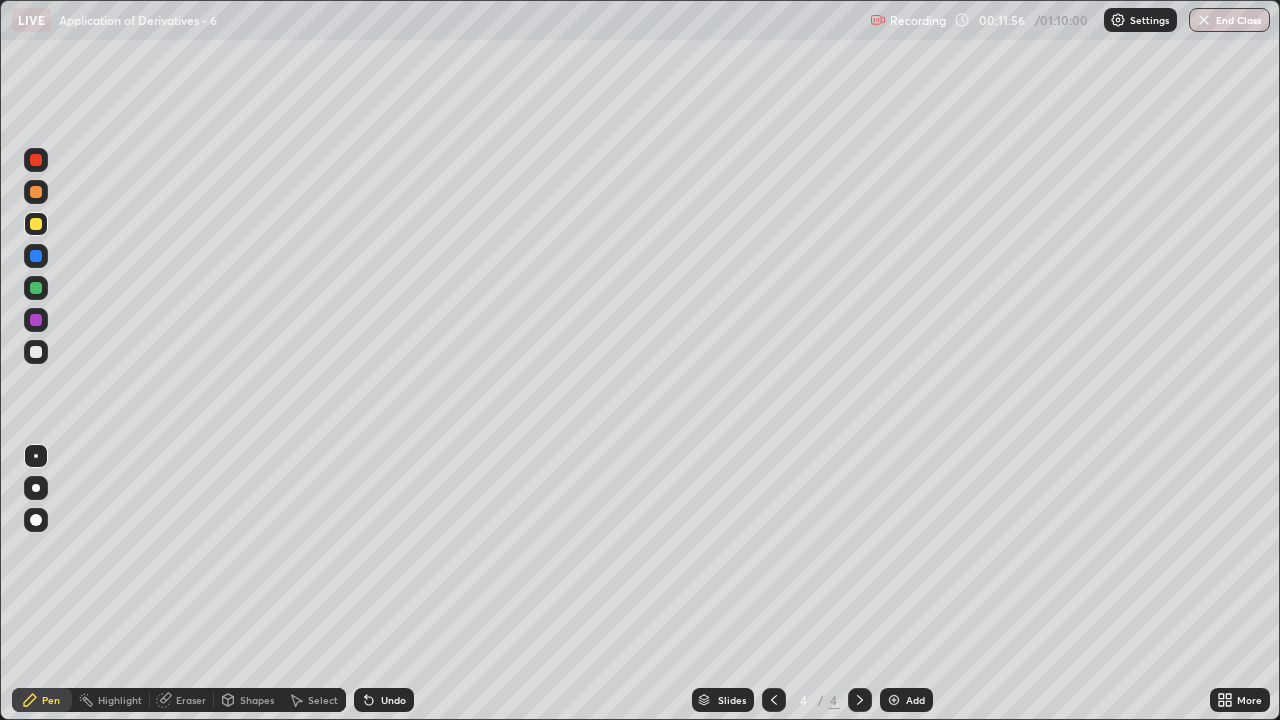 click on "Shapes" at bounding box center (257, 700) 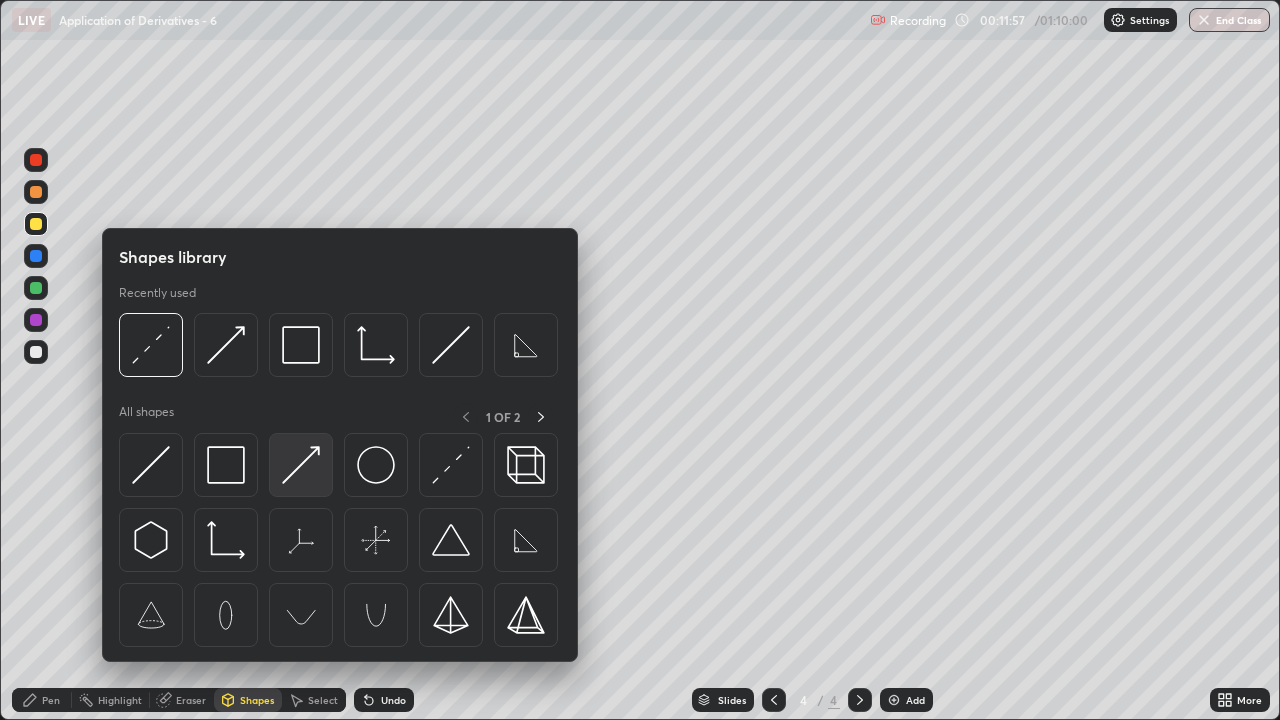 click at bounding box center [301, 465] 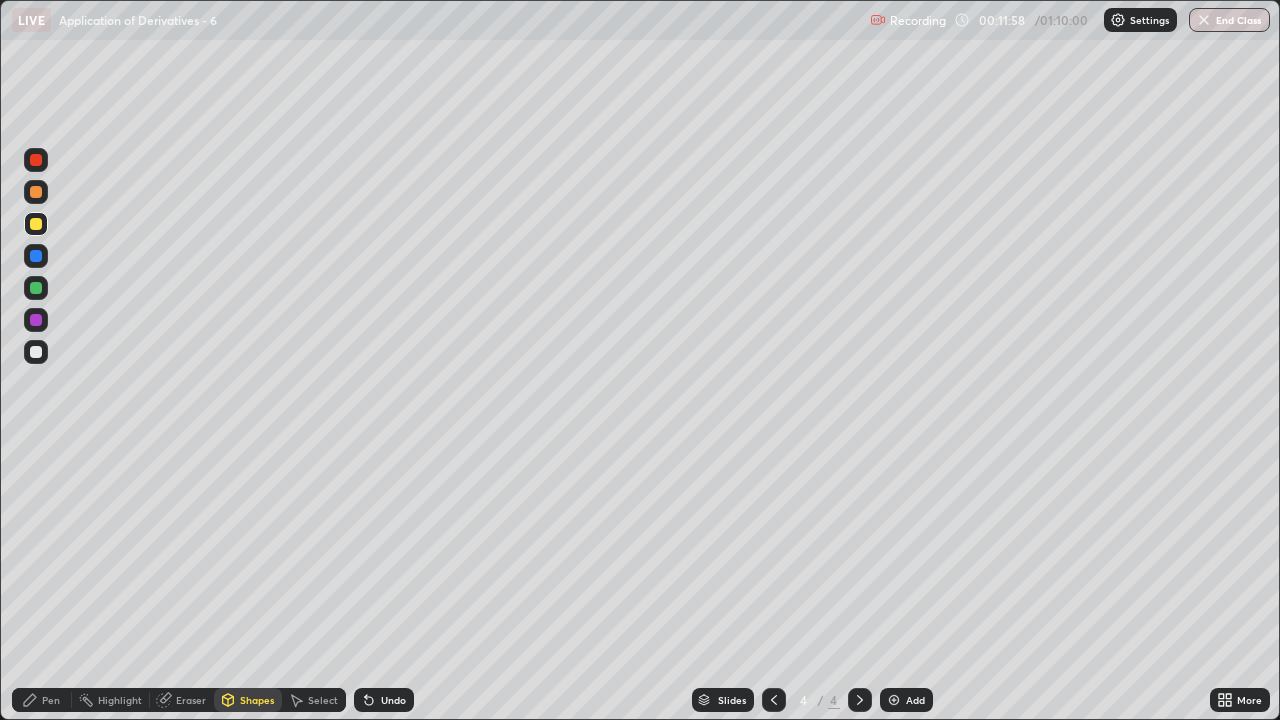 click at bounding box center (36, 352) 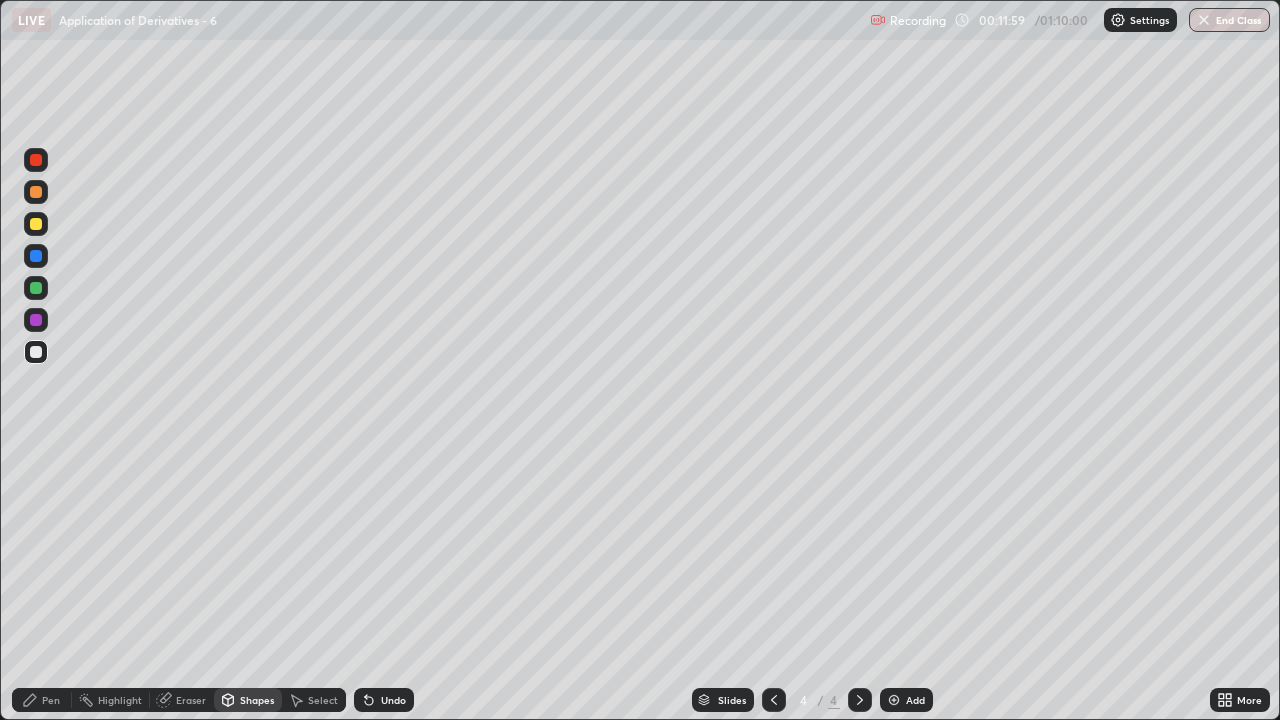 click 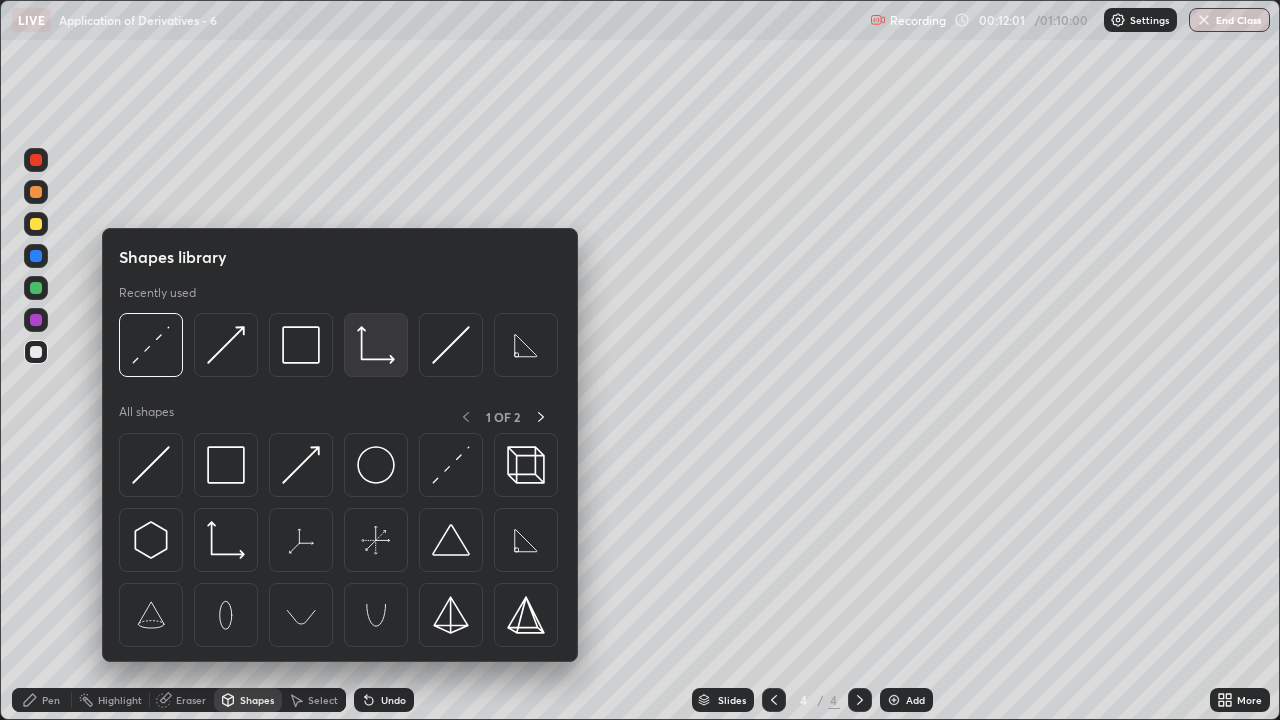 click at bounding box center [376, 345] 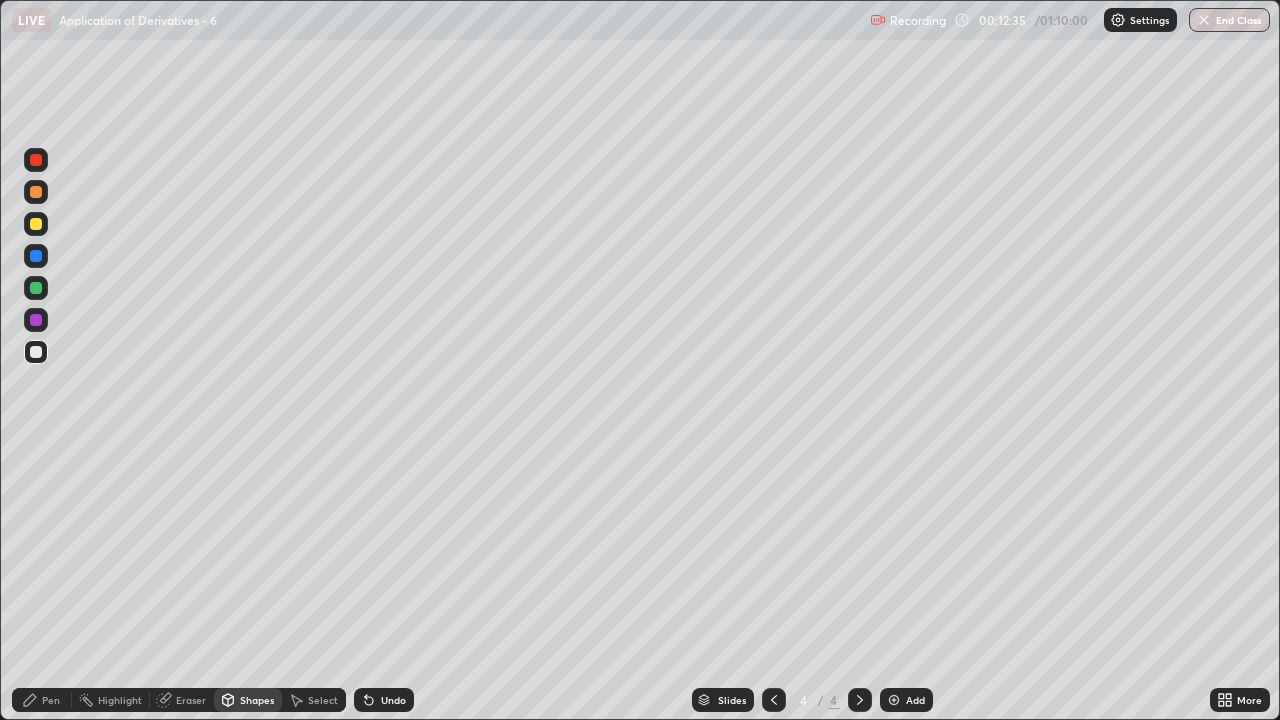 click on "Pen" at bounding box center [51, 700] 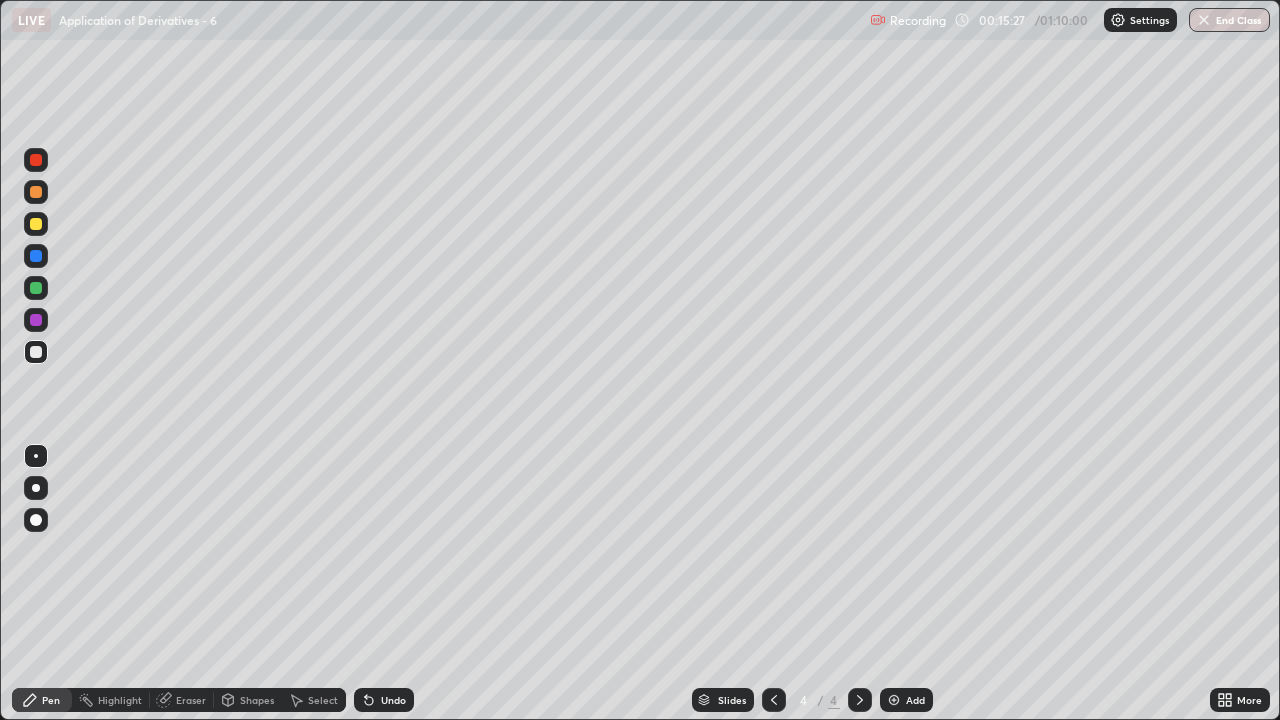 click at bounding box center (36, 224) 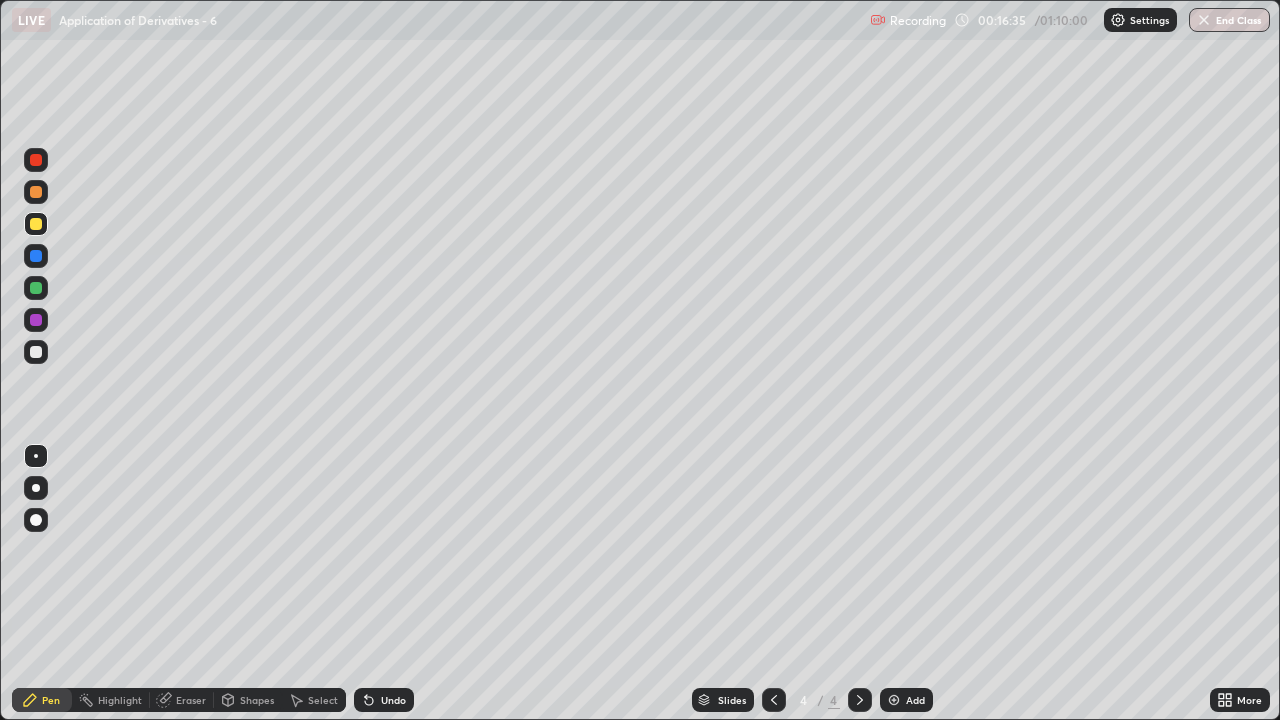 click on "Eraser" at bounding box center [191, 700] 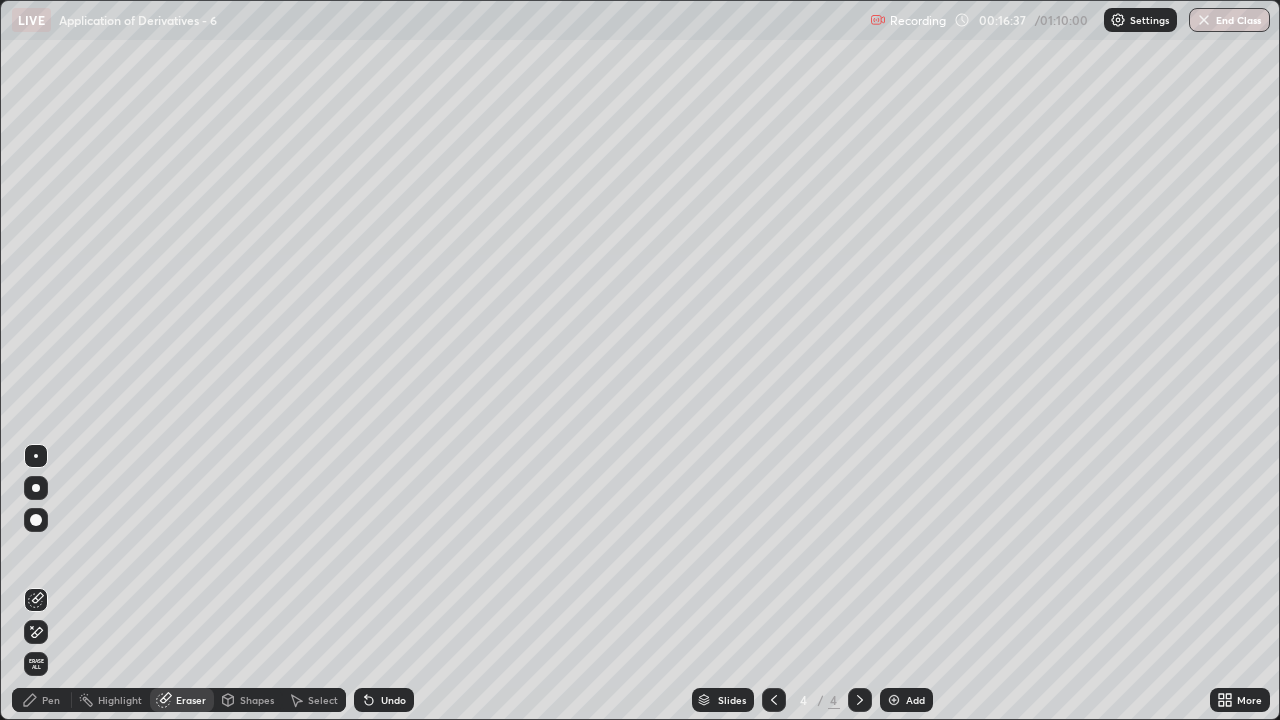 click on "Pen" at bounding box center (42, 700) 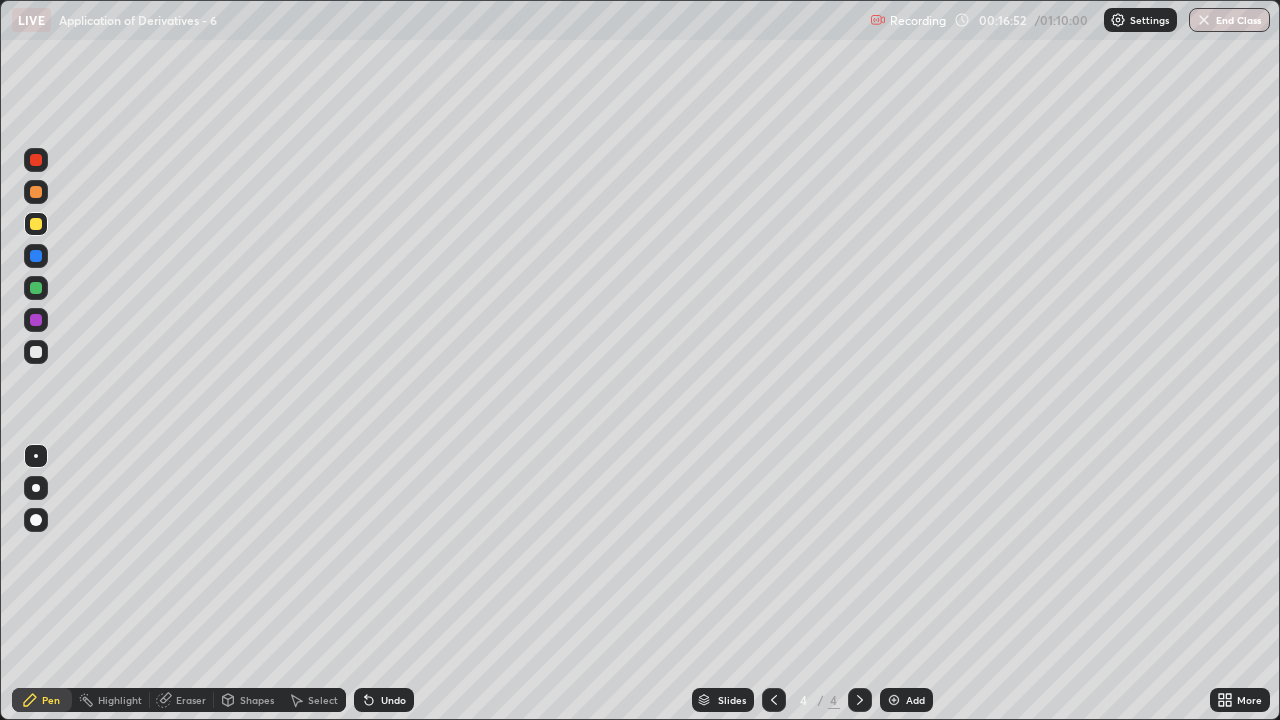 click at bounding box center (36, 352) 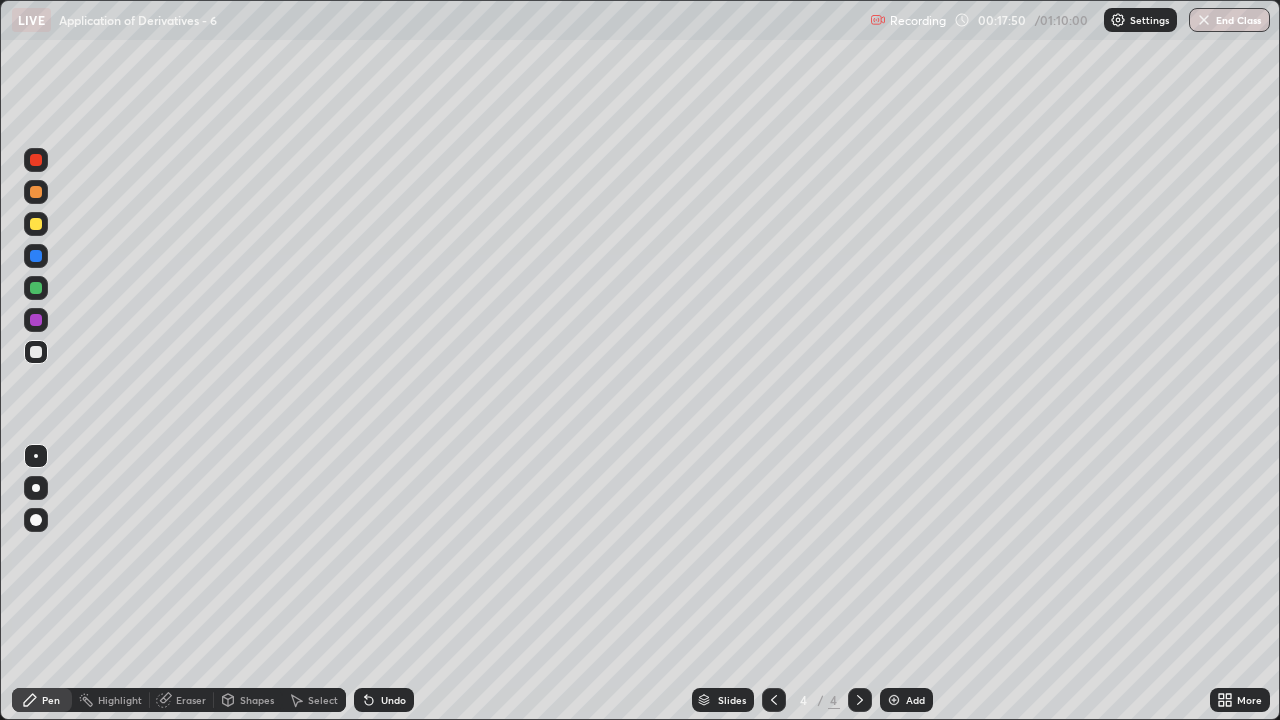 click on "Undo" at bounding box center [393, 700] 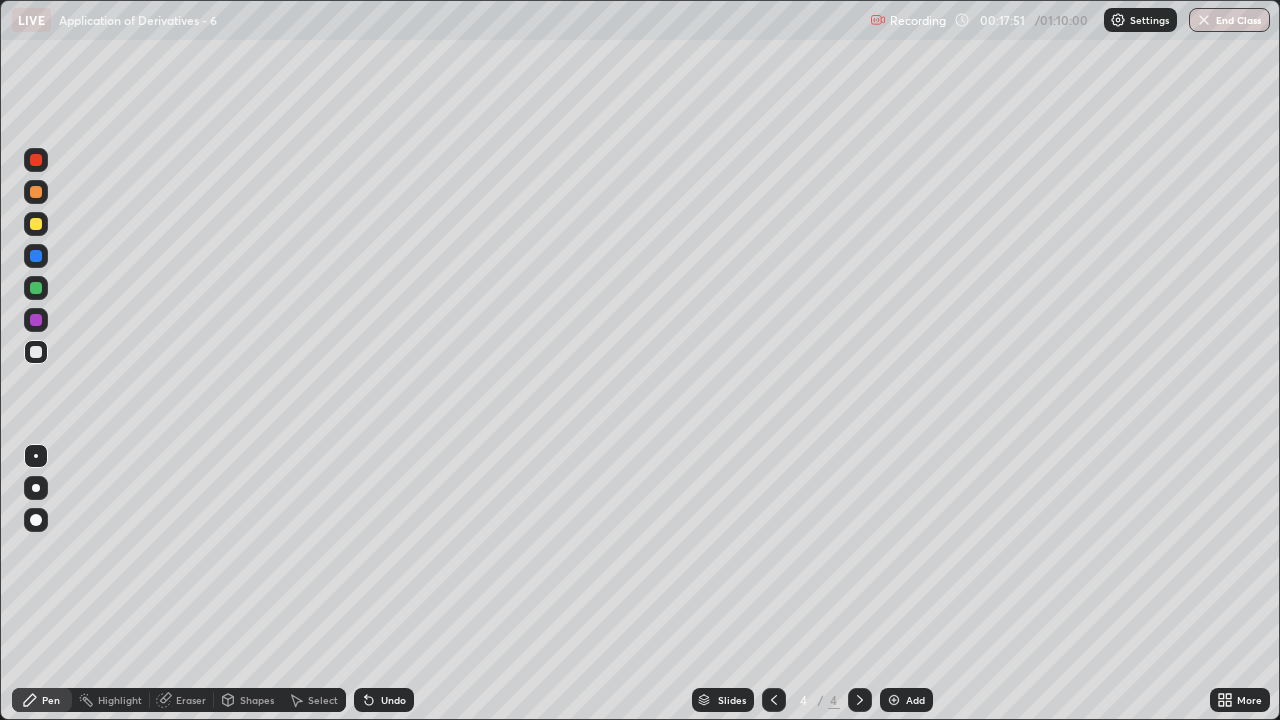 click on "Undo" at bounding box center [393, 700] 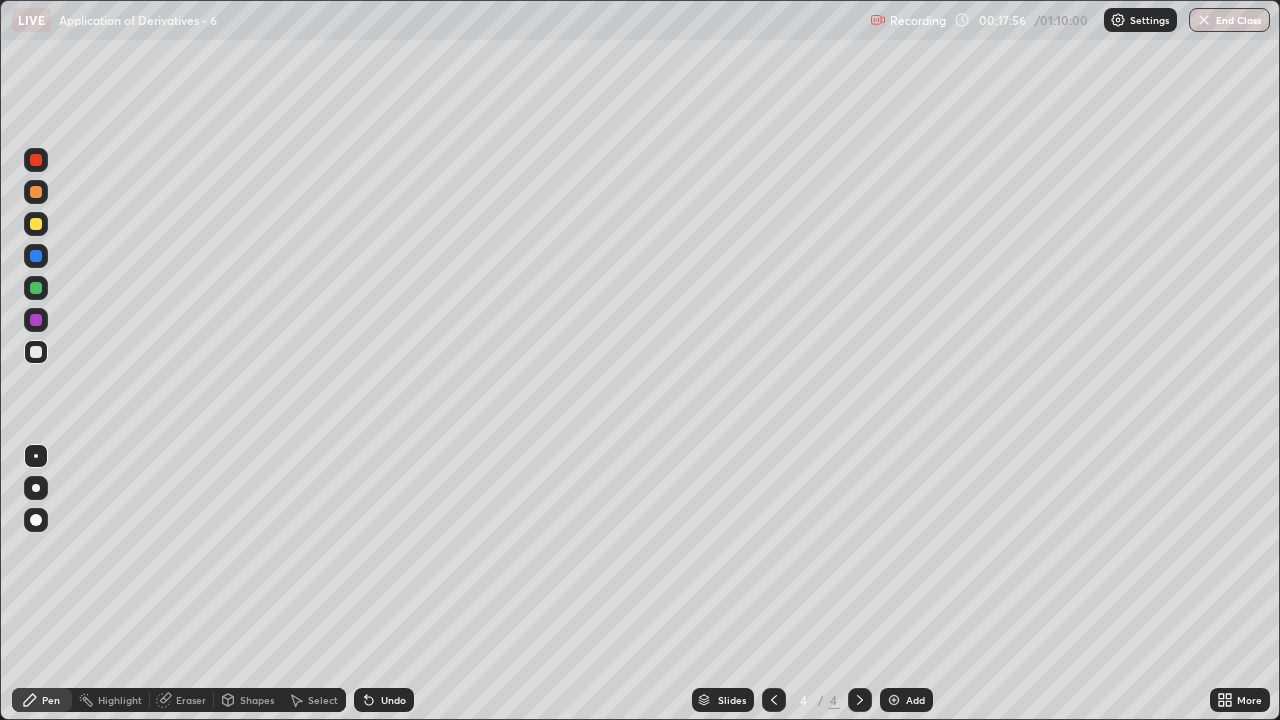 click on "Undo" at bounding box center (384, 700) 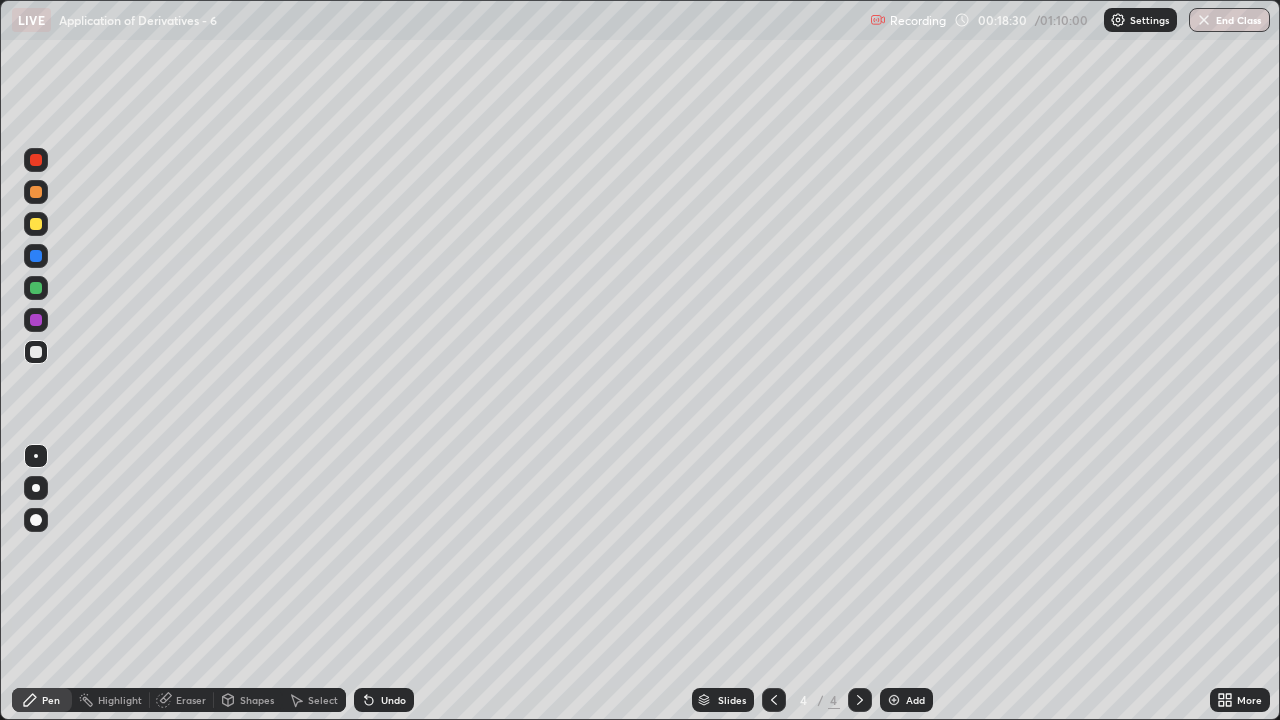 click at bounding box center [894, 700] 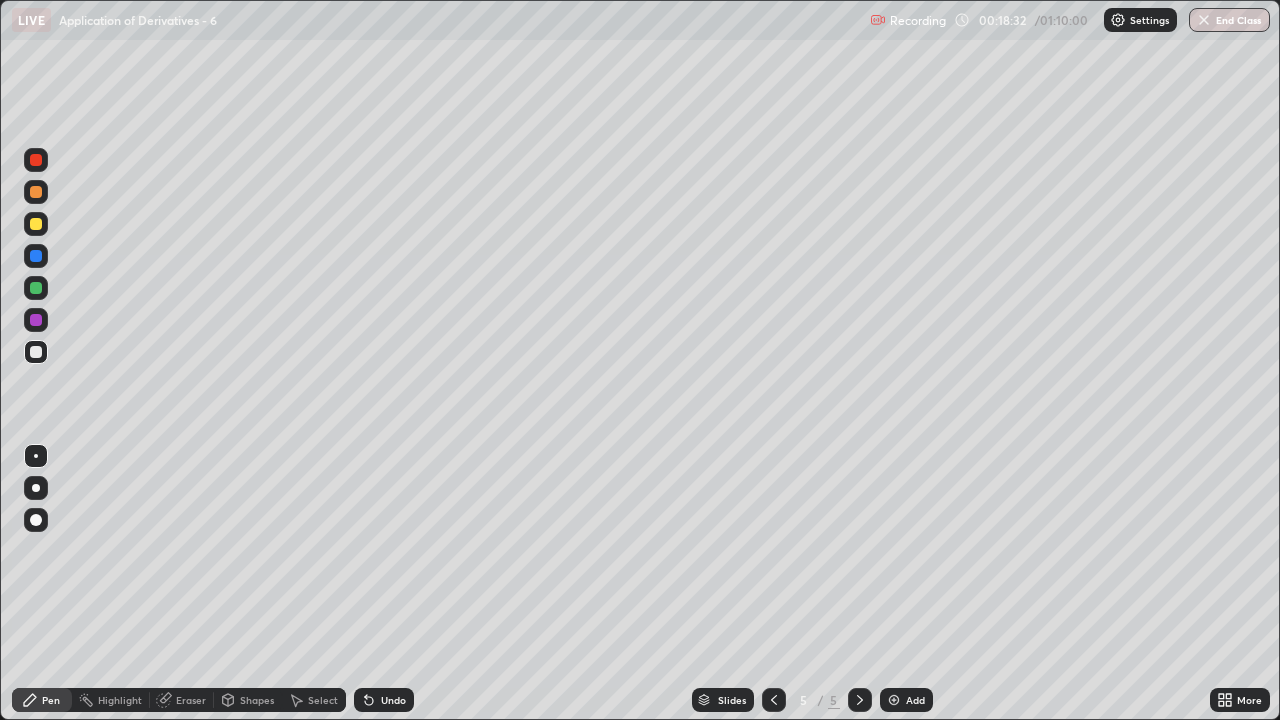 click at bounding box center (36, 224) 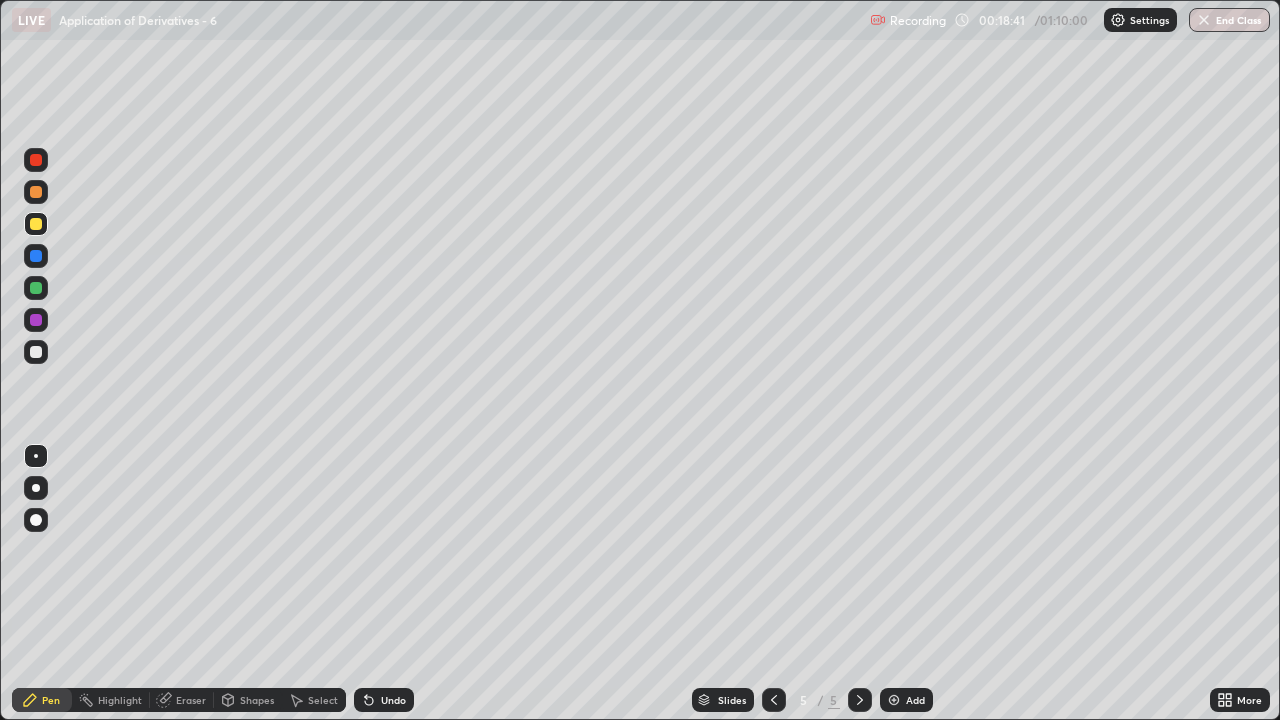 click on "Shapes" at bounding box center (257, 700) 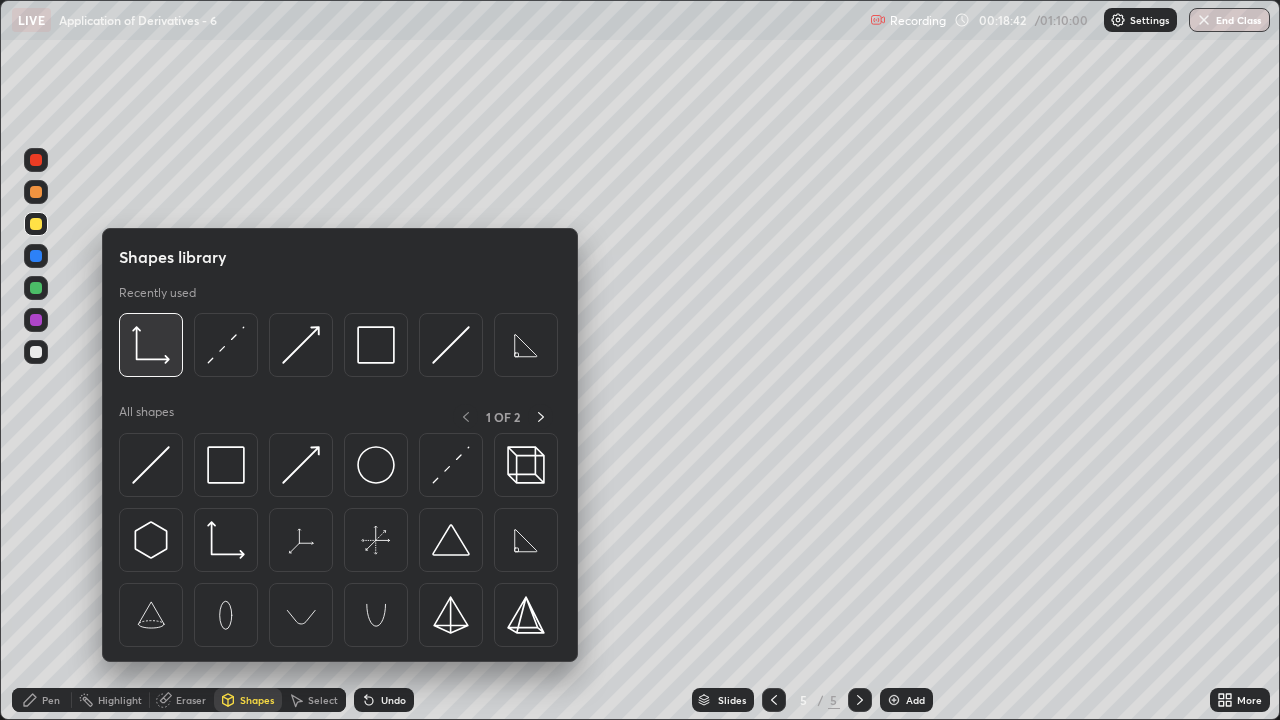 click at bounding box center [151, 345] 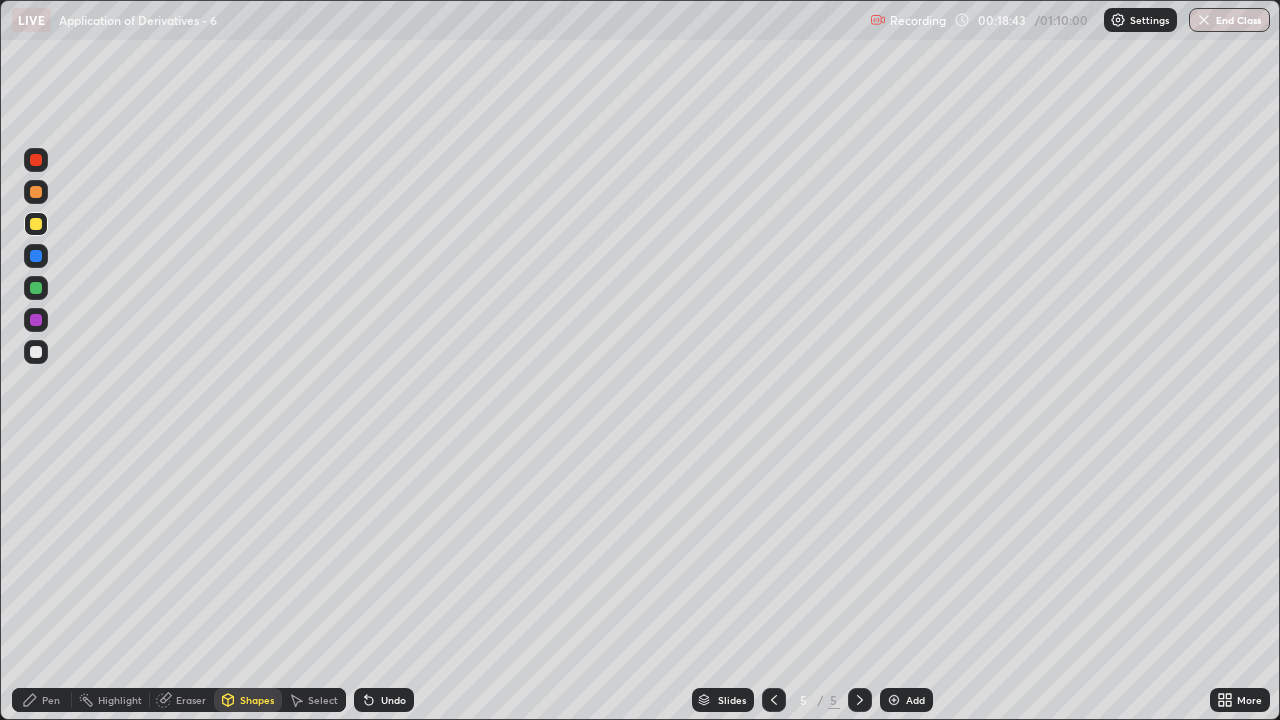 click at bounding box center [36, 352] 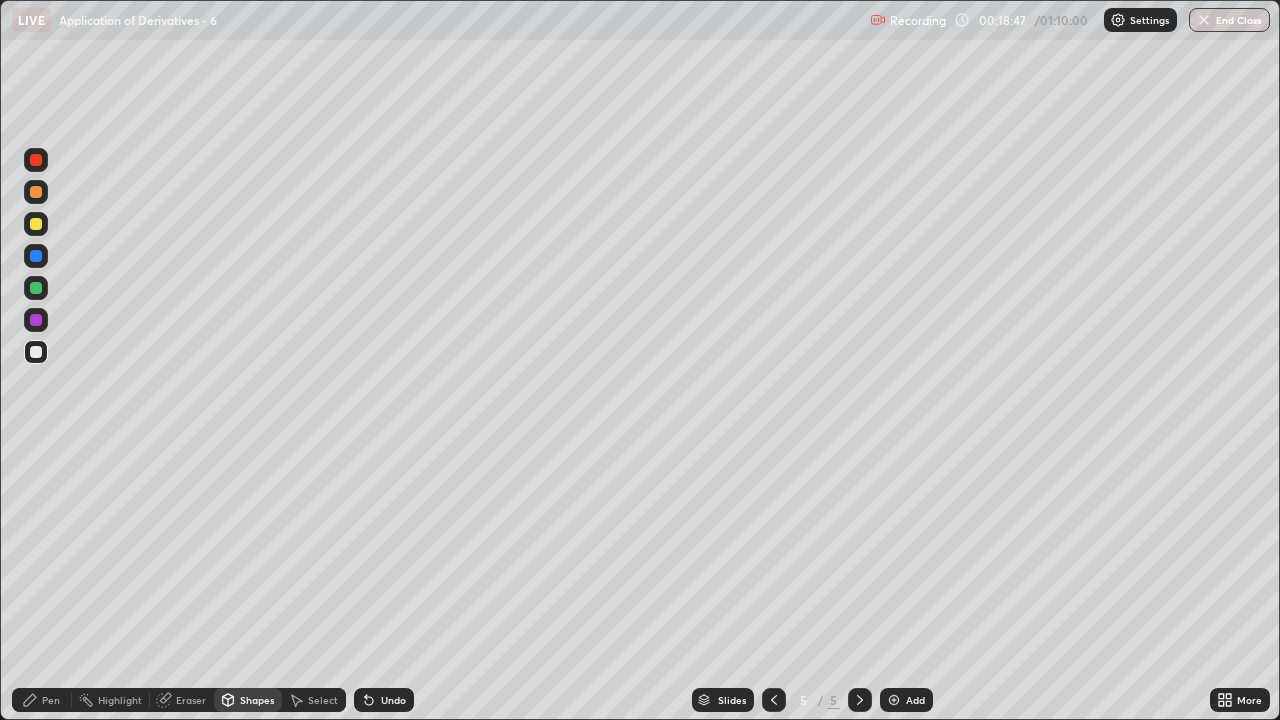 click 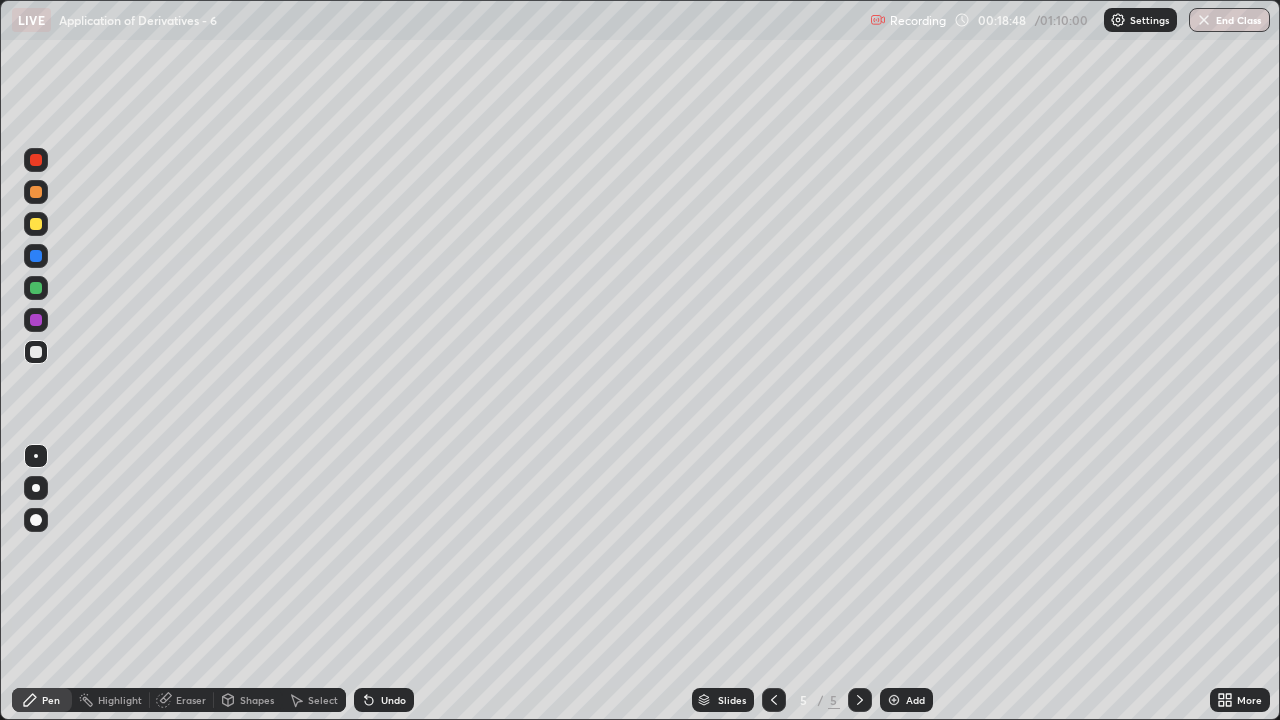 click at bounding box center (36, 224) 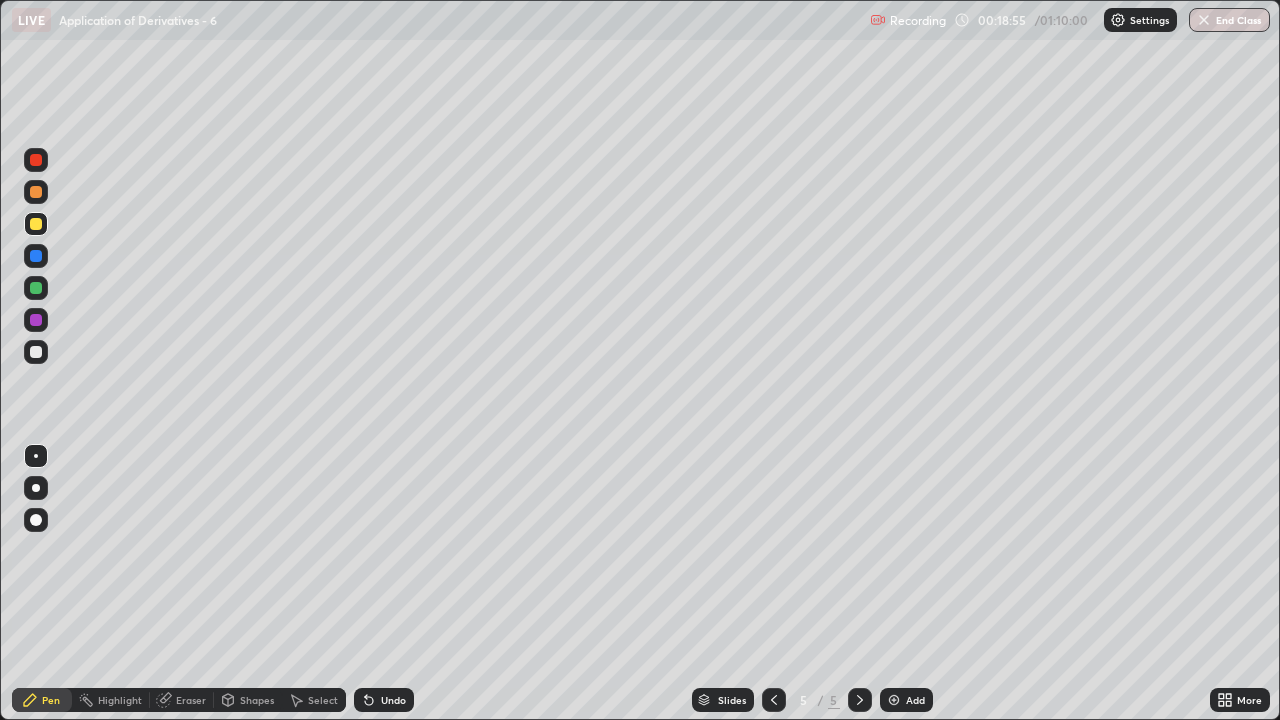 click at bounding box center [36, 352] 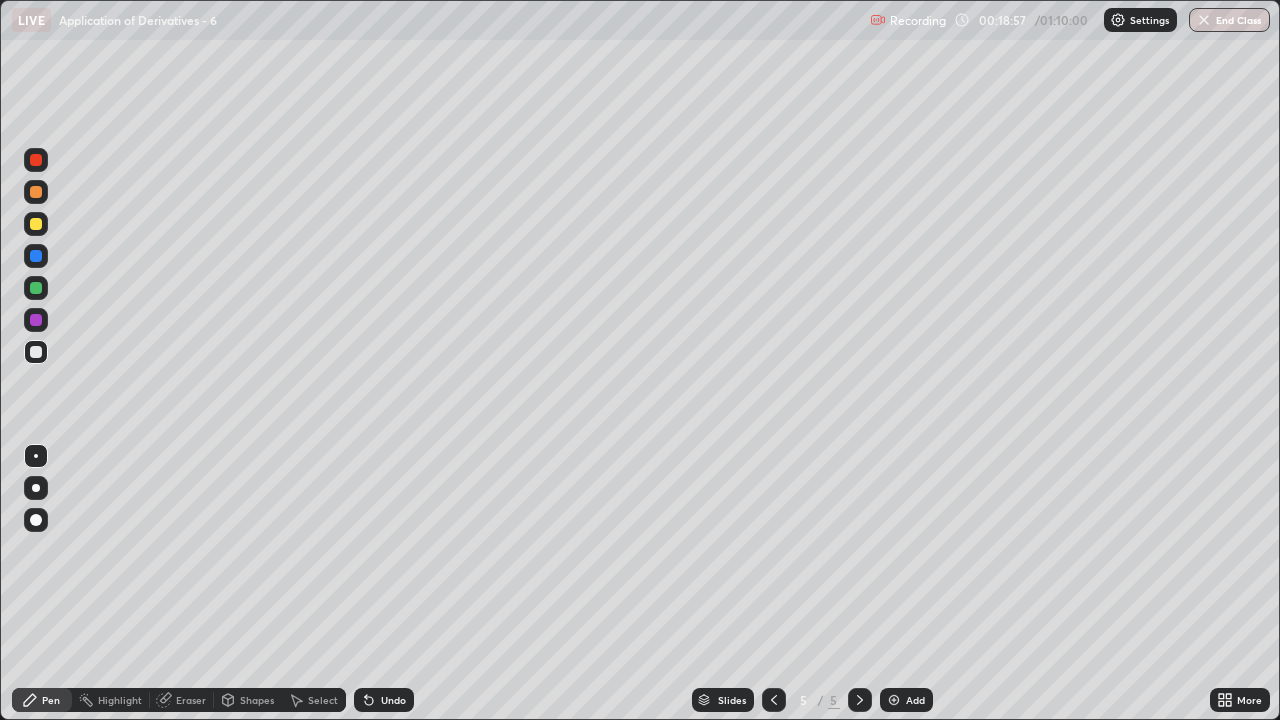 click on "Shapes" at bounding box center (248, 700) 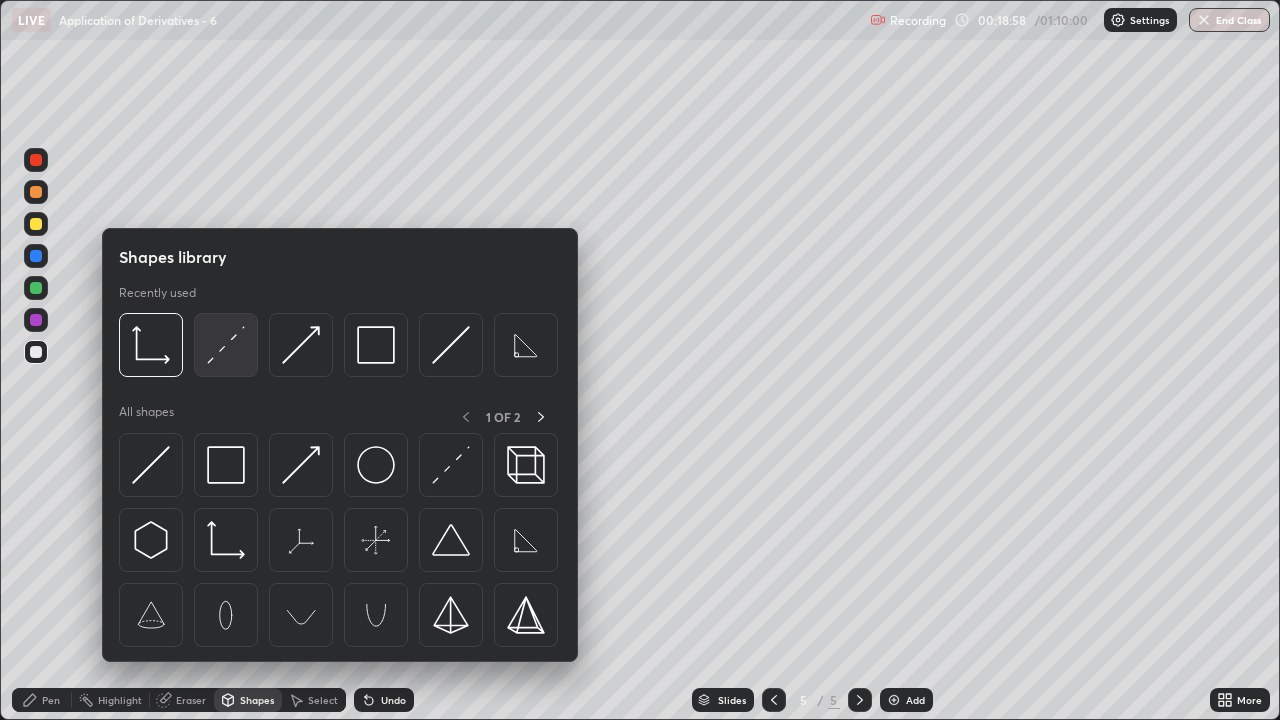 click at bounding box center (226, 345) 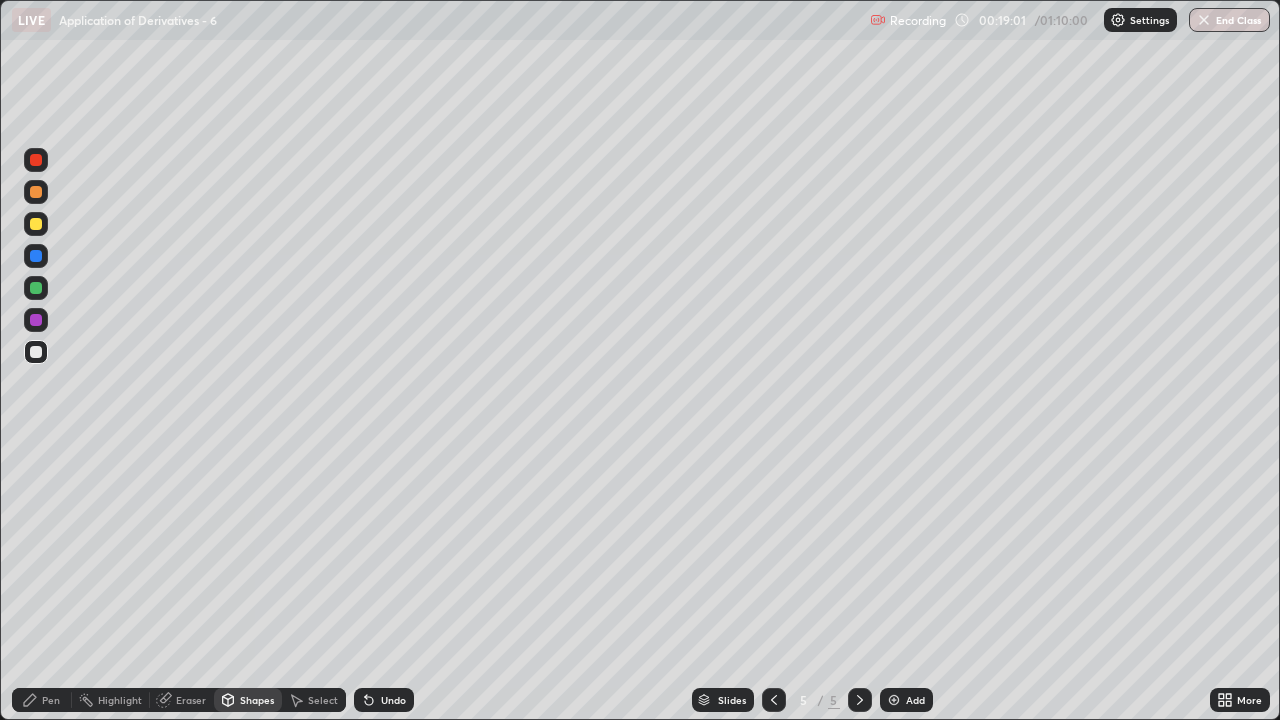 click 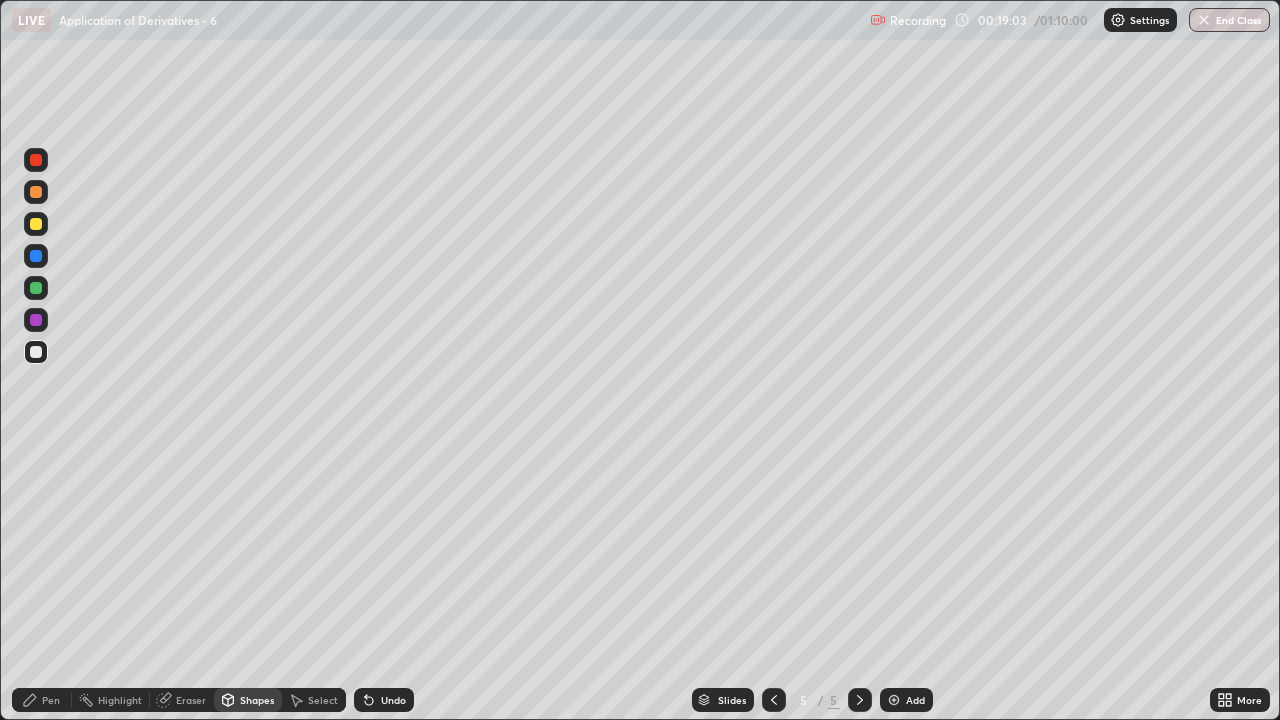 click on "Pen" at bounding box center [51, 700] 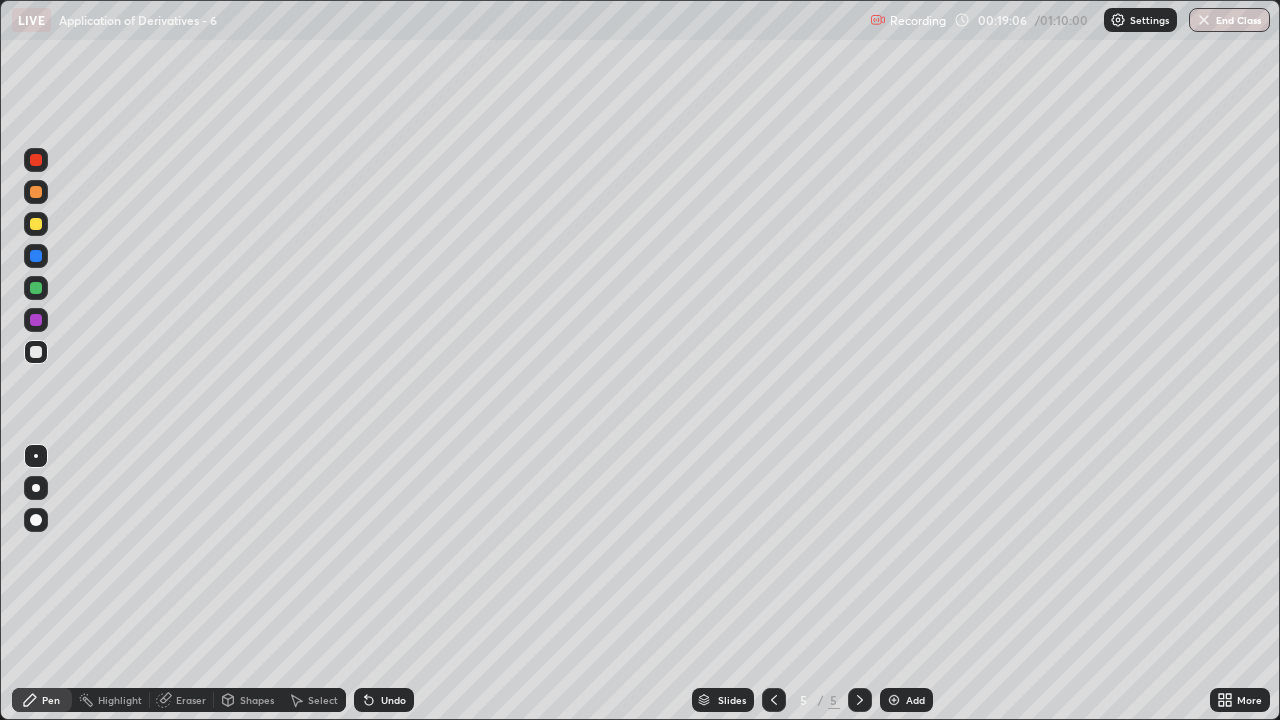click at bounding box center (36, 224) 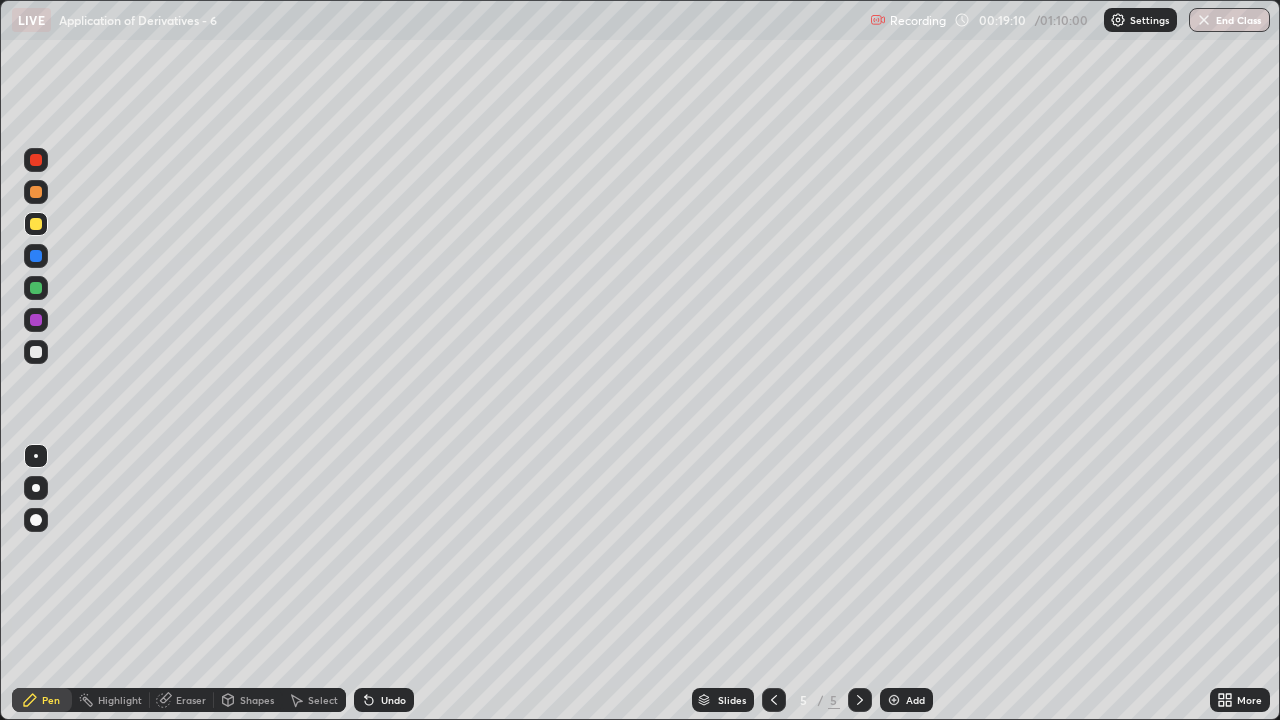 click on "Shapes" at bounding box center (257, 700) 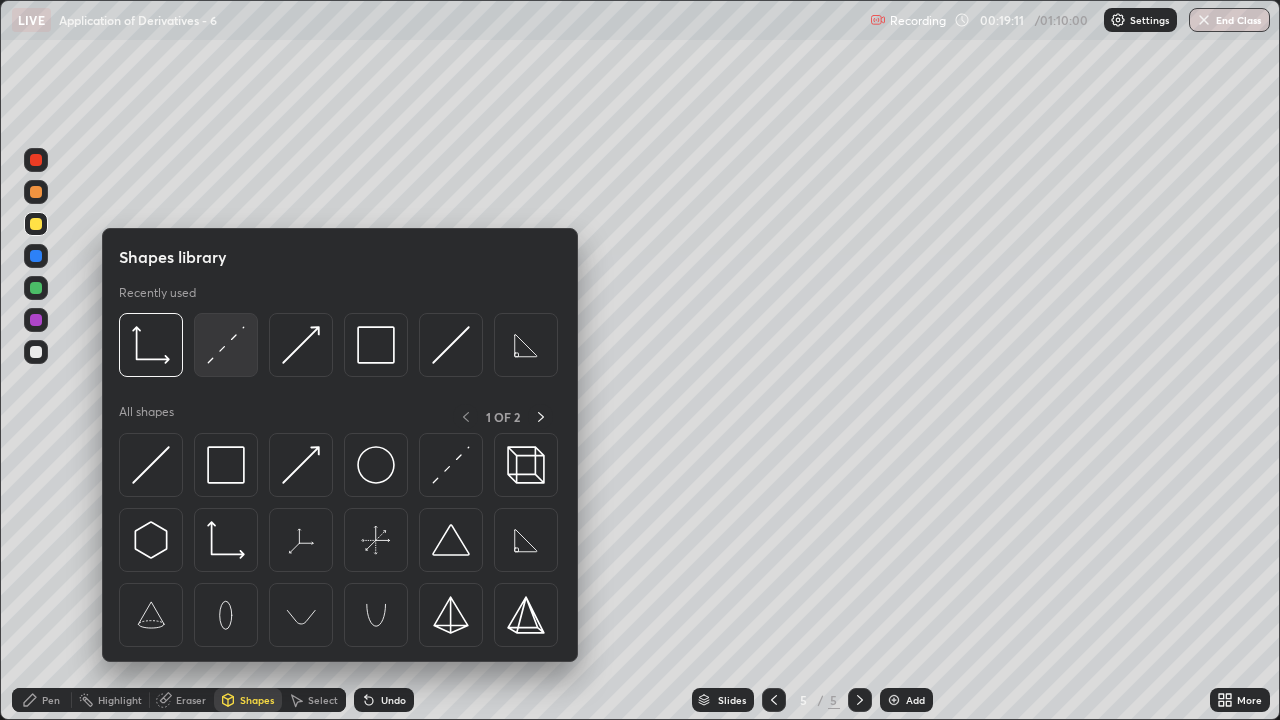 click at bounding box center [226, 345] 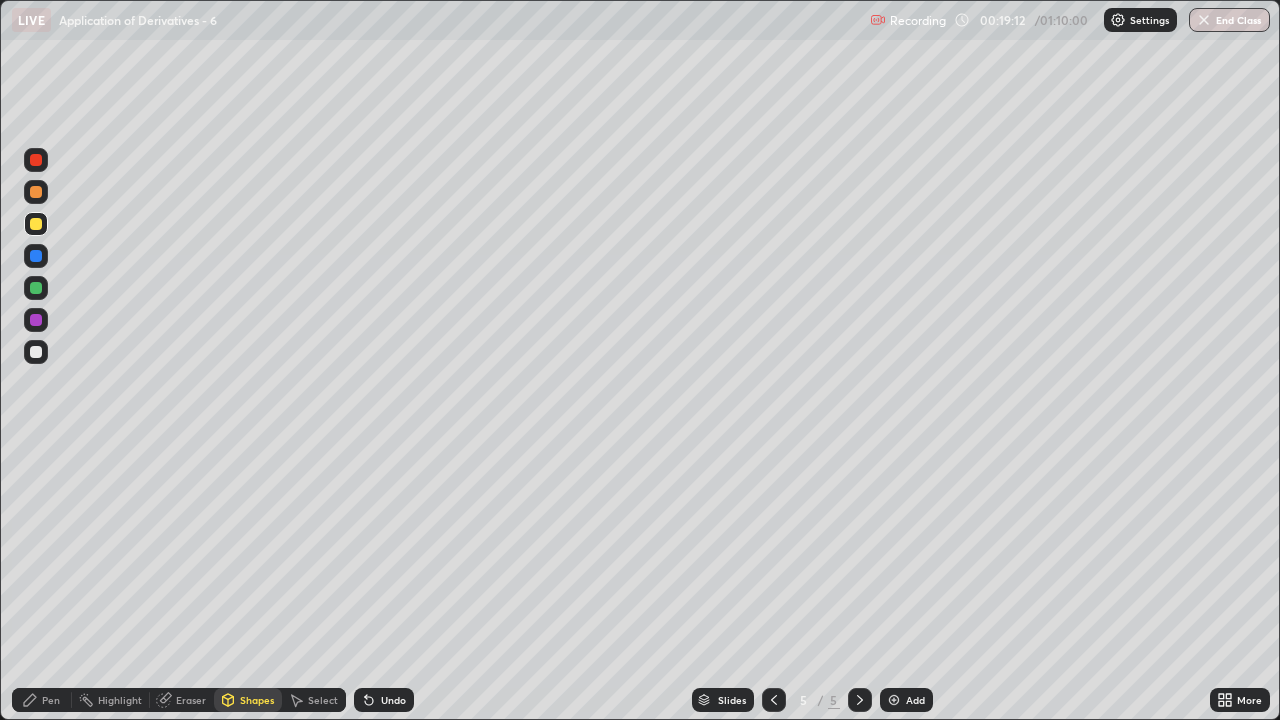 click at bounding box center [36, 352] 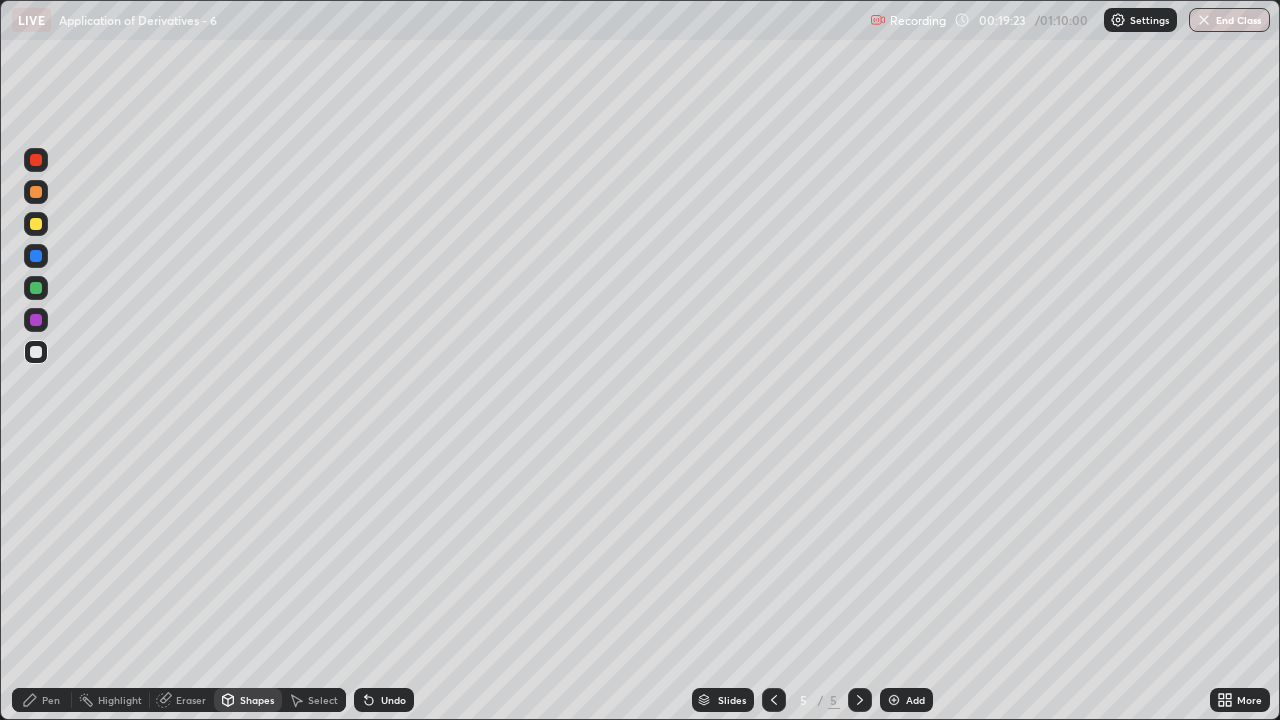 click on "Pen" at bounding box center (42, 700) 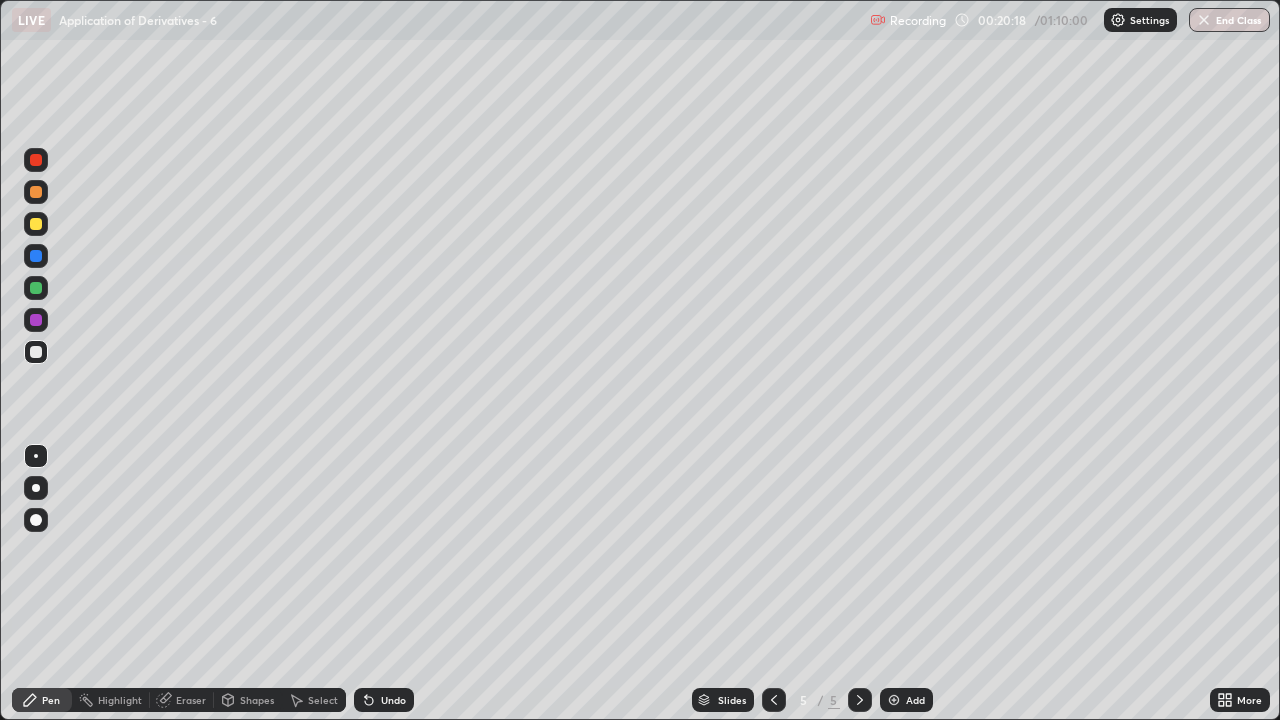 click on "Undo" at bounding box center [393, 700] 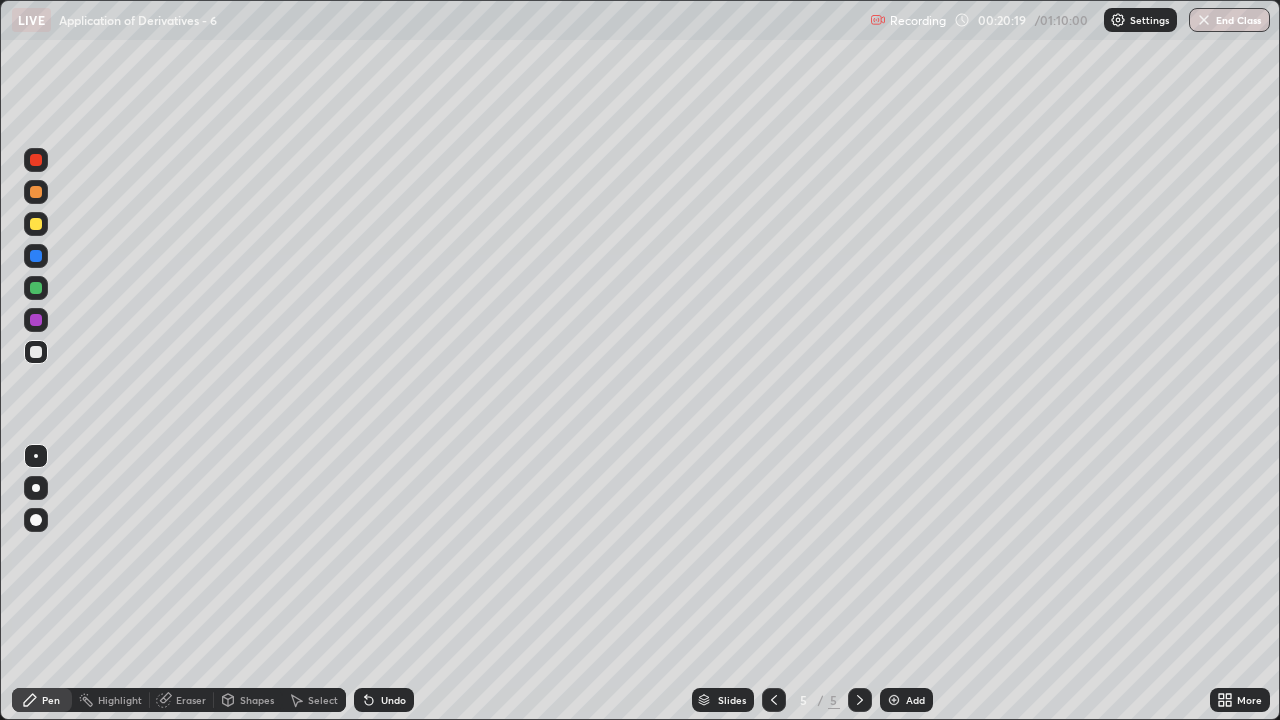 click on "Undo" at bounding box center (393, 700) 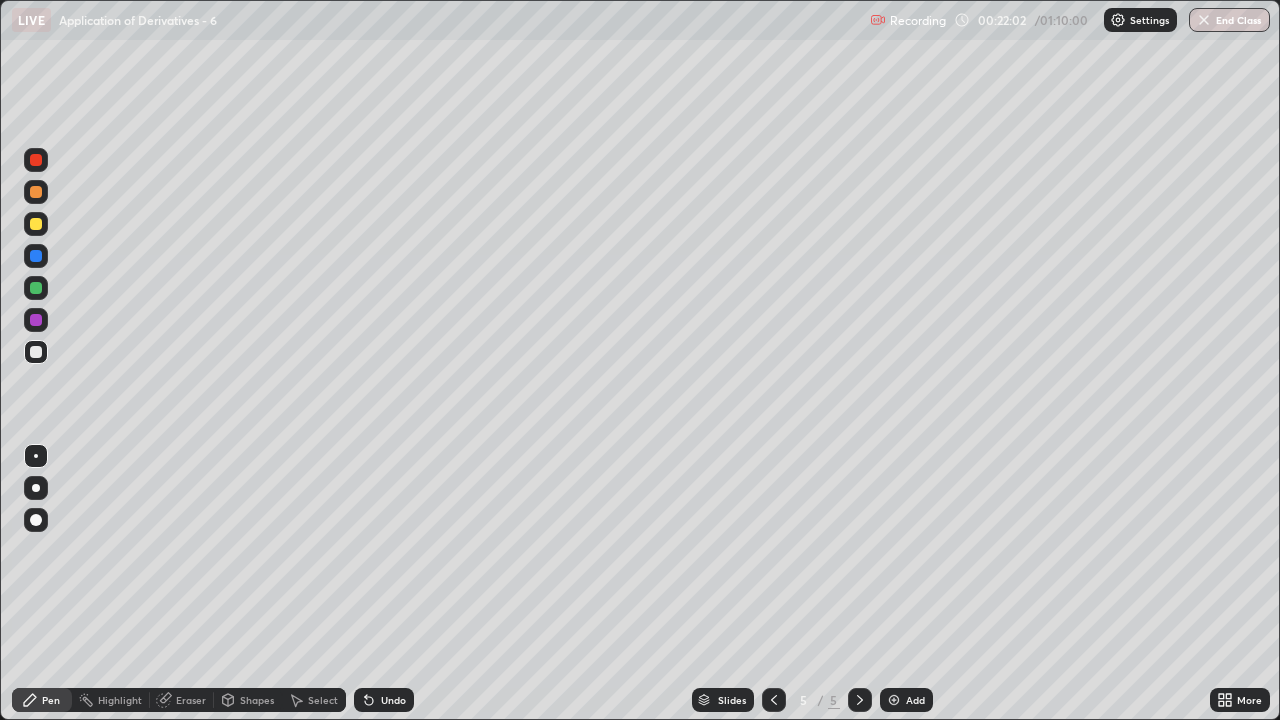 click at bounding box center (36, 224) 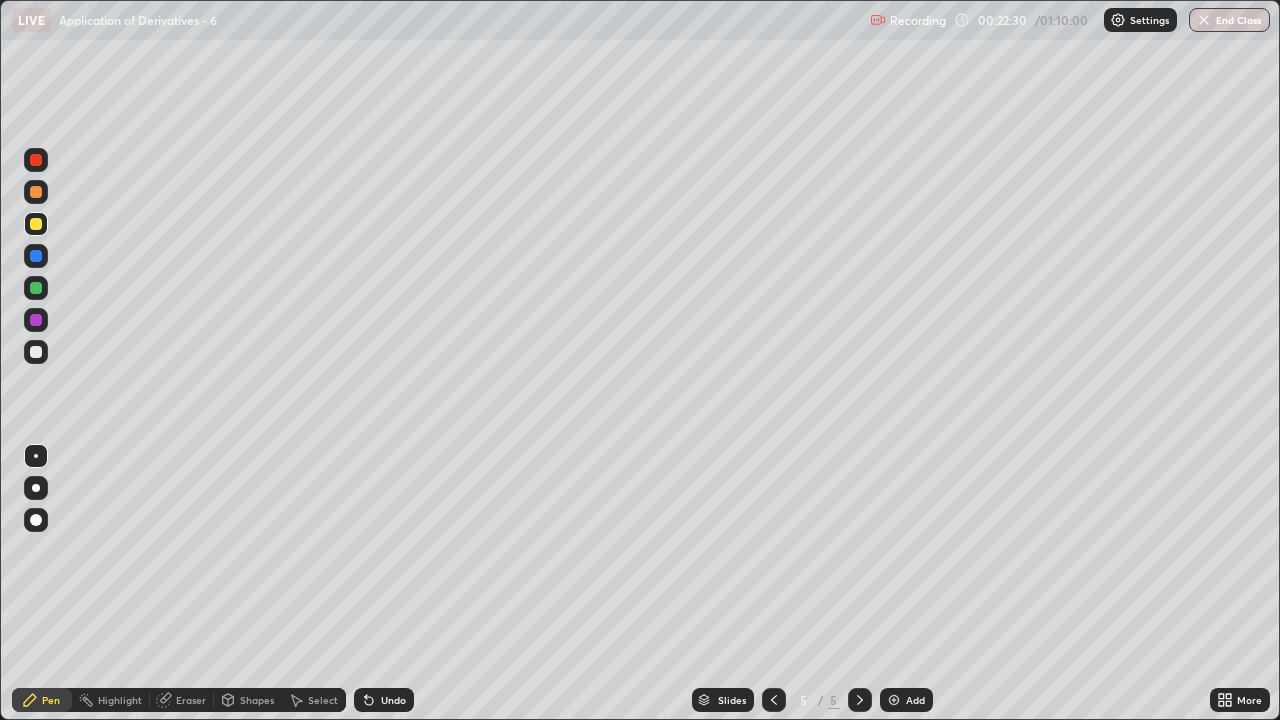 click on "Add" at bounding box center [906, 700] 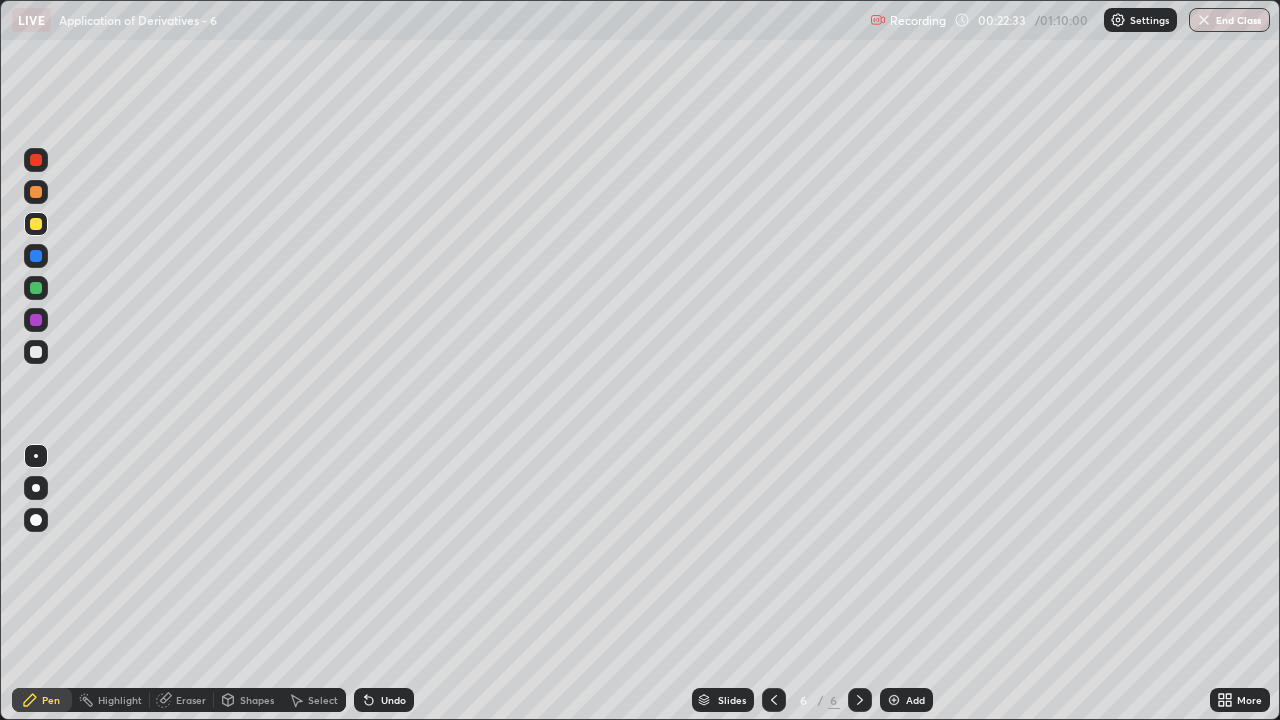 click on "Shapes" at bounding box center [257, 700] 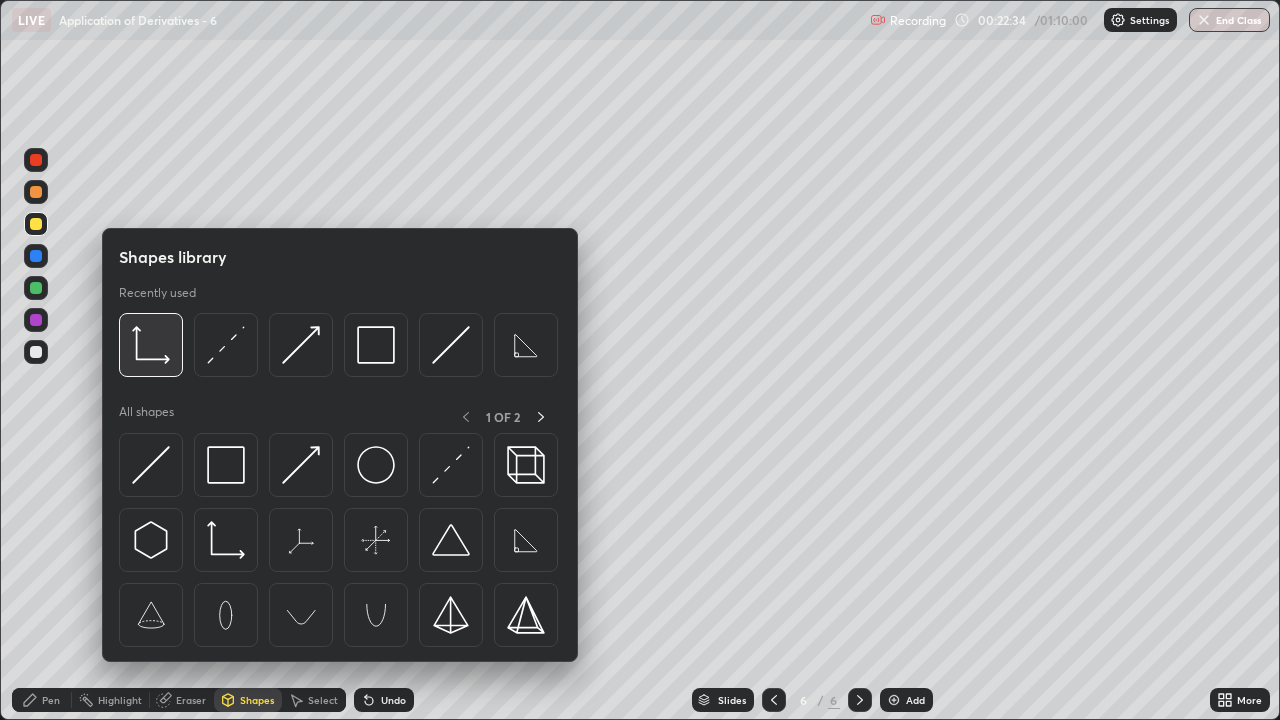 click at bounding box center [151, 345] 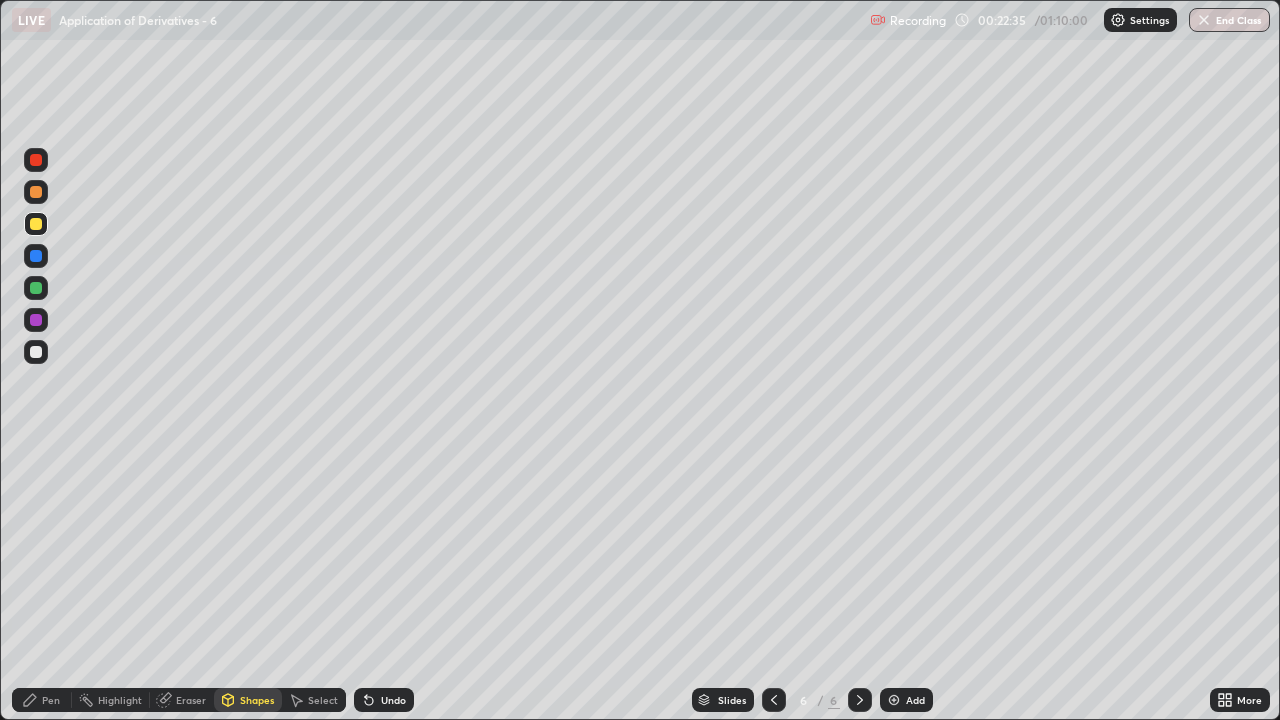 click at bounding box center [36, 352] 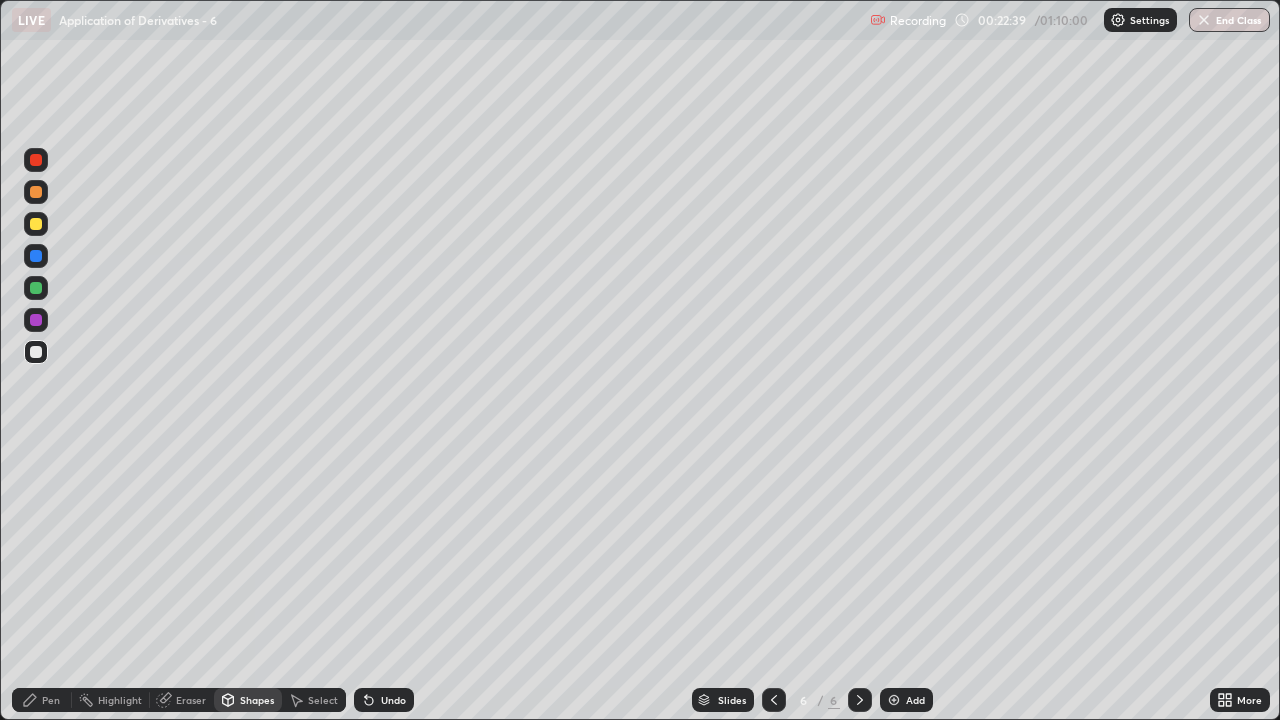 click 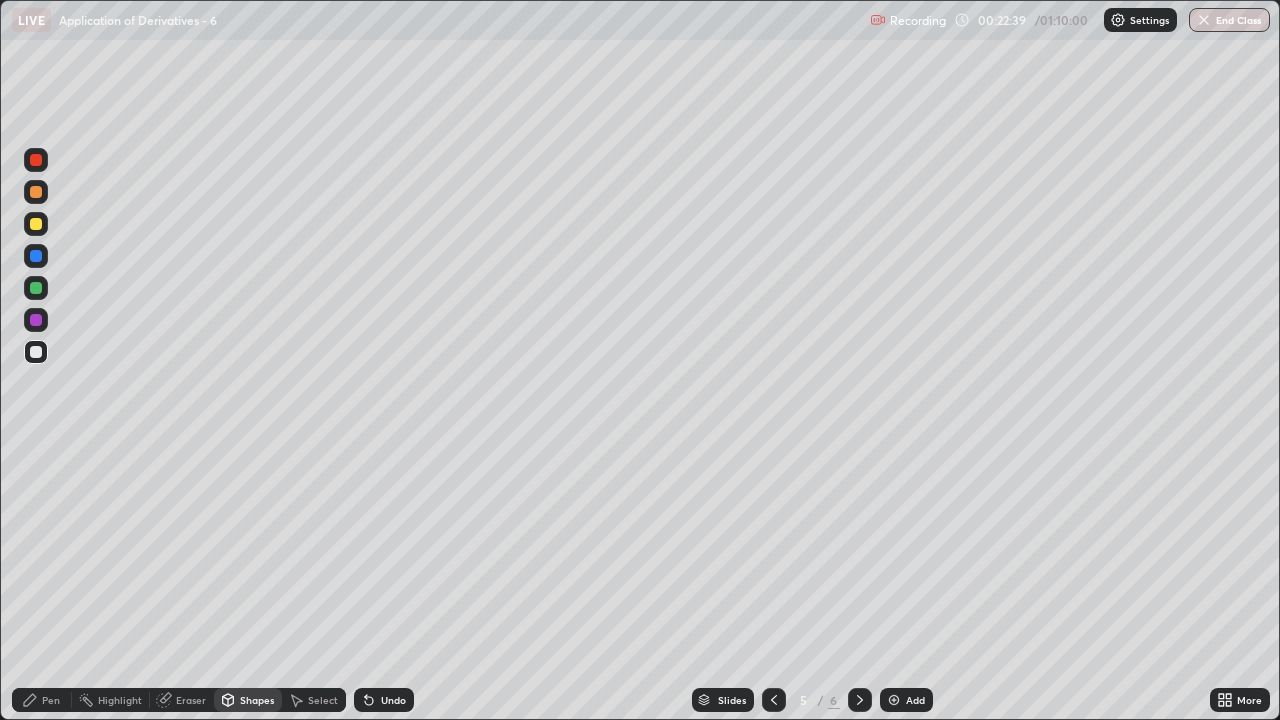 click 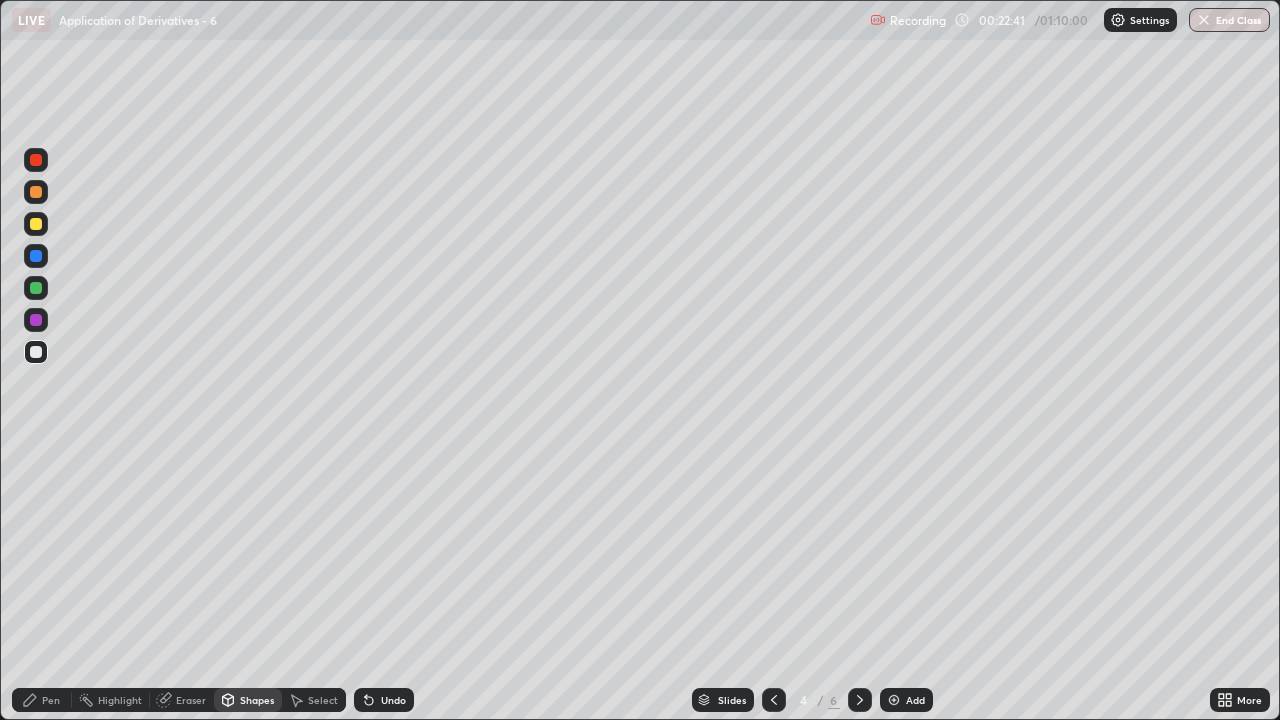 click at bounding box center [774, 700] 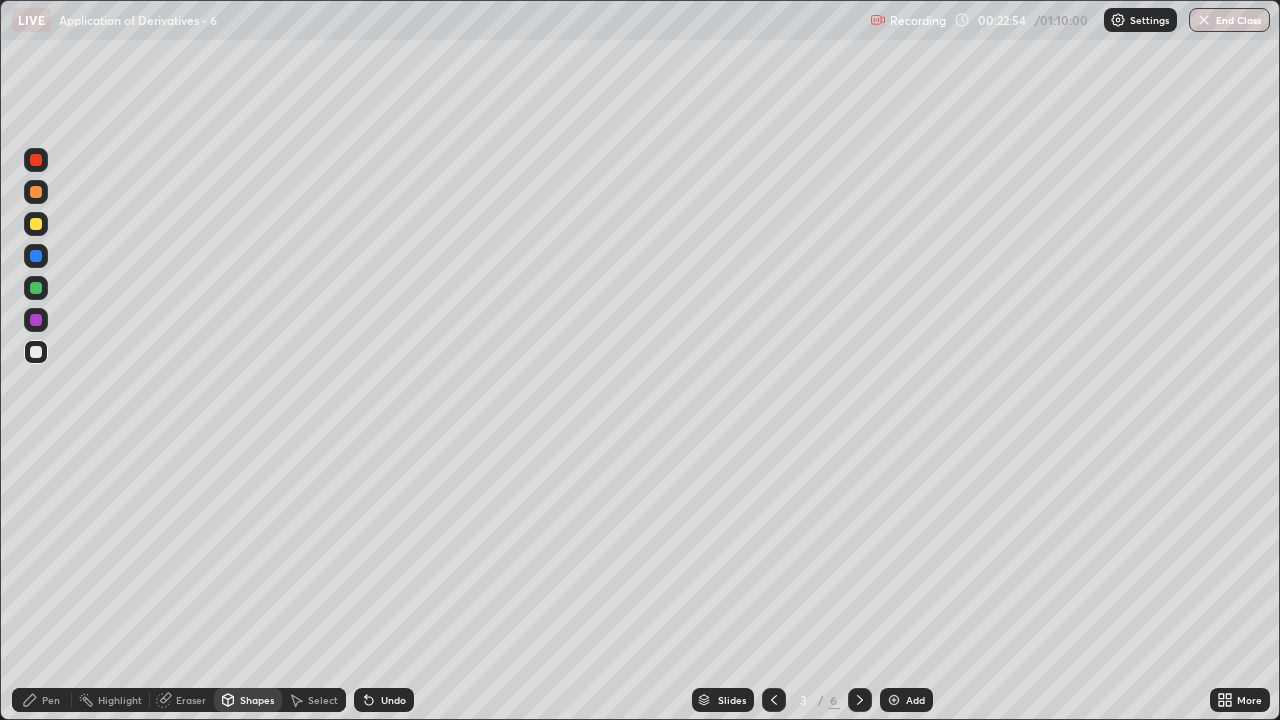 click on "Pen" at bounding box center (42, 700) 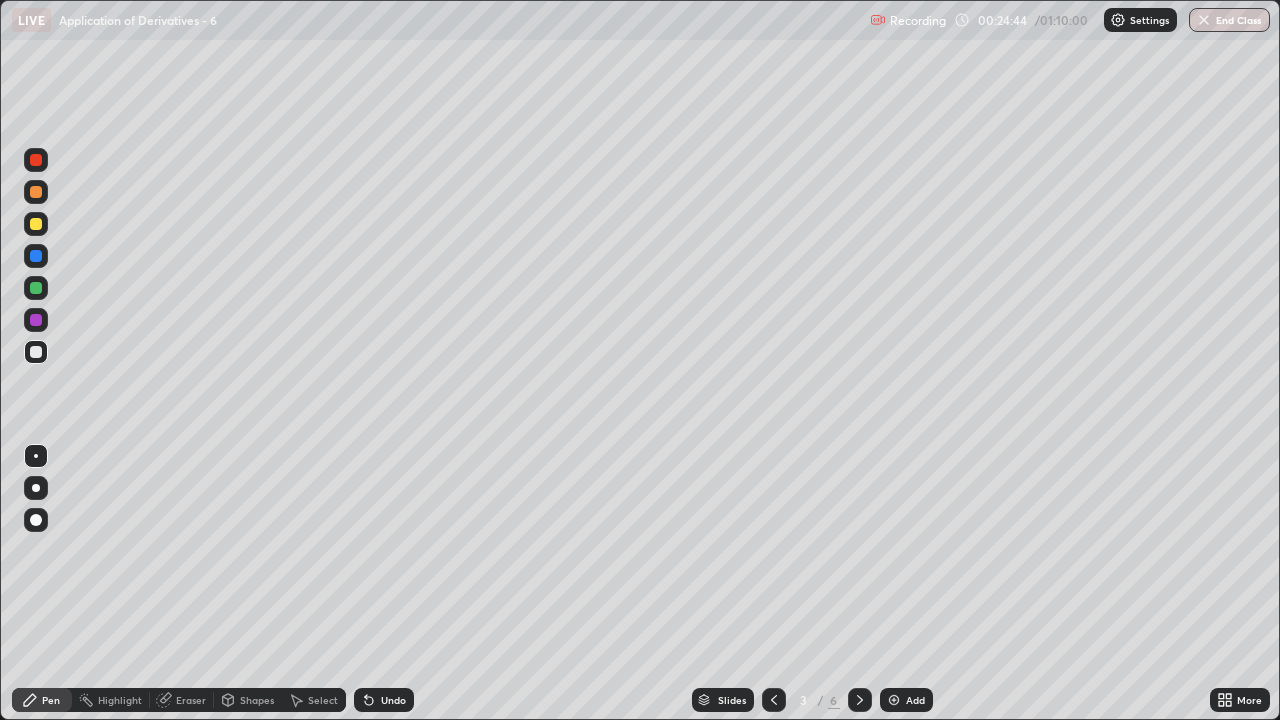 click 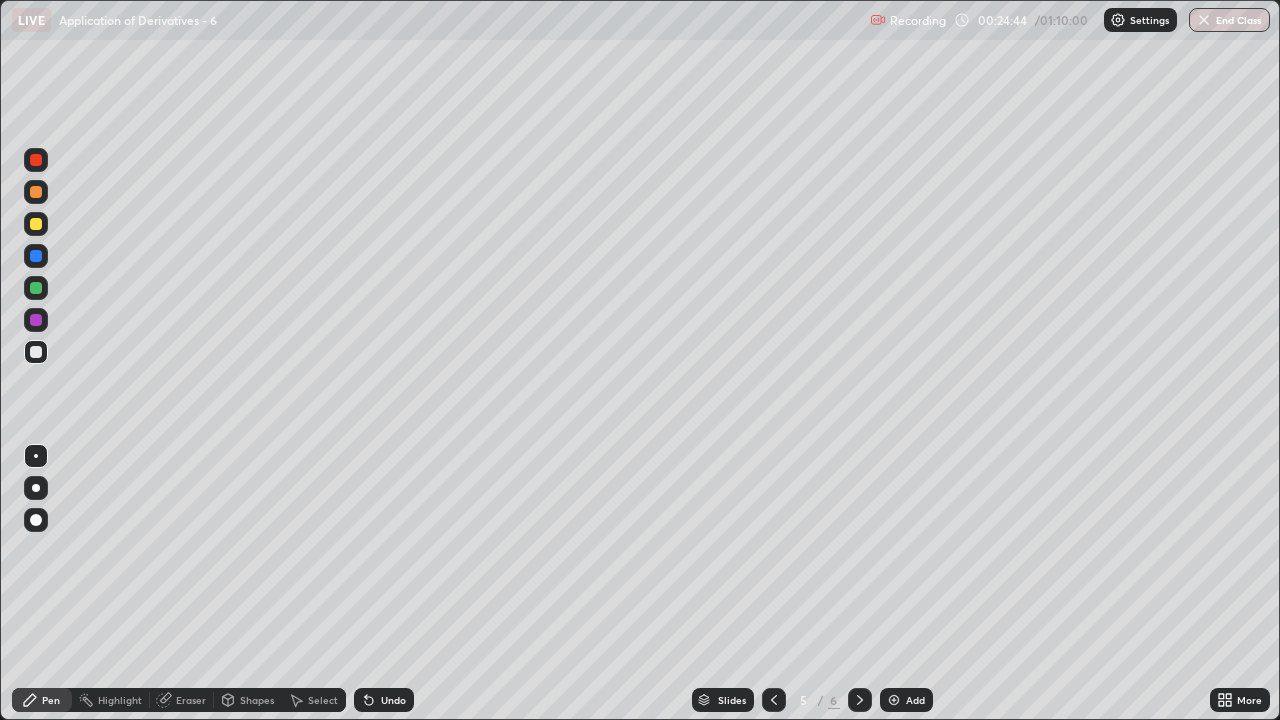 click 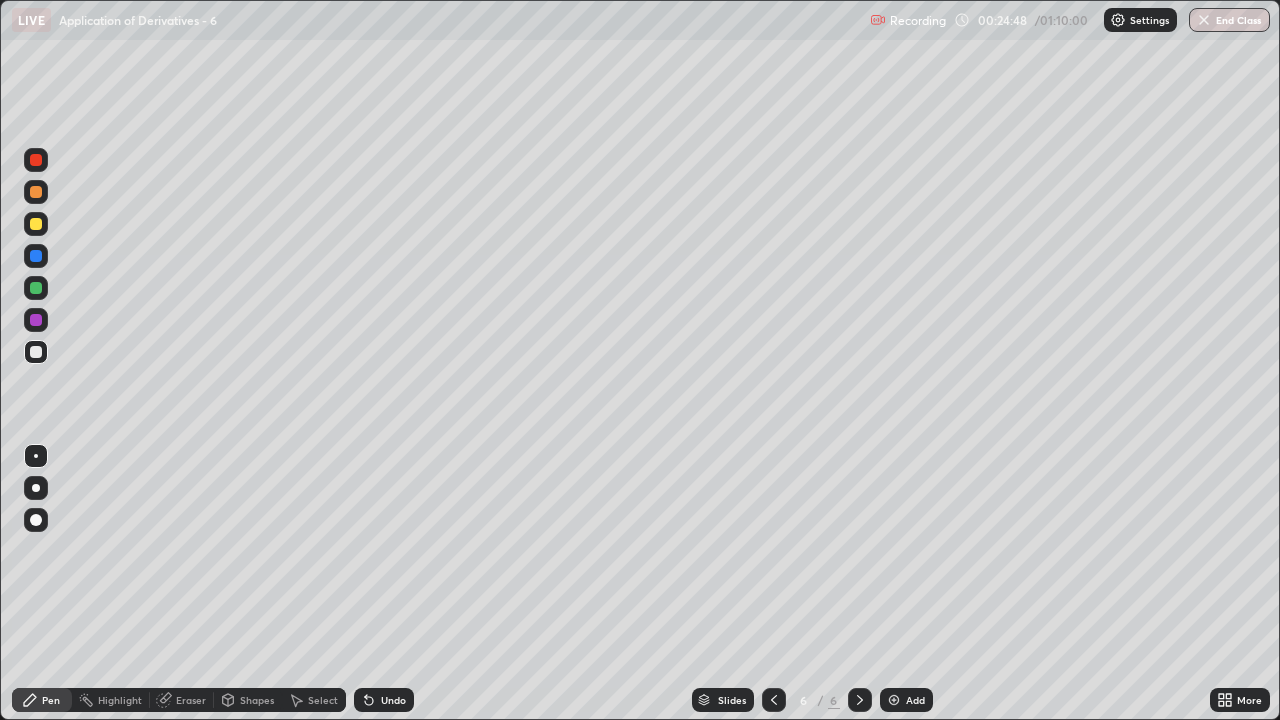 click on "Undo" at bounding box center [393, 700] 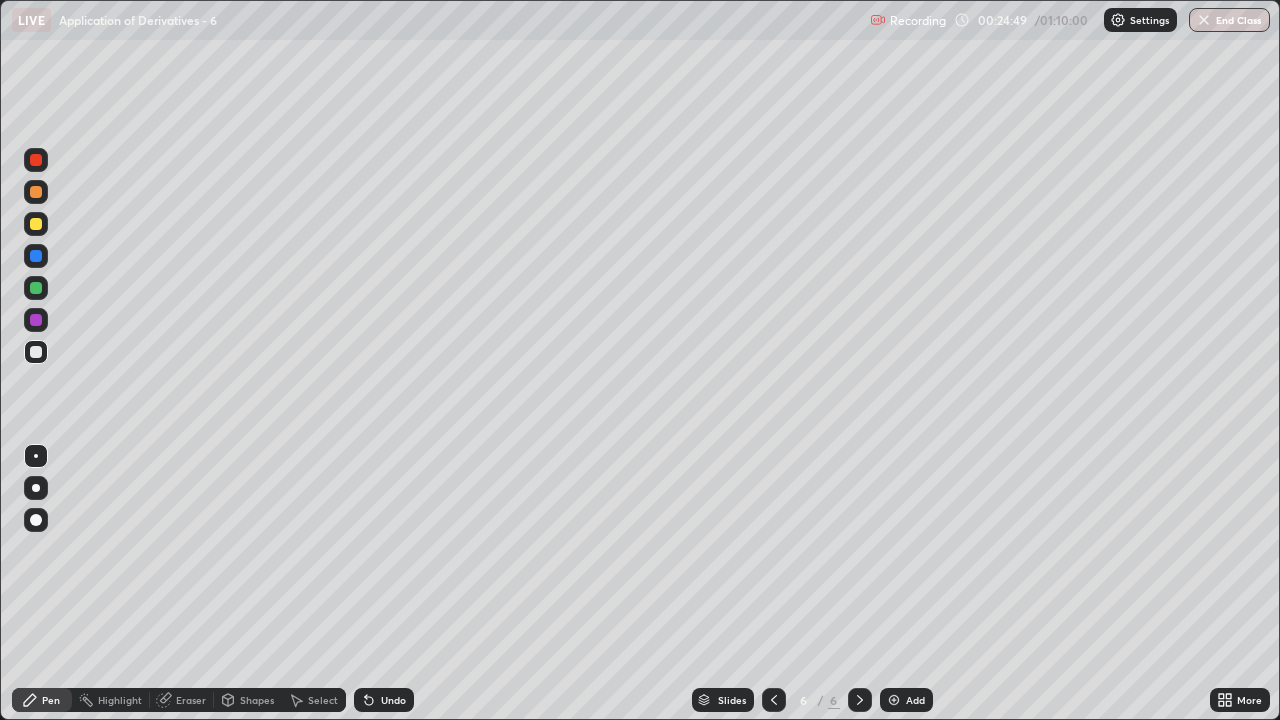 click at bounding box center [36, 224] 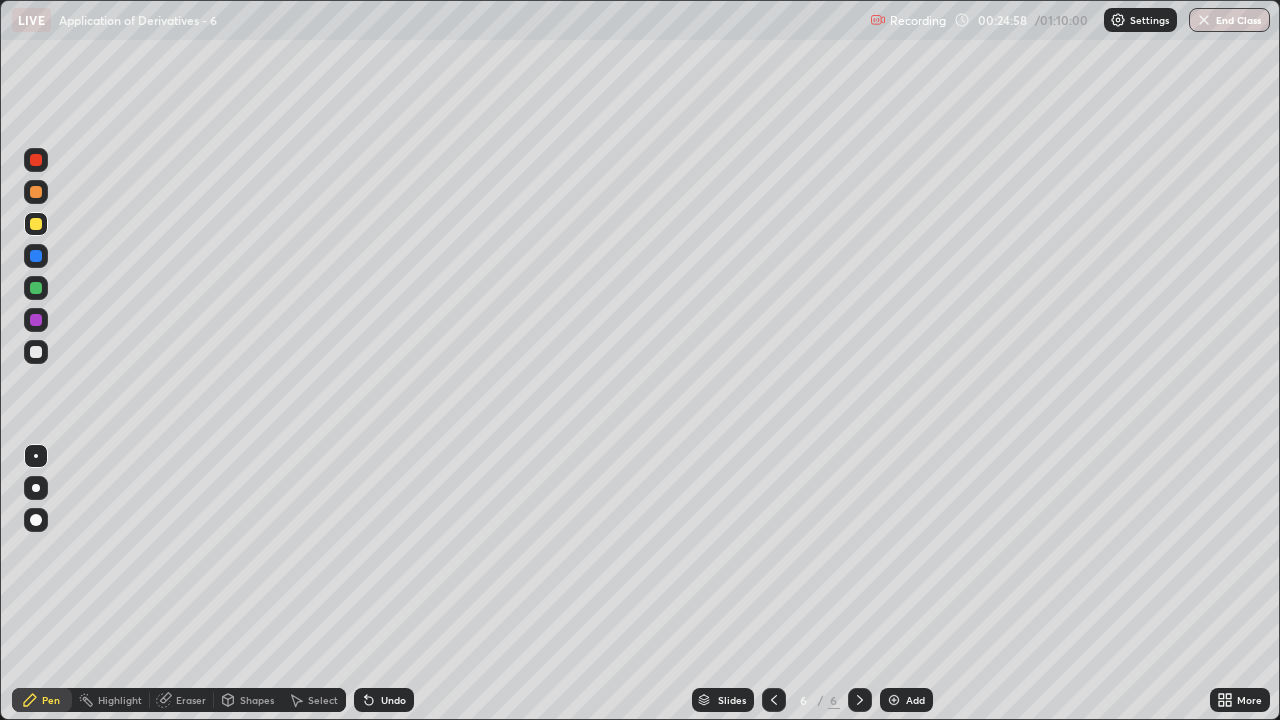 click on "Undo" at bounding box center [384, 700] 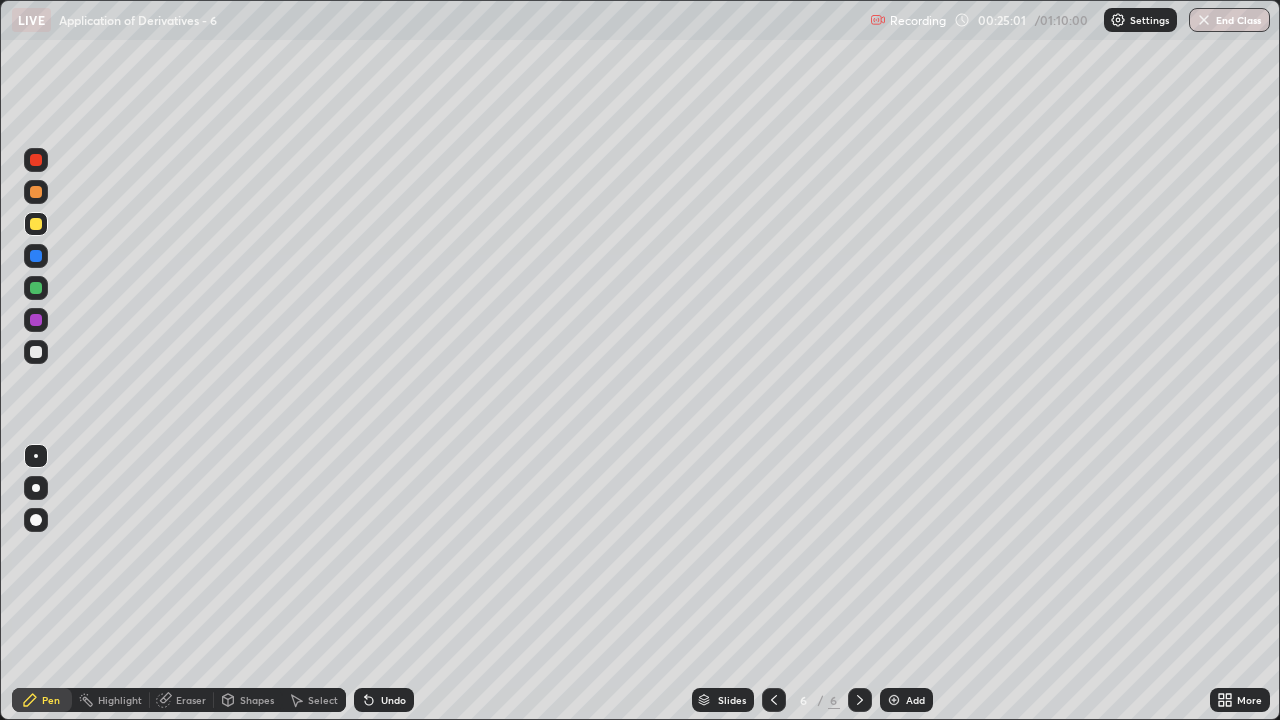 click on "Undo" at bounding box center (384, 700) 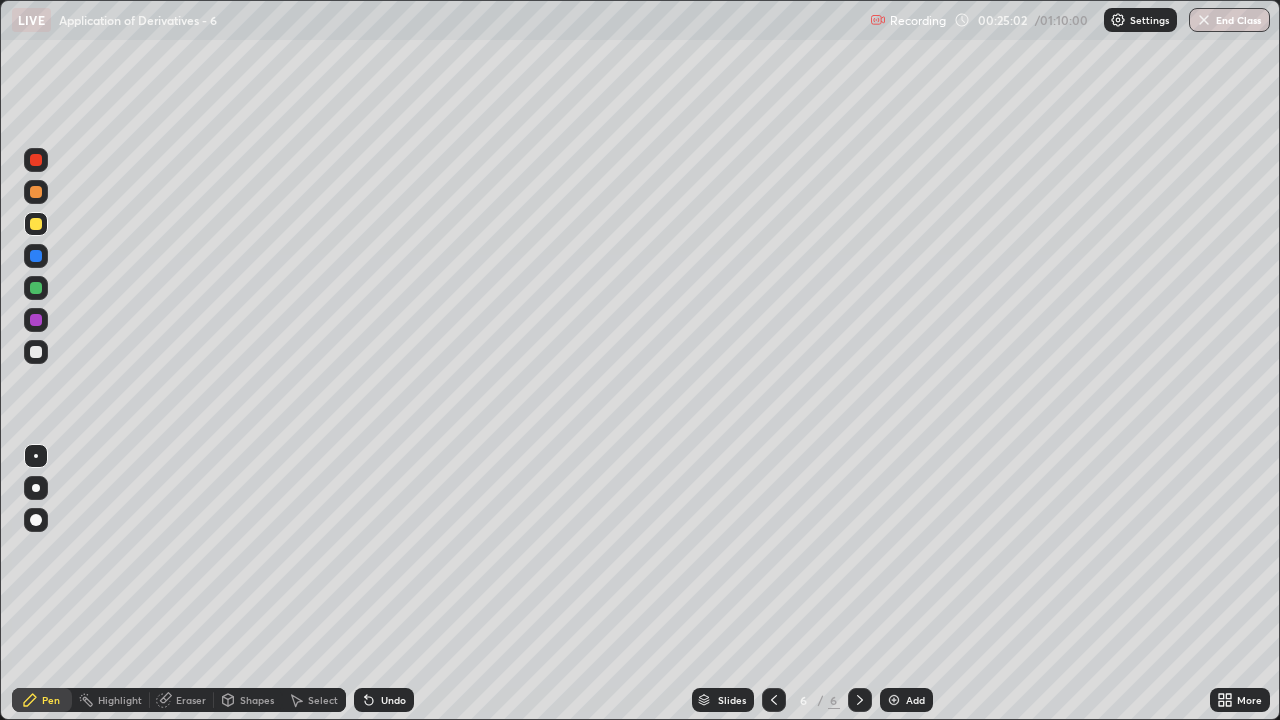 click on "Undo" at bounding box center (384, 700) 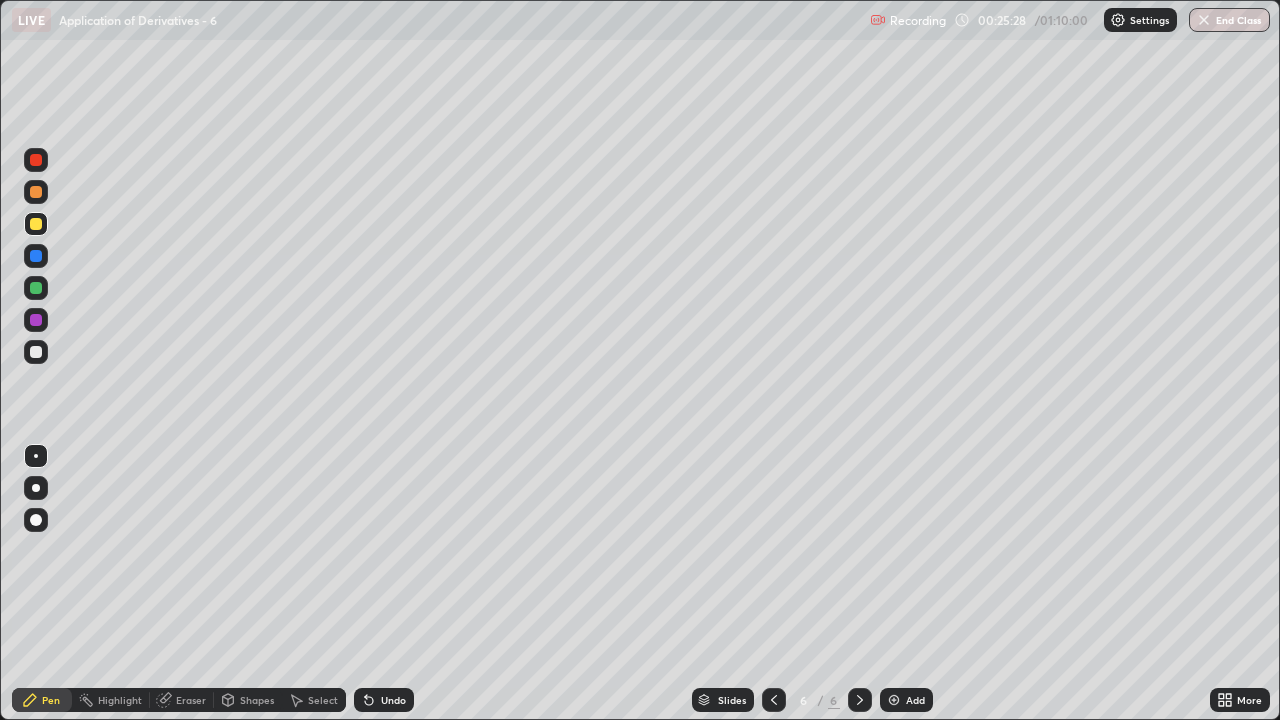click 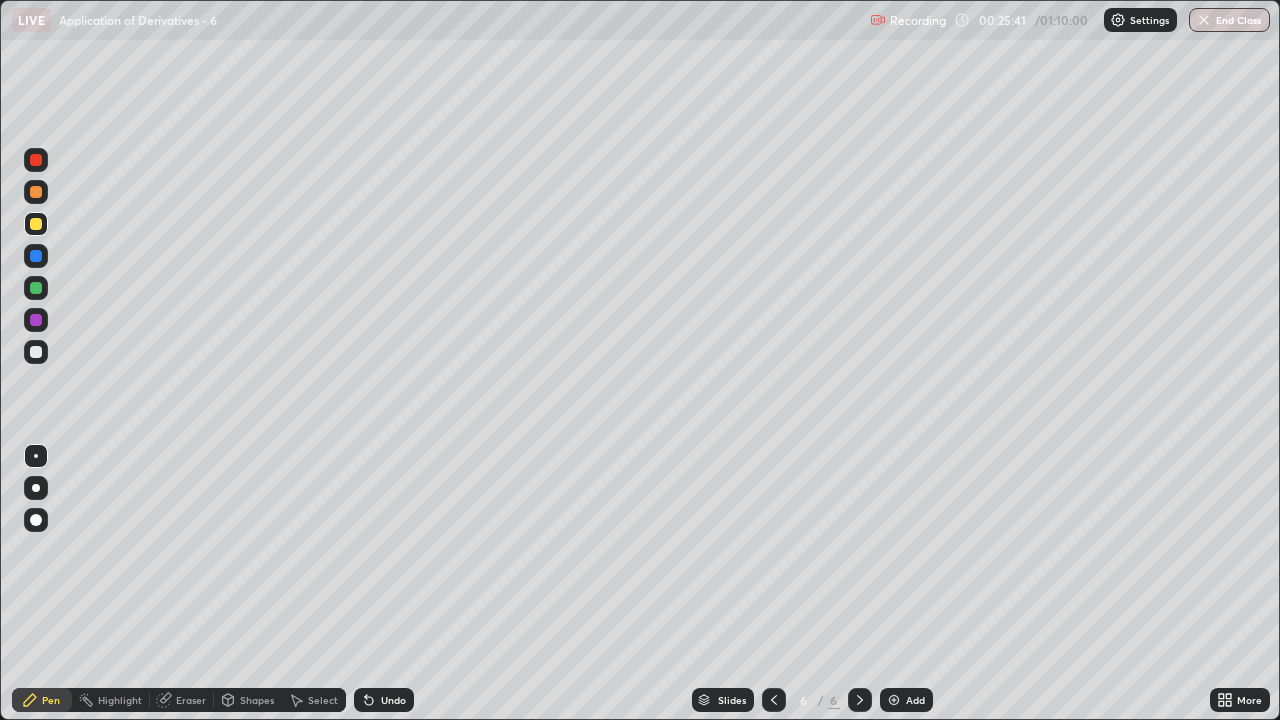 click at bounding box center (36, 352) 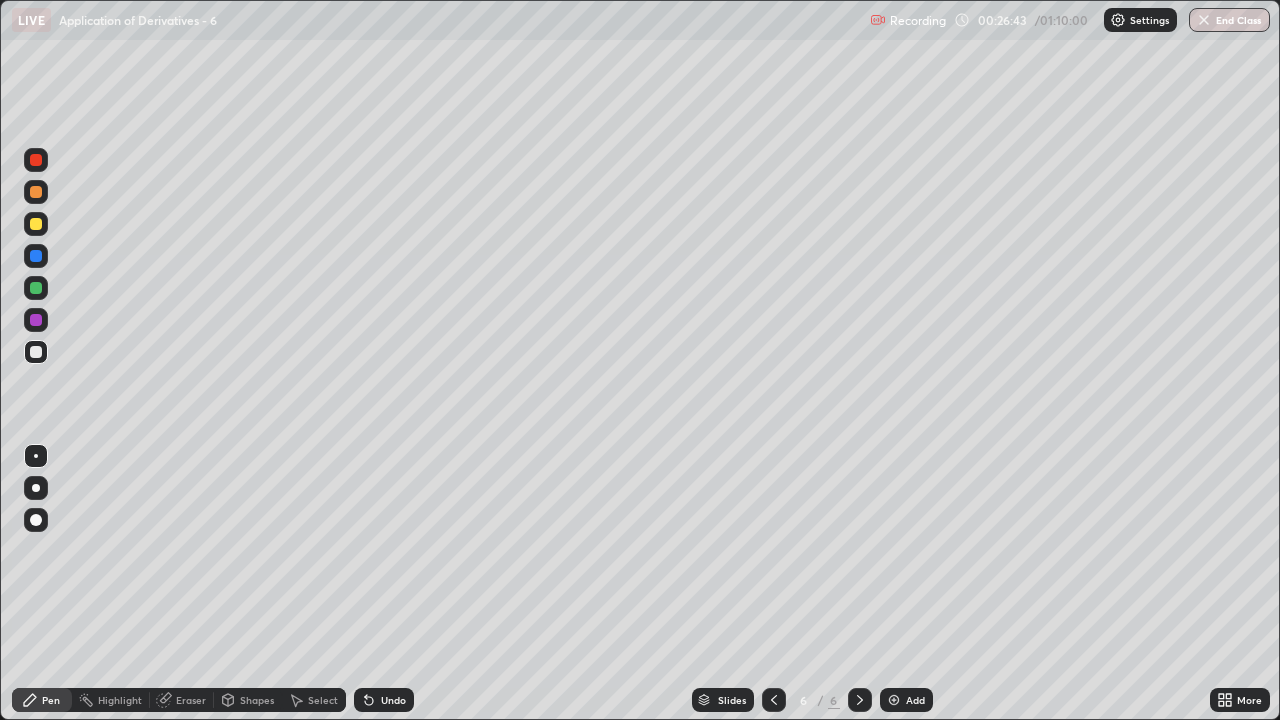 click at bounding box center (36, 224) 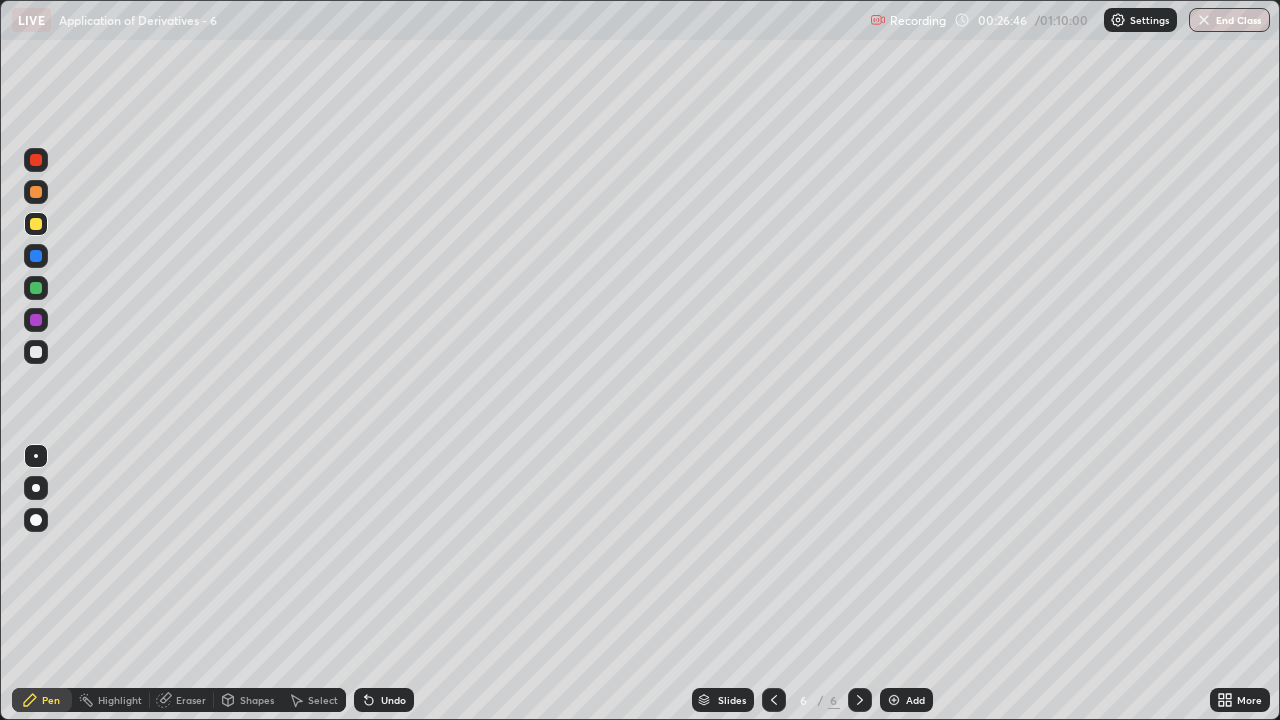 click on "Undo" at bounding box center (393, 700) 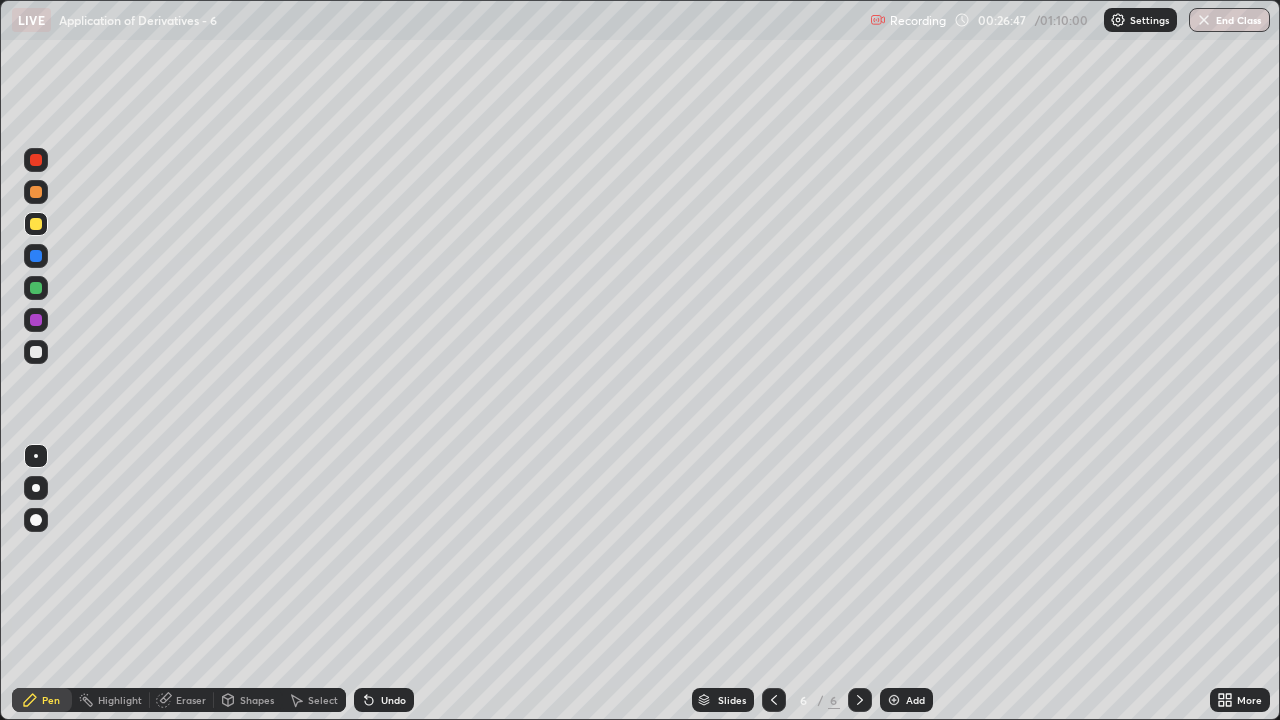 click on "Undo" at bounding box center [393, 700] 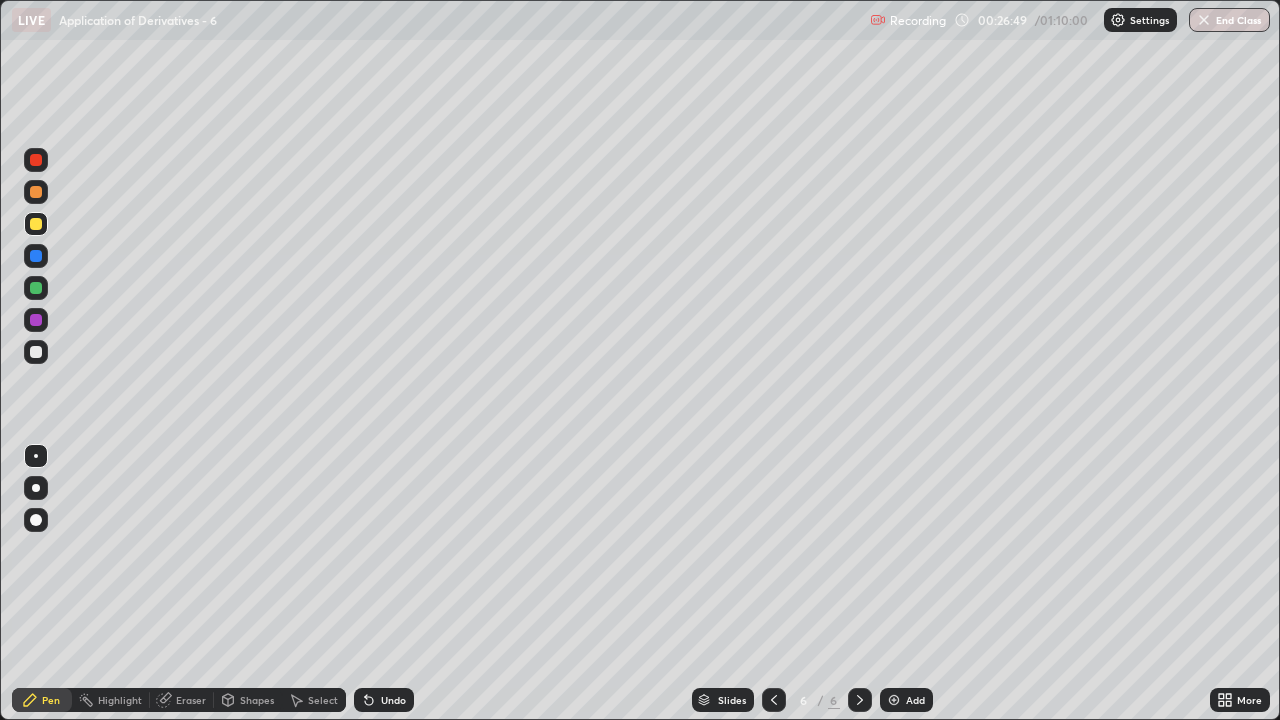 click on "Shapes" at bounding box center [257, 700] 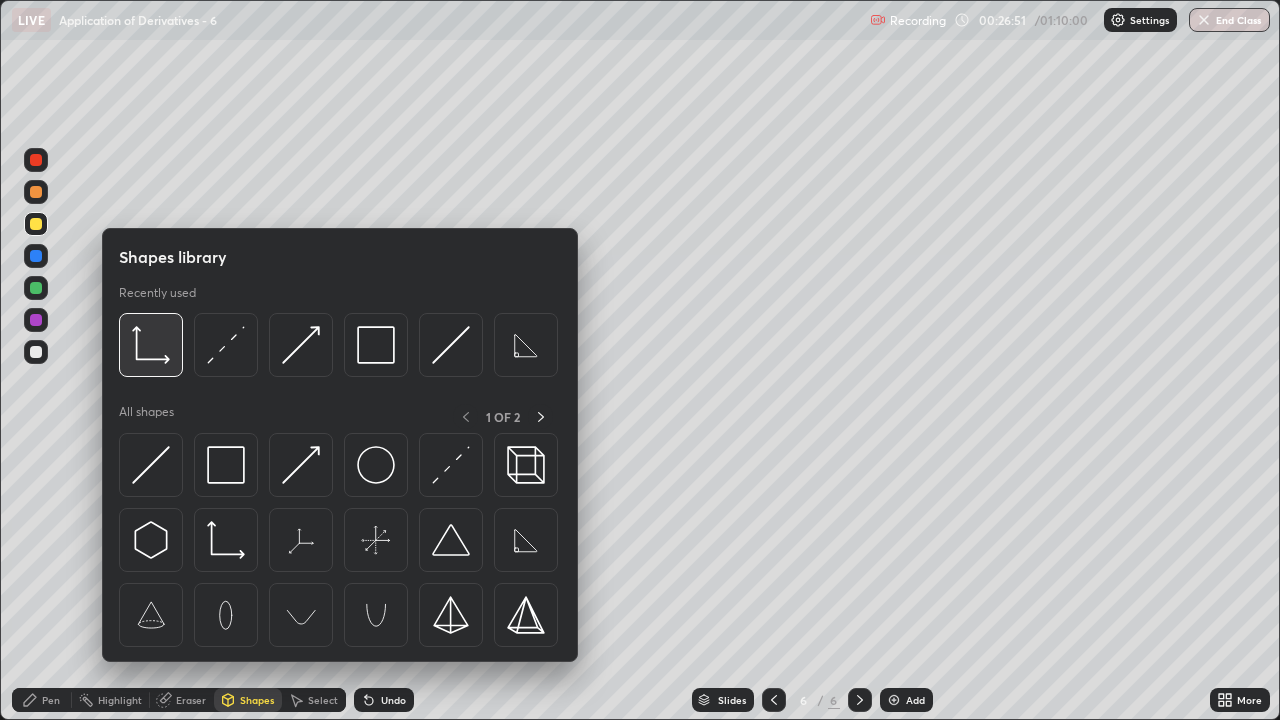 click at bounding box center [151, 345] 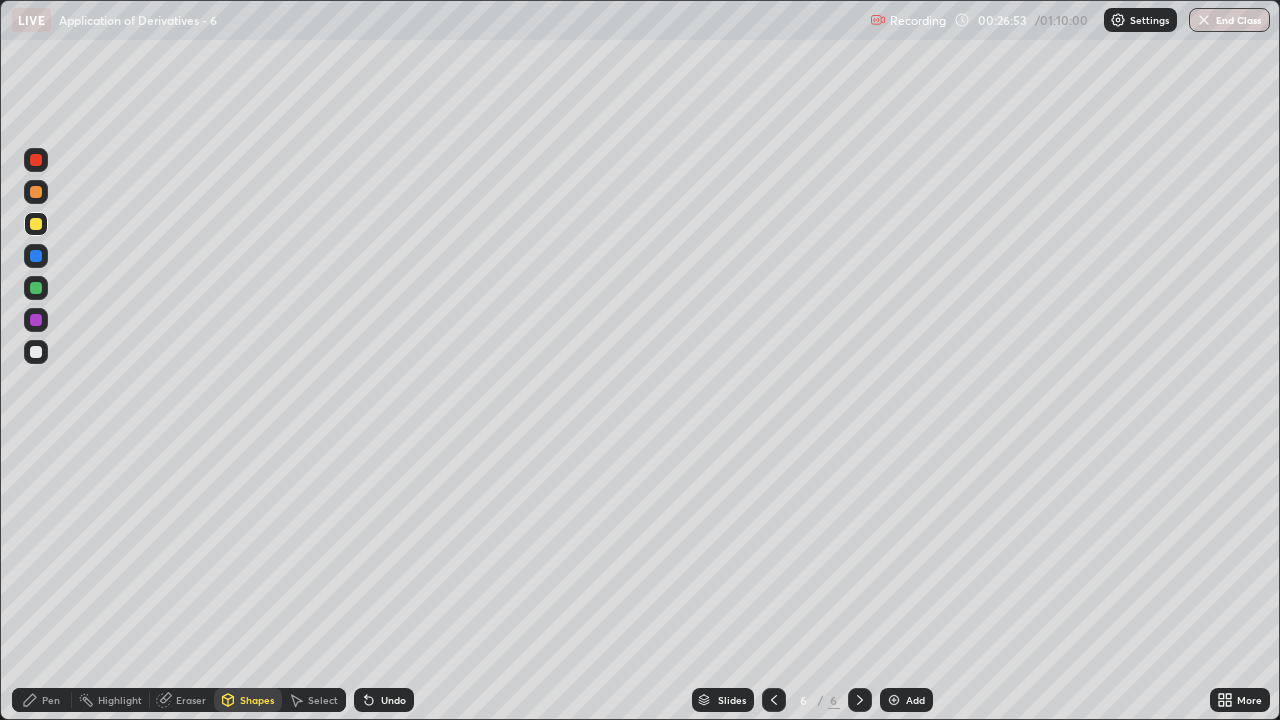 click at bounding box center (36, 352) 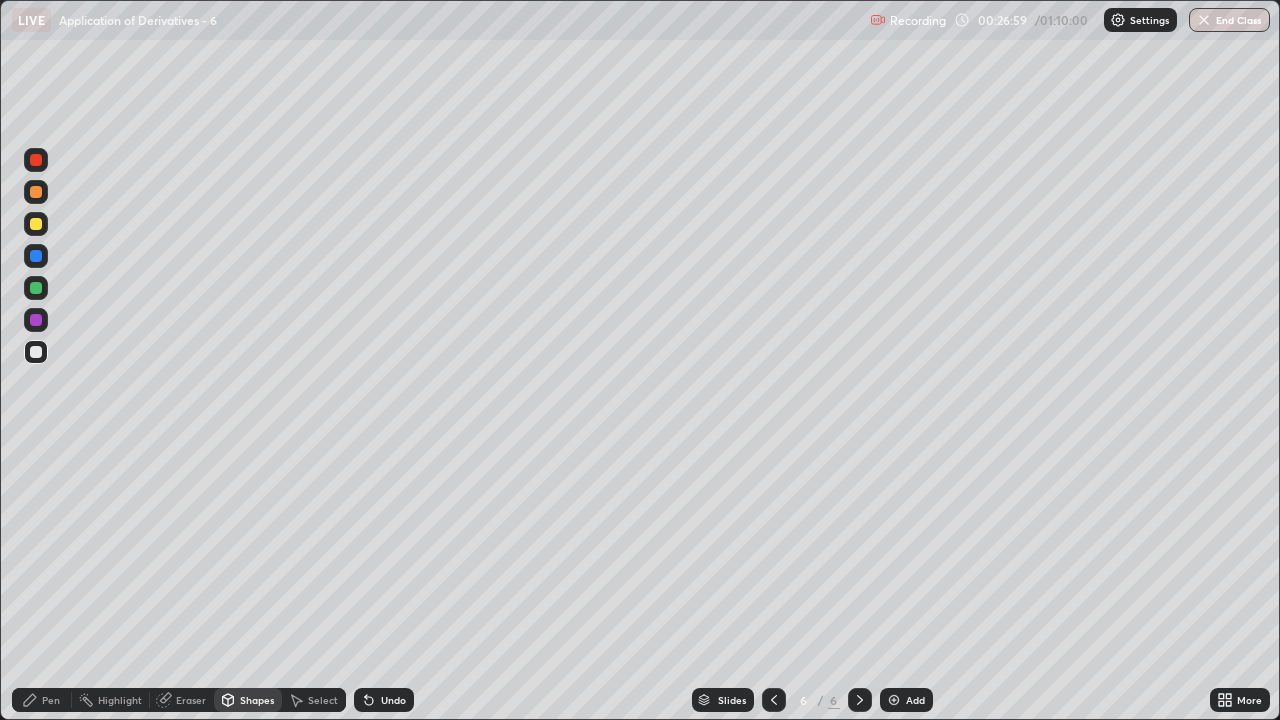 click on "Undo" at bounding box center [393, 700] 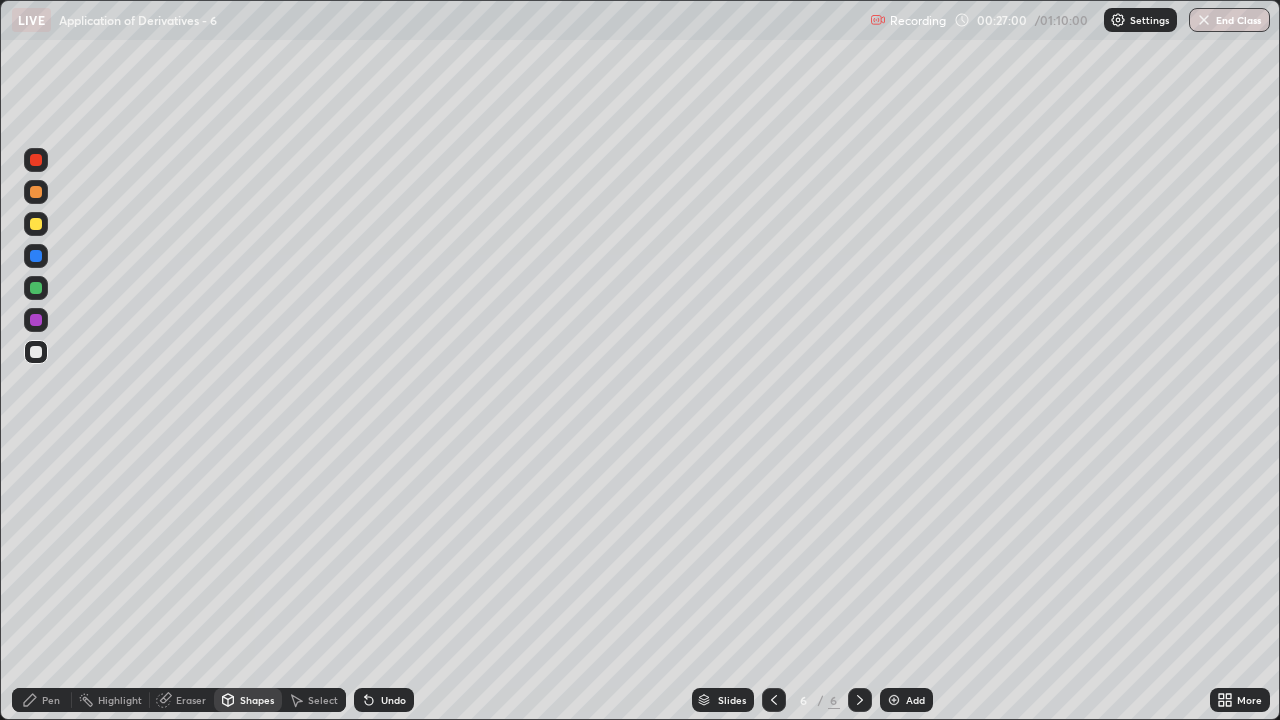click on "Pen" at bounding box center (42, 700) 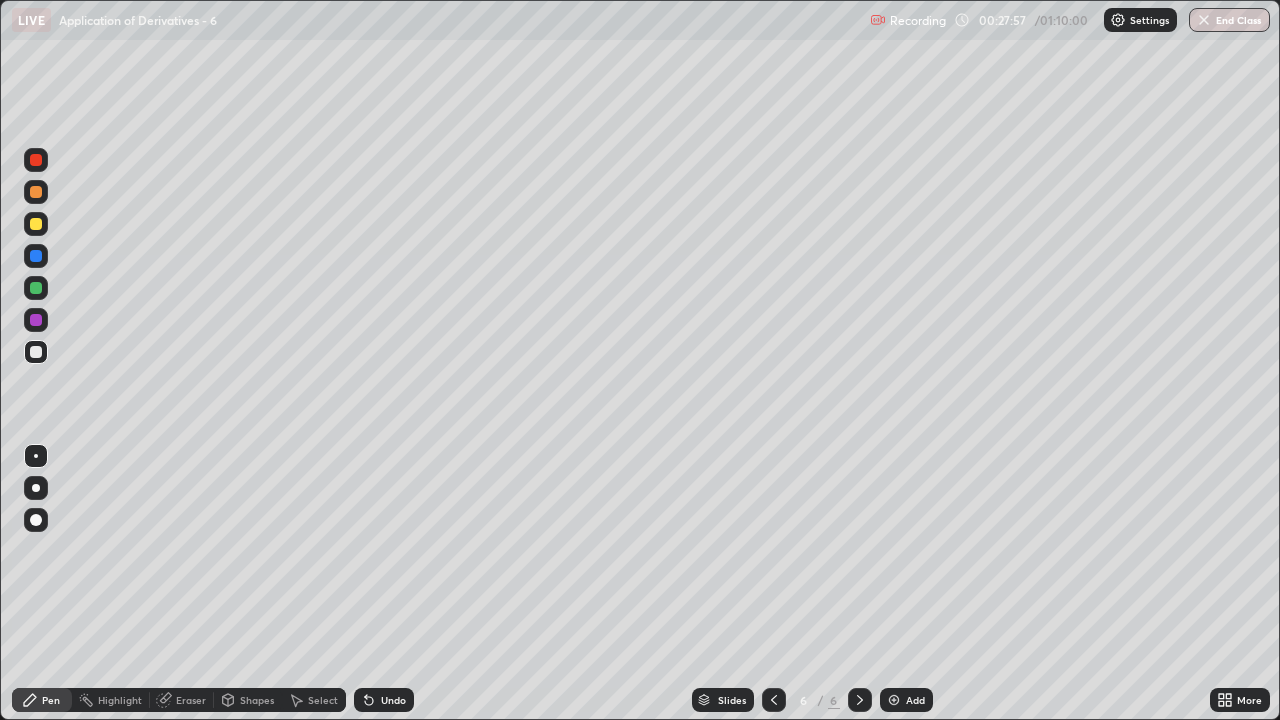 click on "Undo" at bounding box center (384, 700) 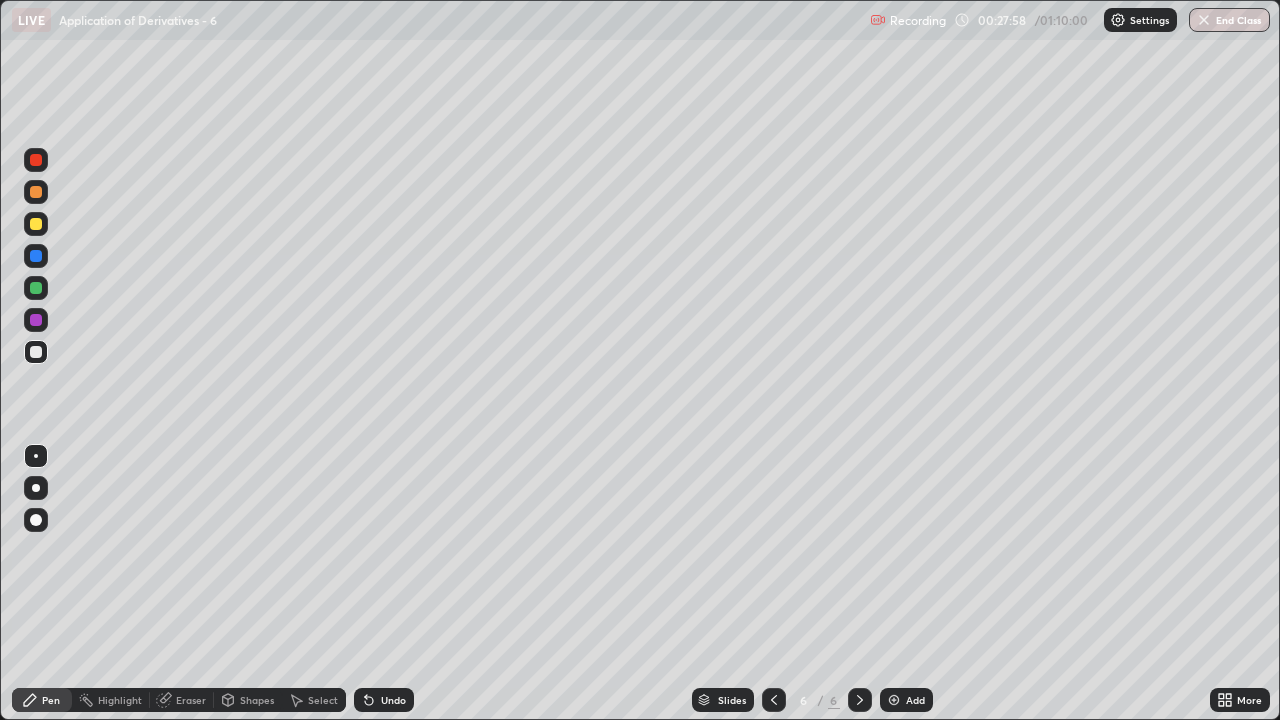 click on "Undo" at bounding box center [384, 700] 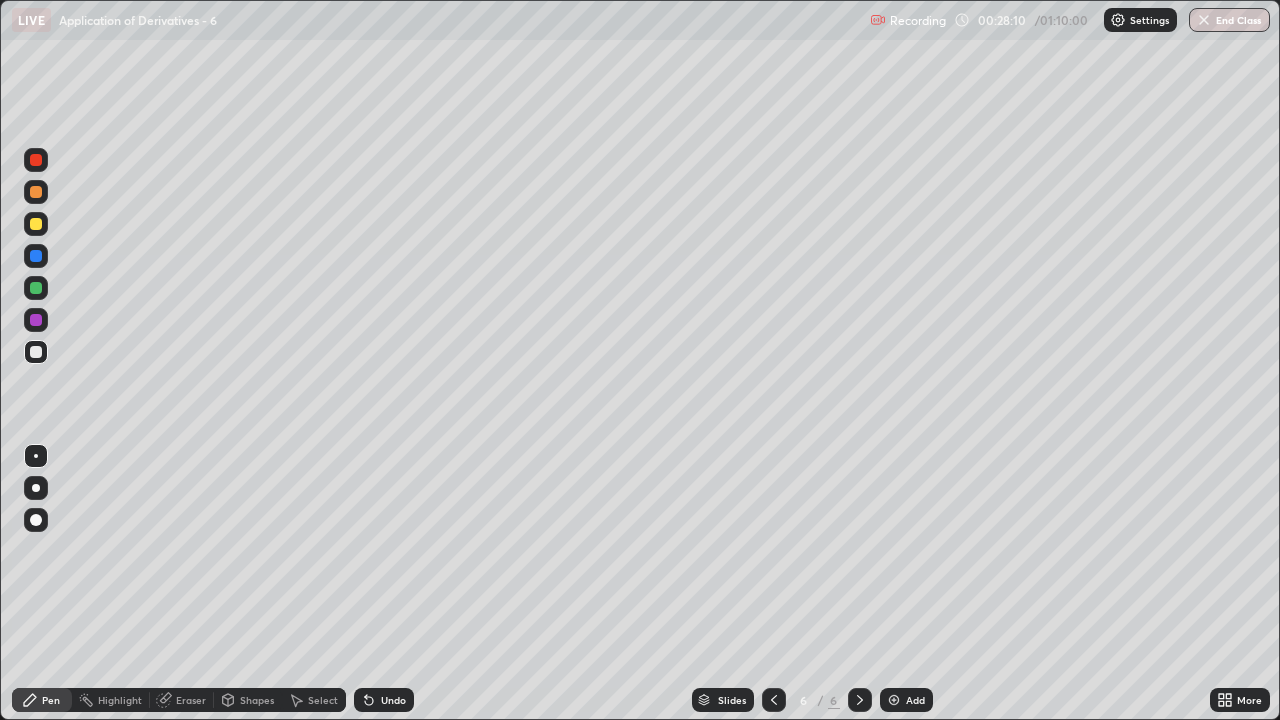 click on "Eraser" at bounding box center [191, 700] 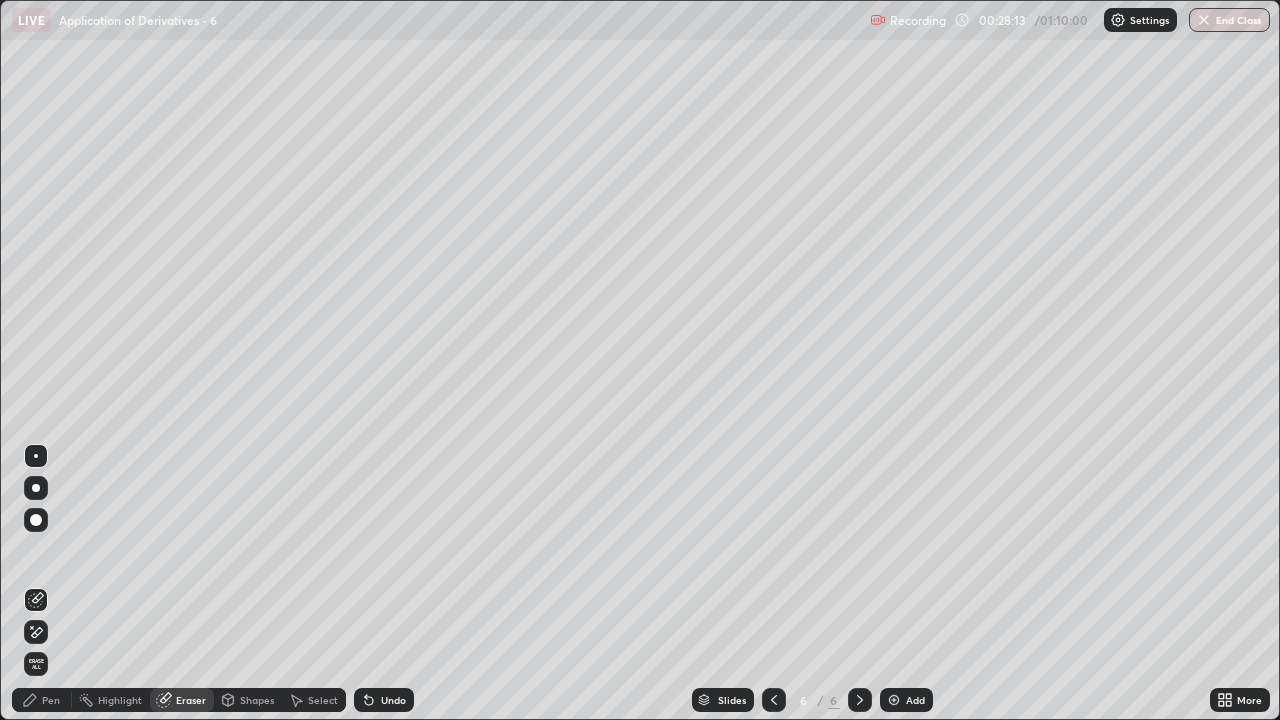 click on "Pen" at bounding box center (42, 700) 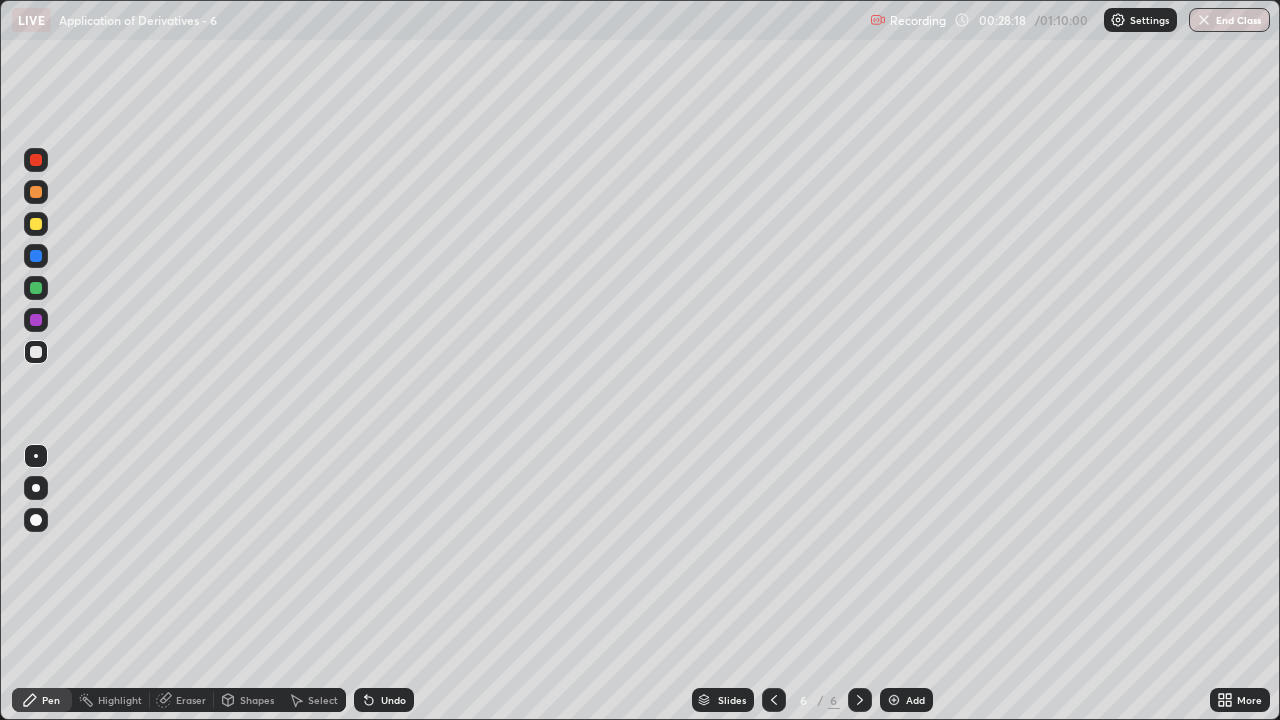 click at bounding box center [36, 224] 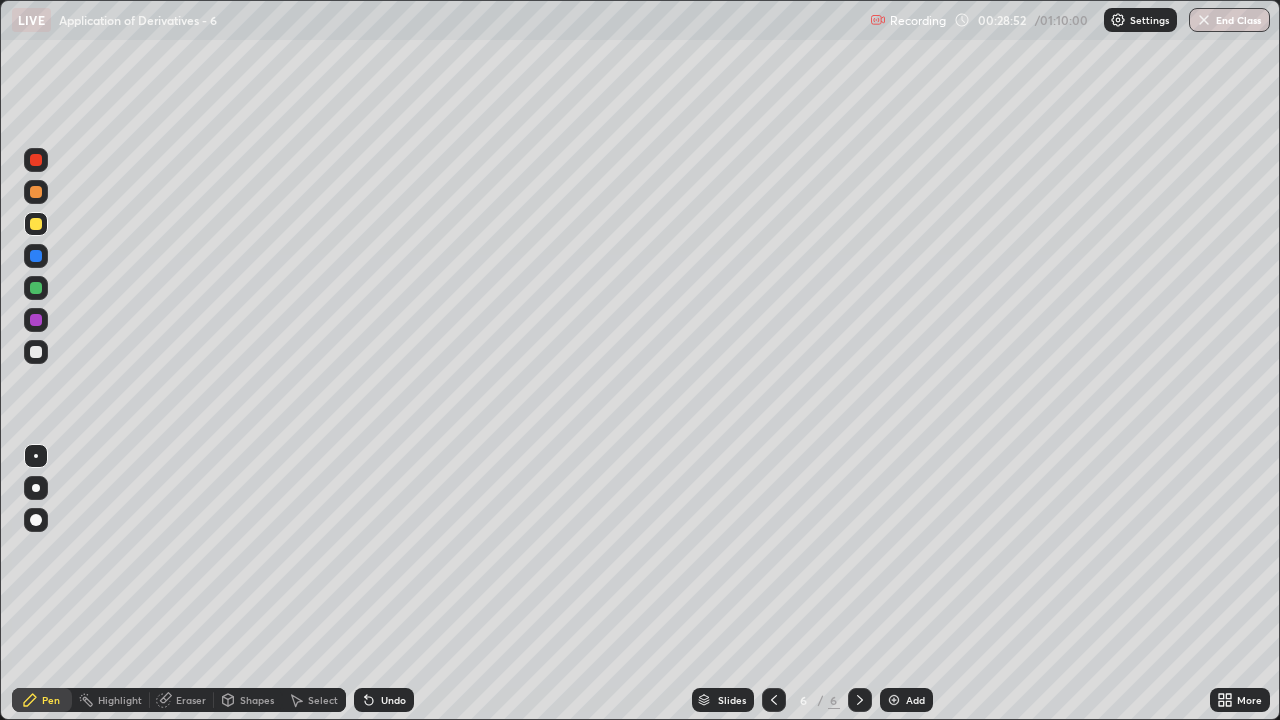 click on "Shapes" at bounding box center [257, 700] 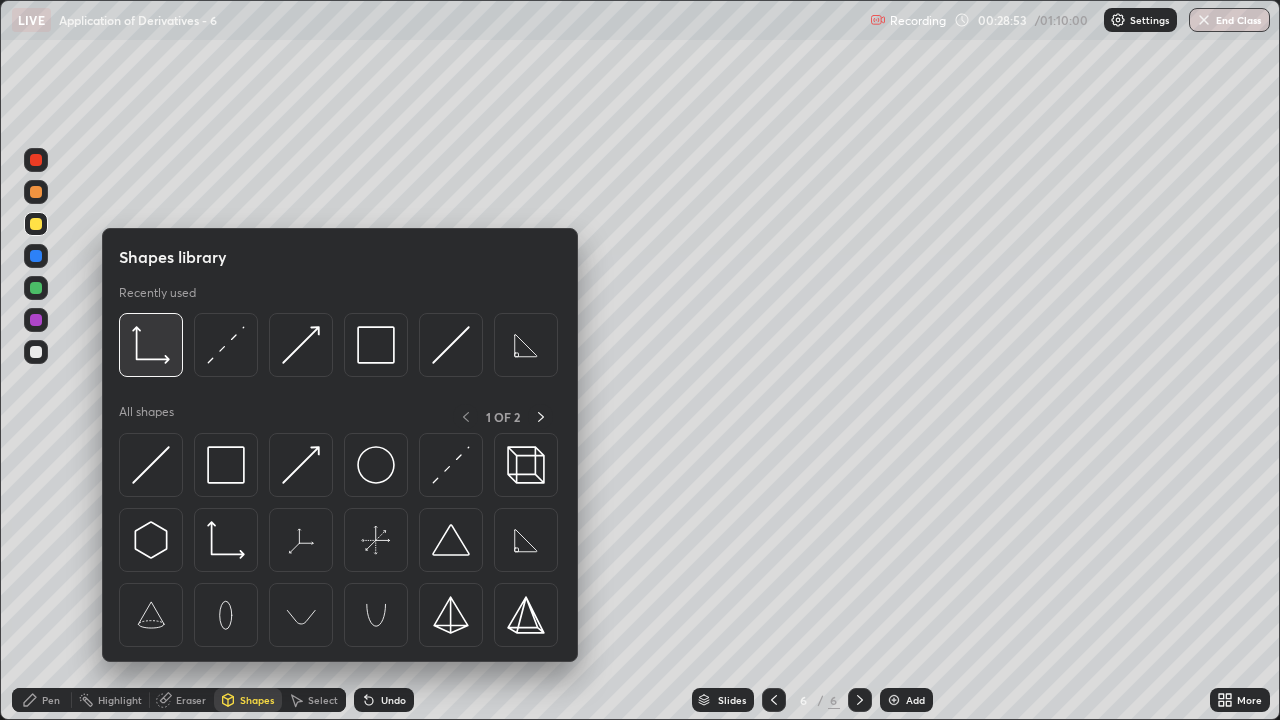 click at bounding box center (151, 345) 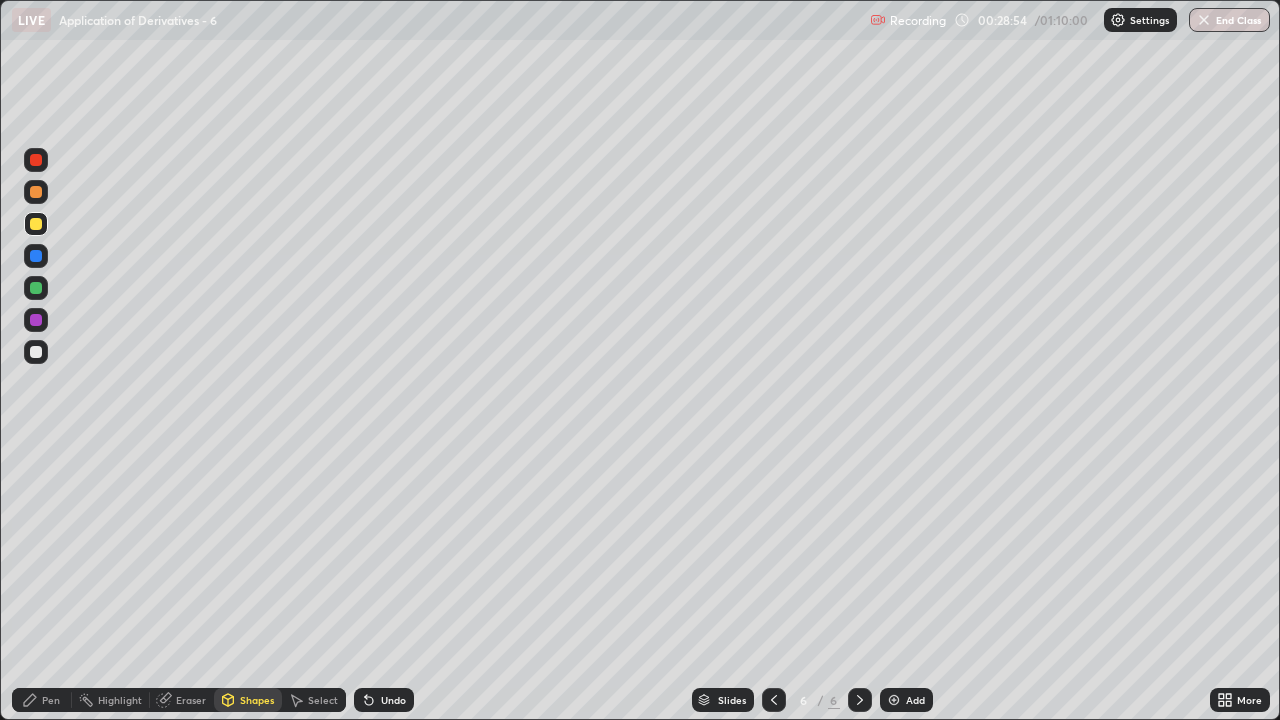 click at bounding box center [36, 352] 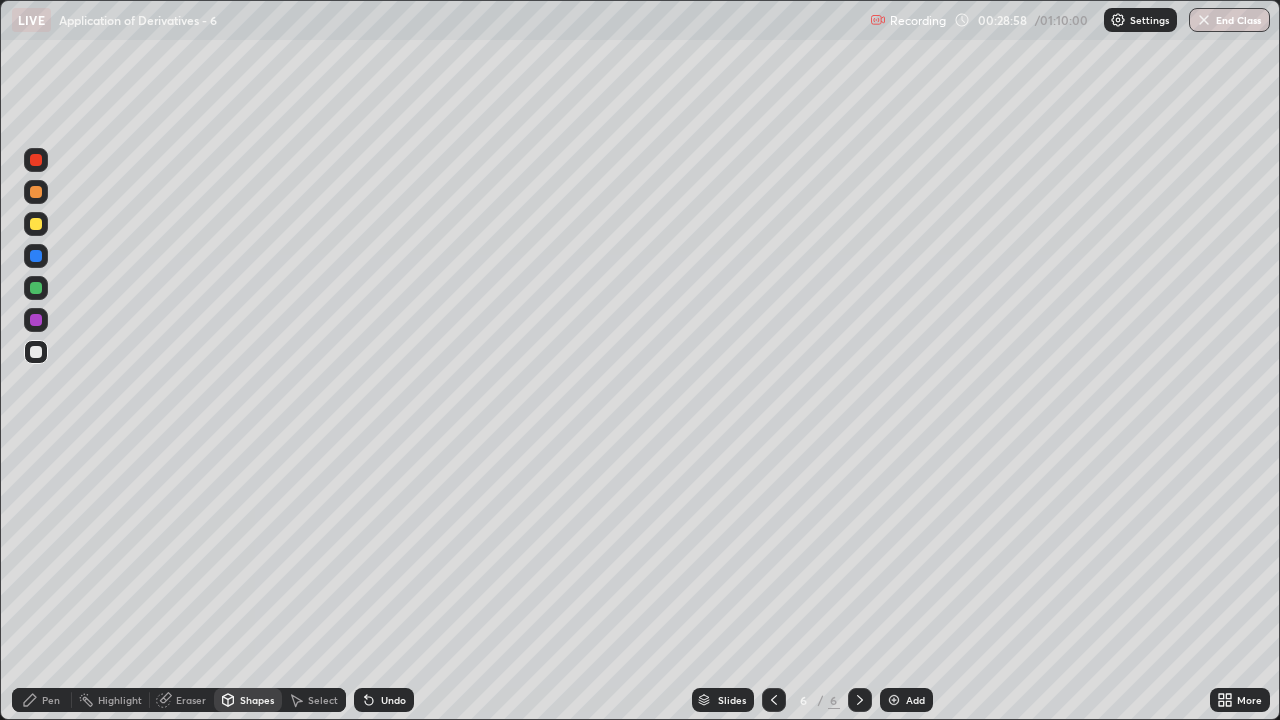 click on "Pen" at bounding box center [51, 700] 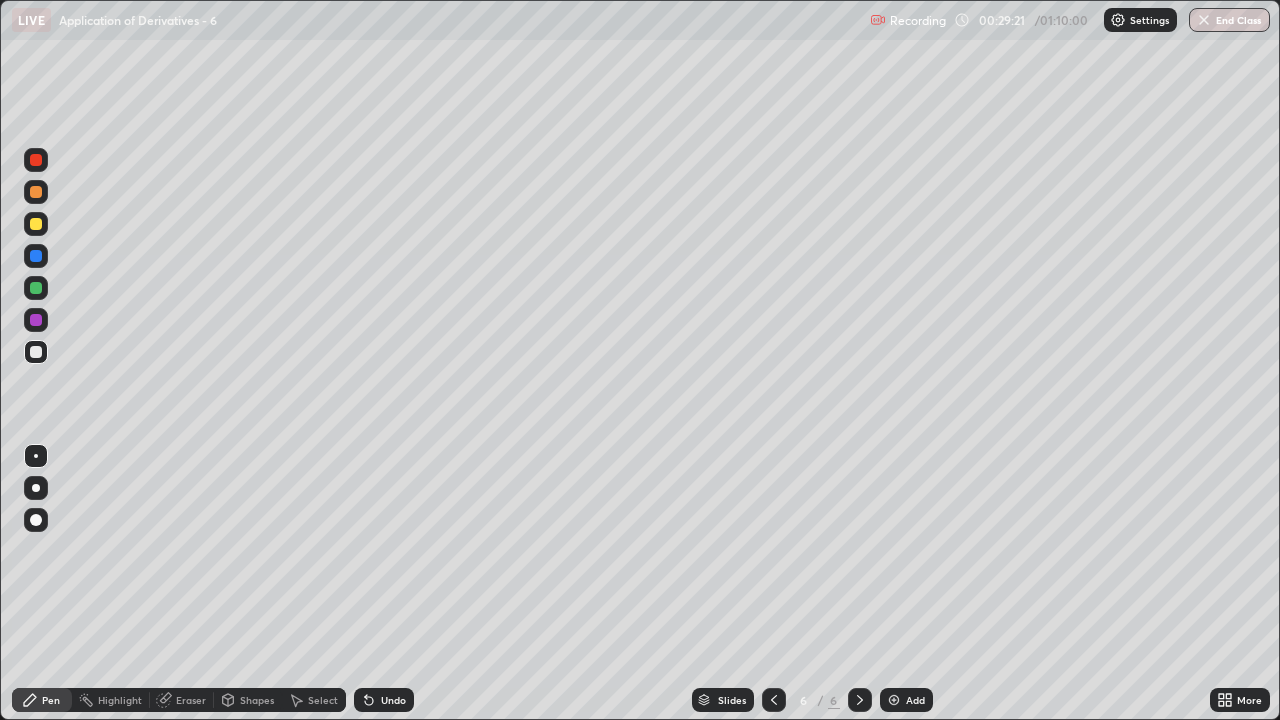 click on "Eraser" at bounding box center [191, 700] 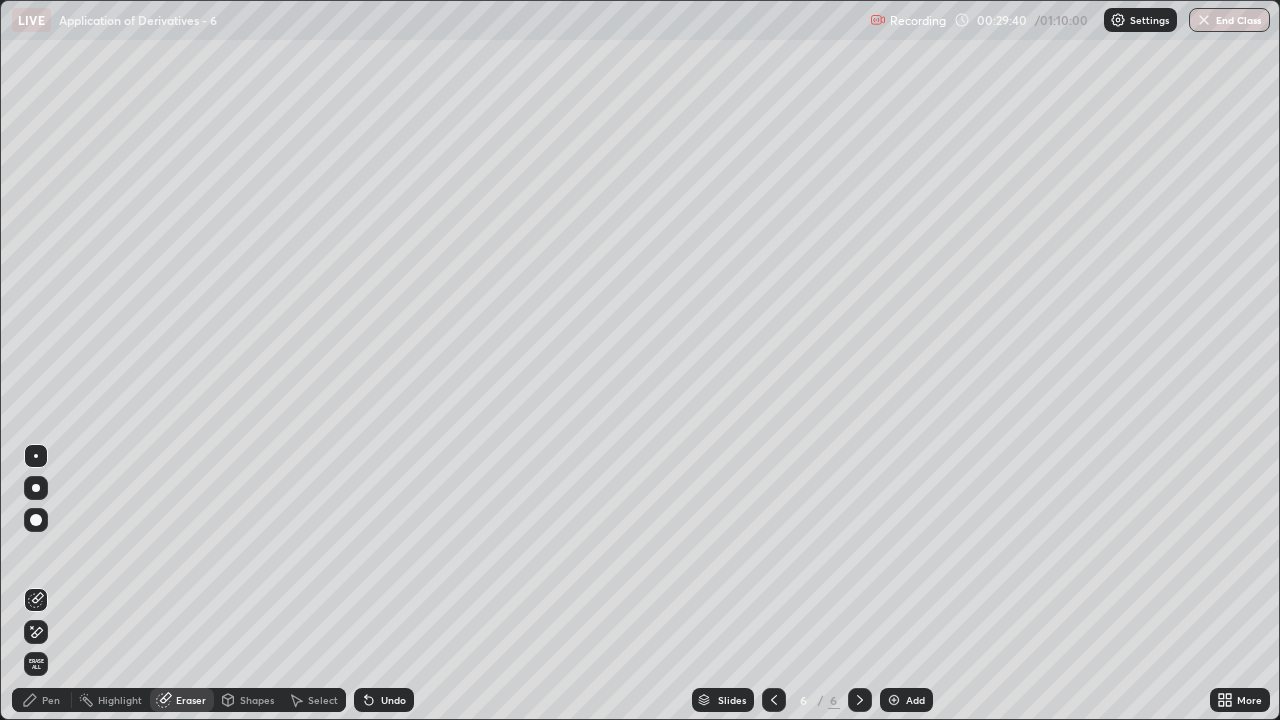 click on "Pen" at bounding box center [42, 700] 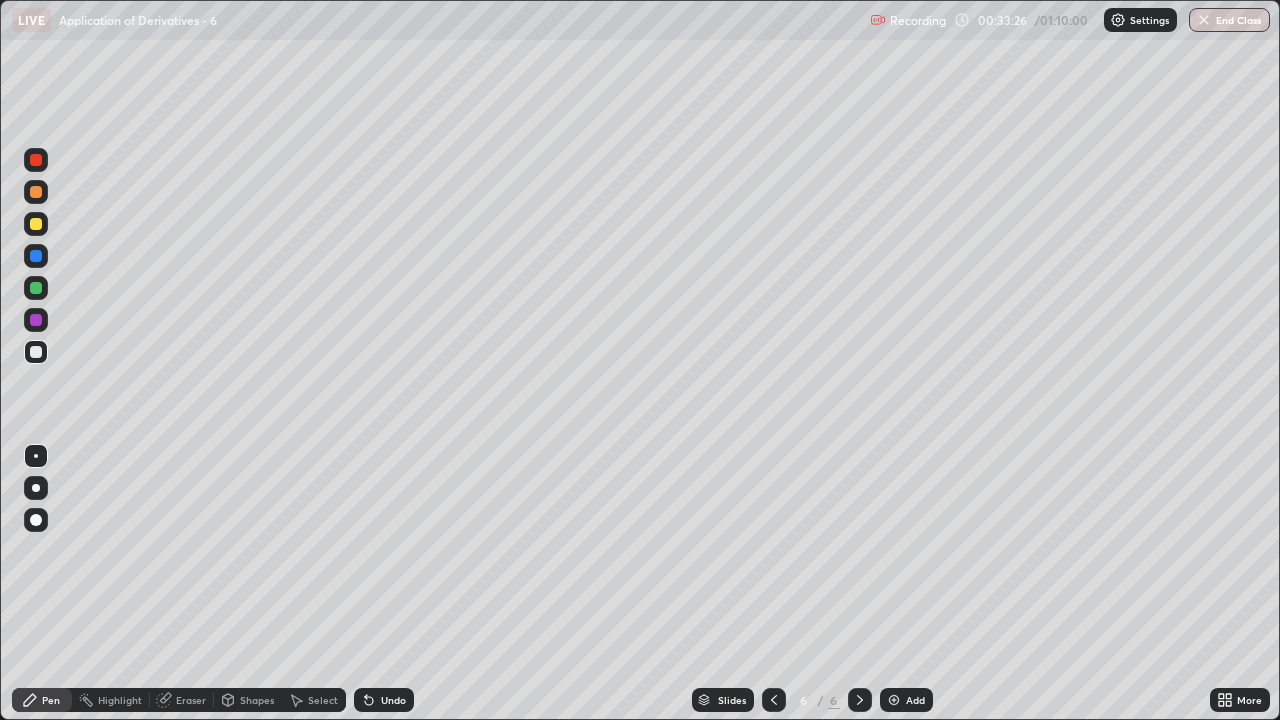 click on "Undo" at bounding box center (384, 700) 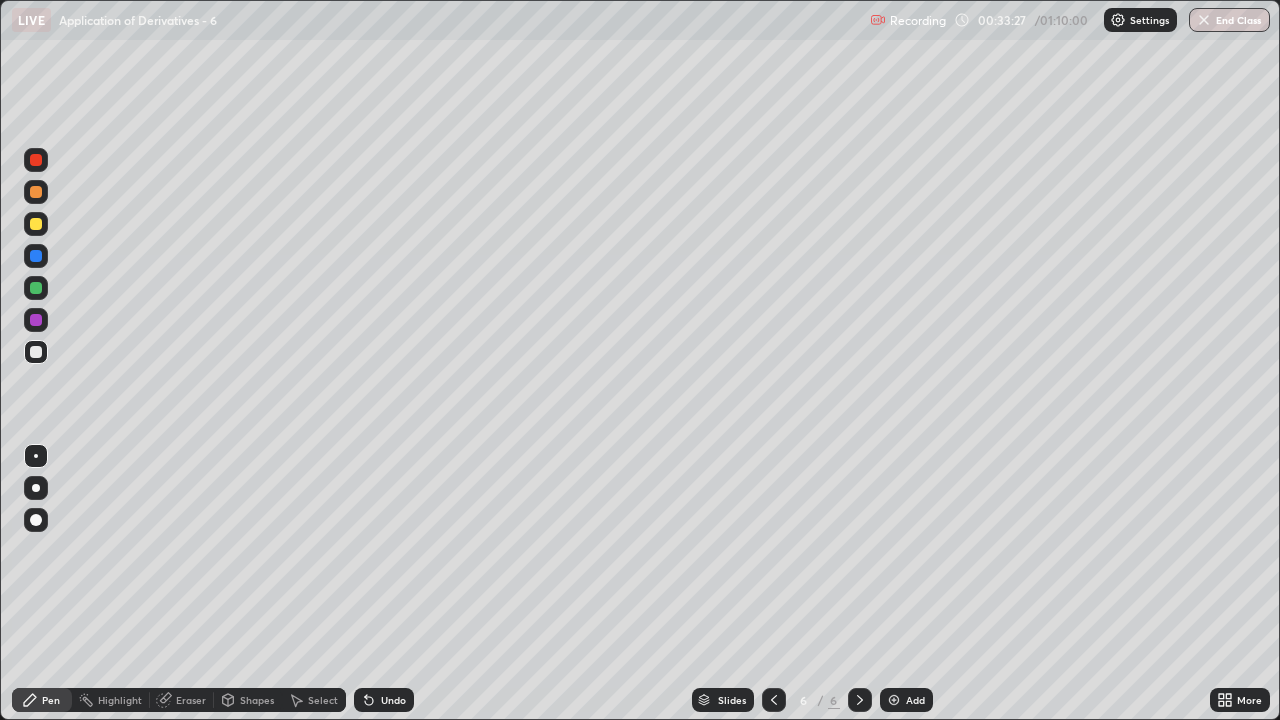 click on "Undo" at bounding box center [384, 700] 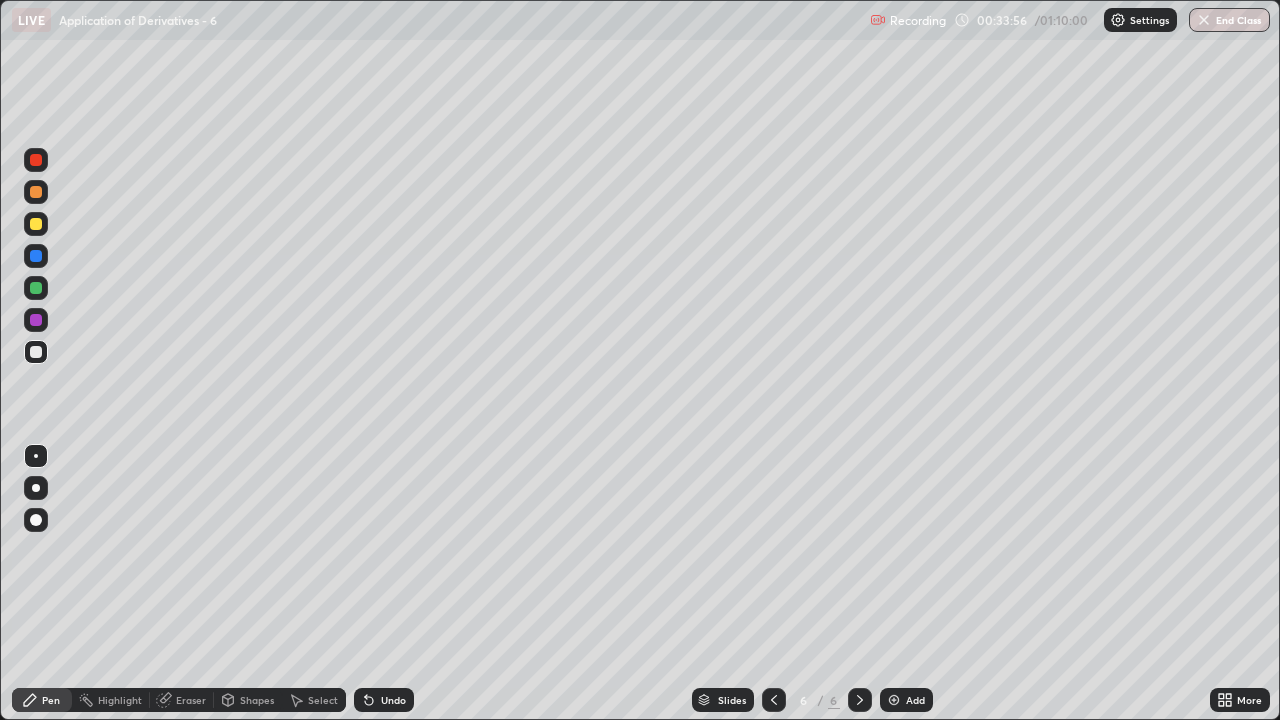 click on "Setting up your live class" at bounding box center (640, 360) 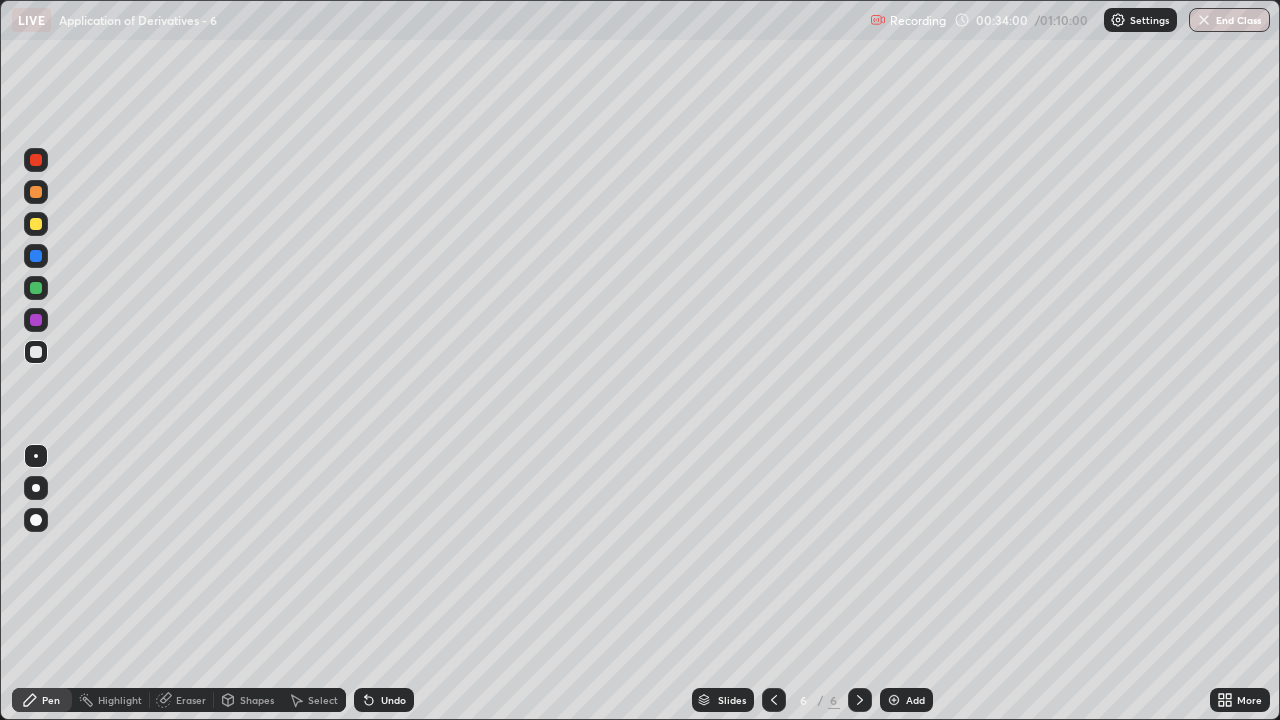 click at bounding box center (36, 224) 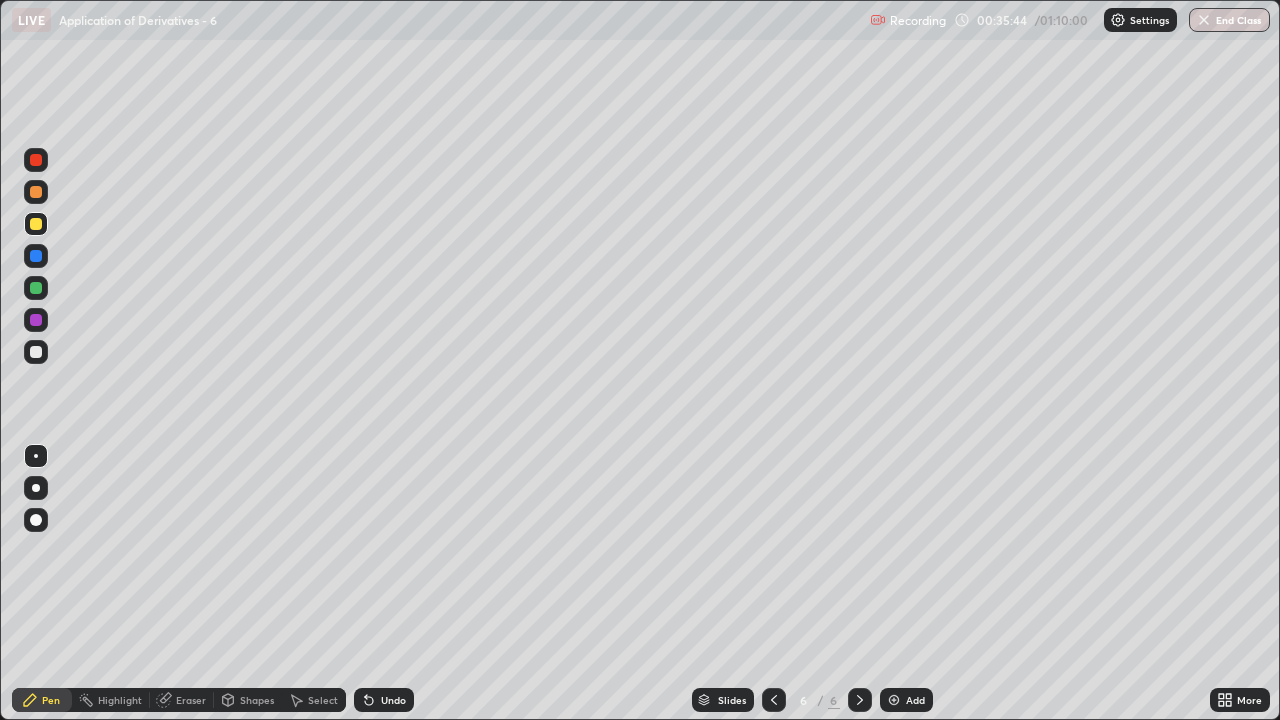 click on "Add" at bounding box center (906, 700) 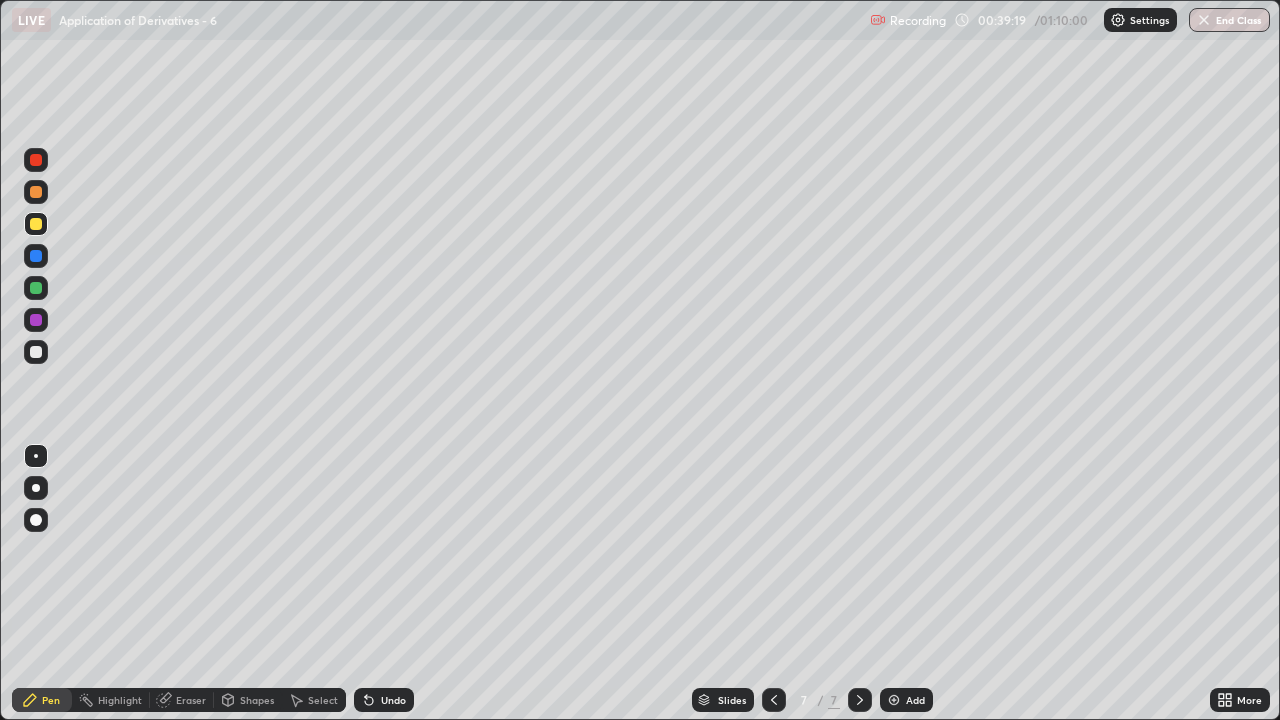 click at bounding box center [36, 352] 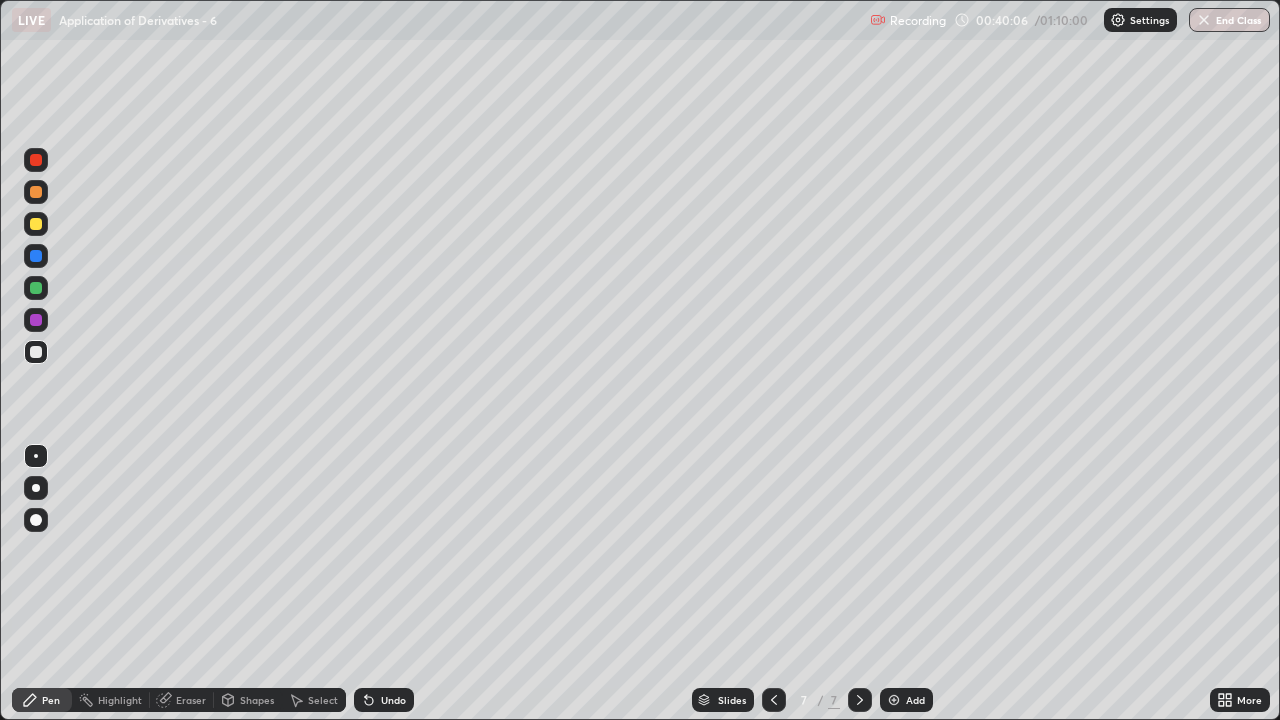 click on "Undo" at bounding box center (384, 700) 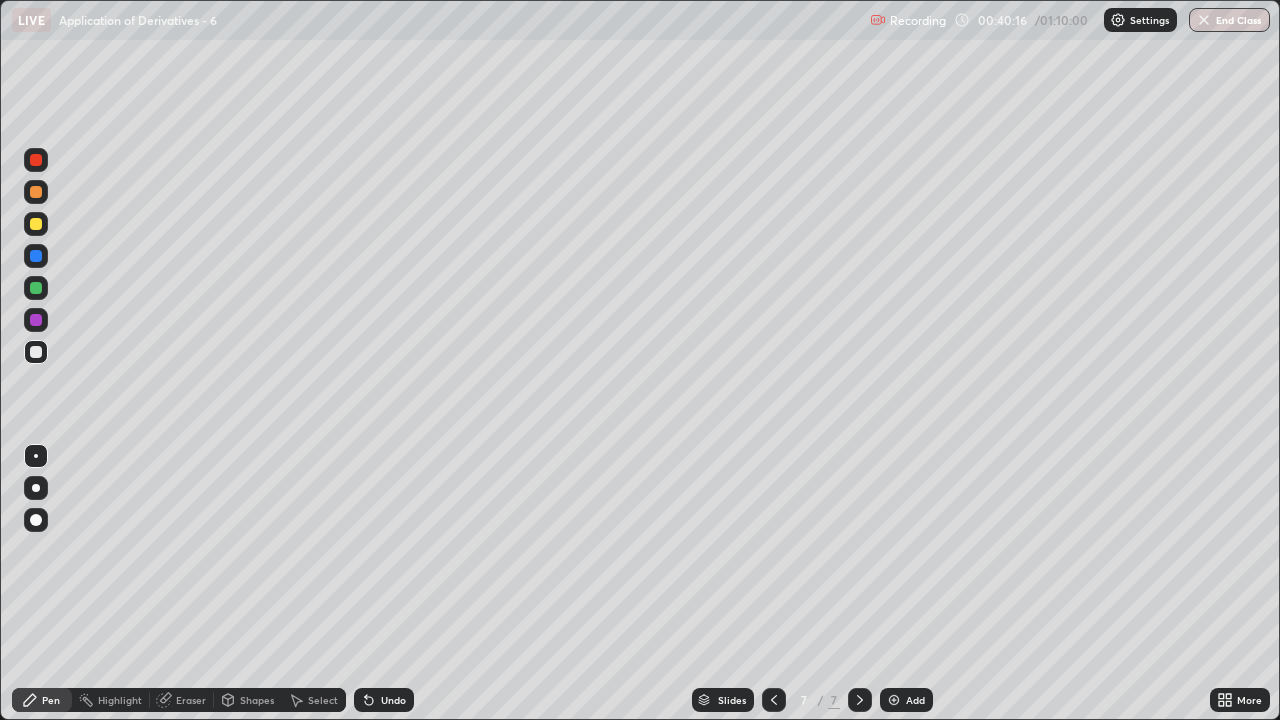 click on "Undo" at bounding box center (393, 700) 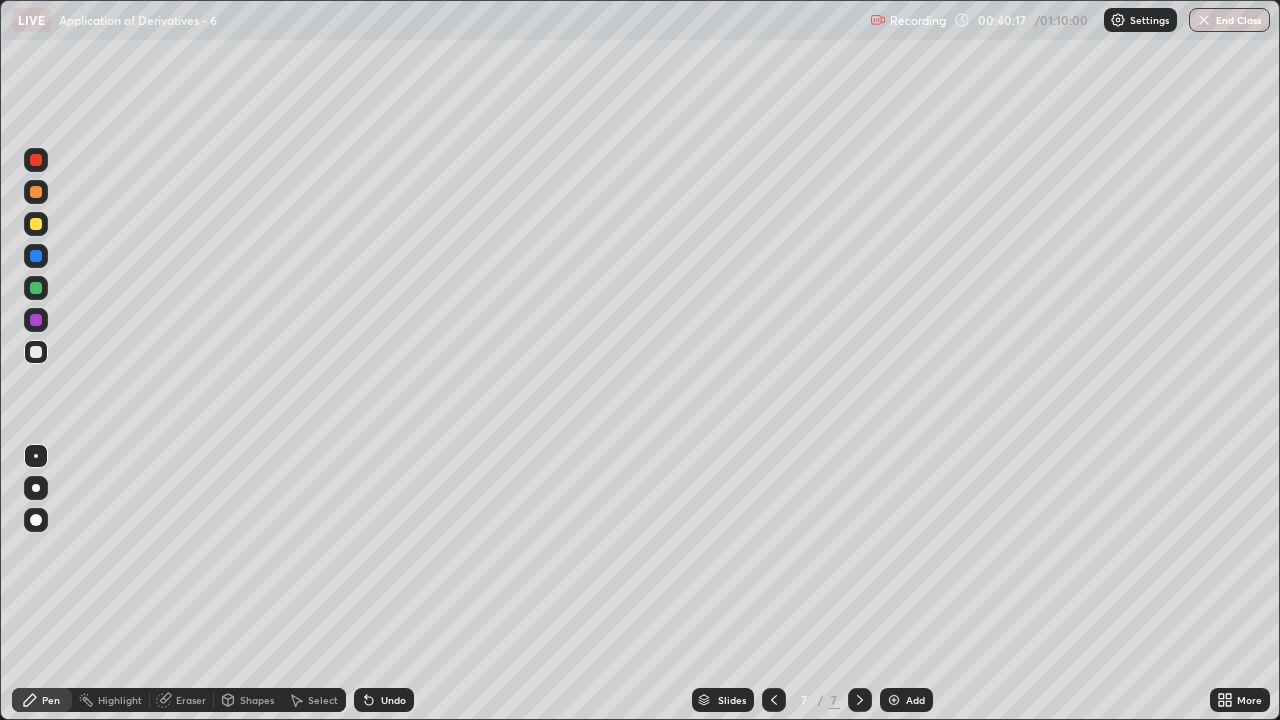 click on "Undo" at bounding box center [384, 700] 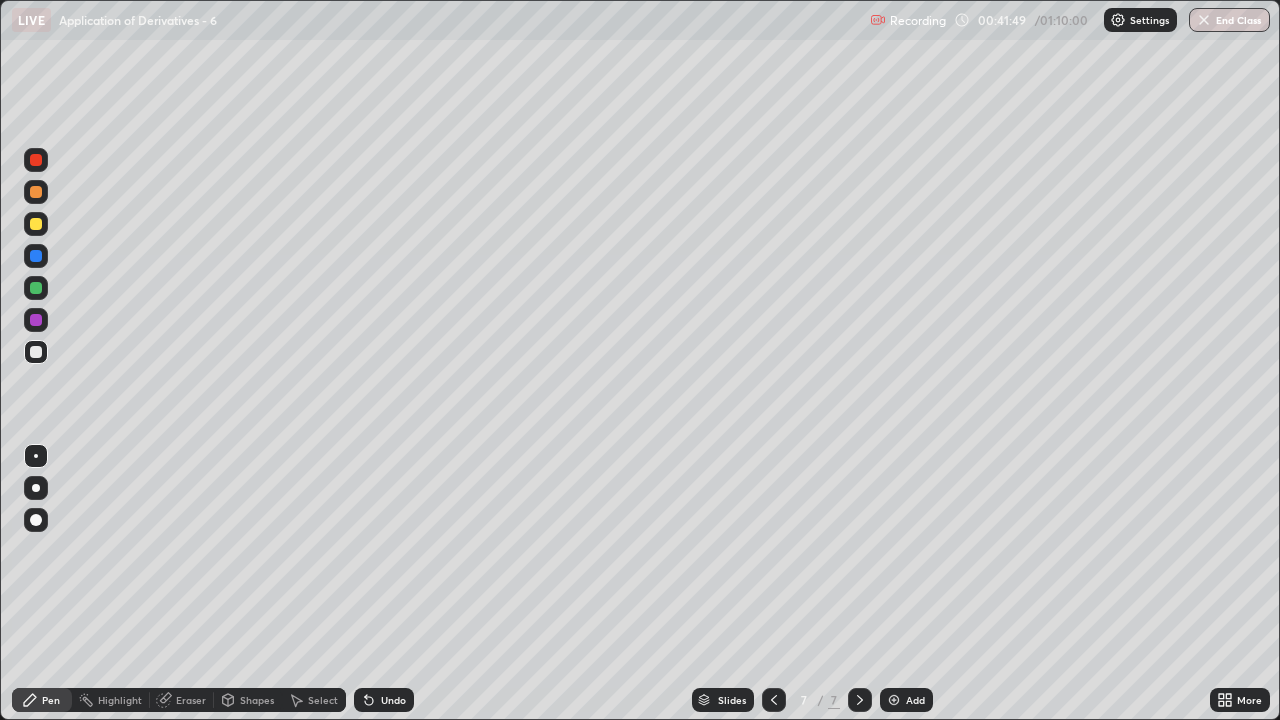 click on "Add" at bounding box center [906, 700] 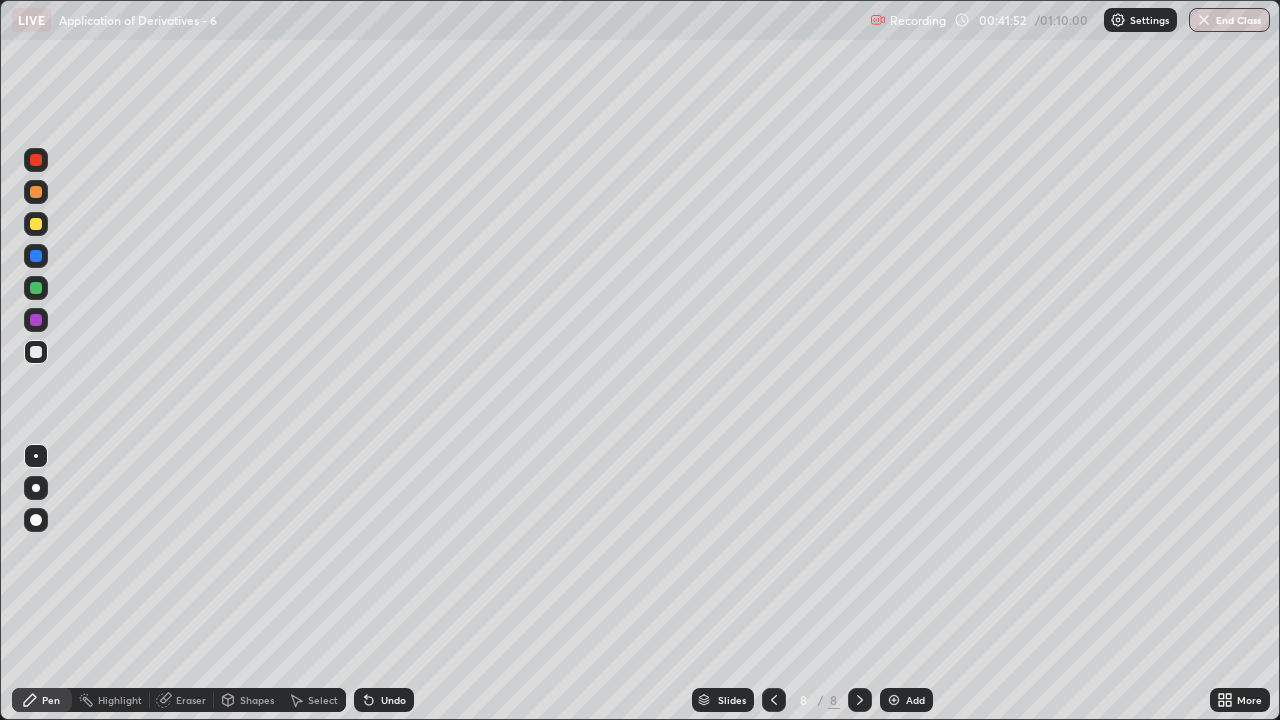 click at bounding box center [36, 224] 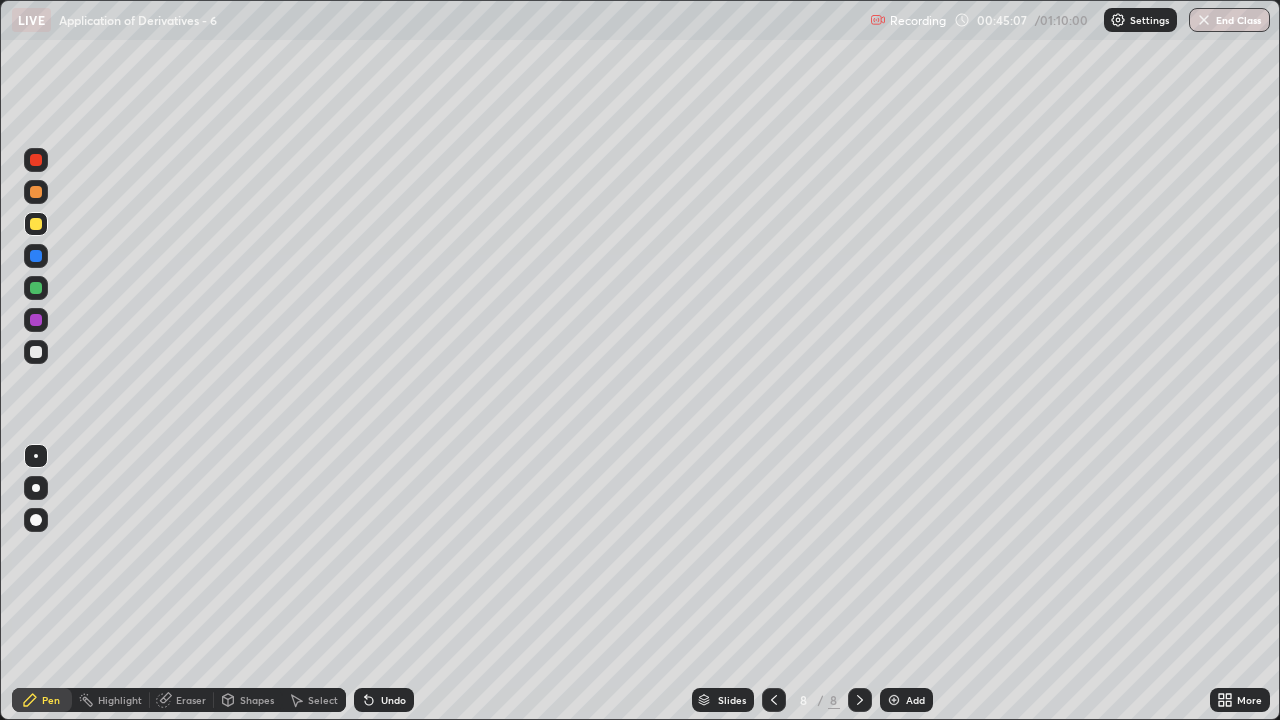 click at bounding box center (36, 352) 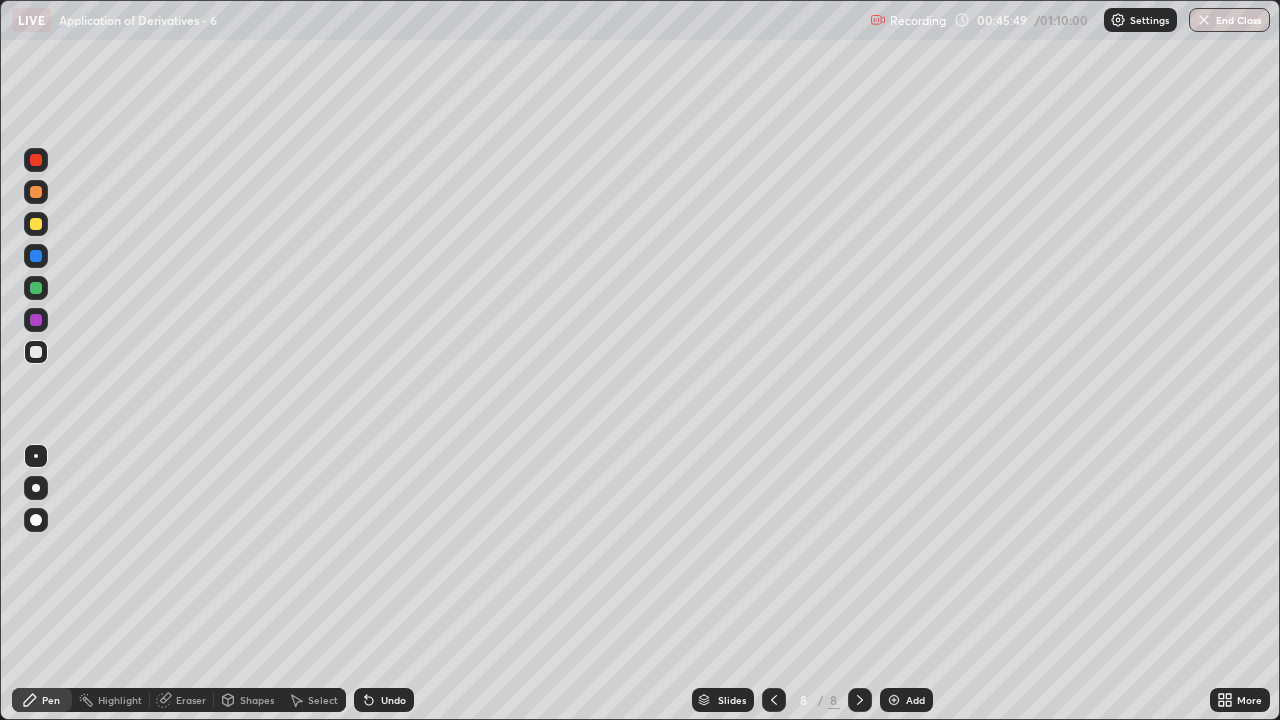 click at bounding box center (36, 224) 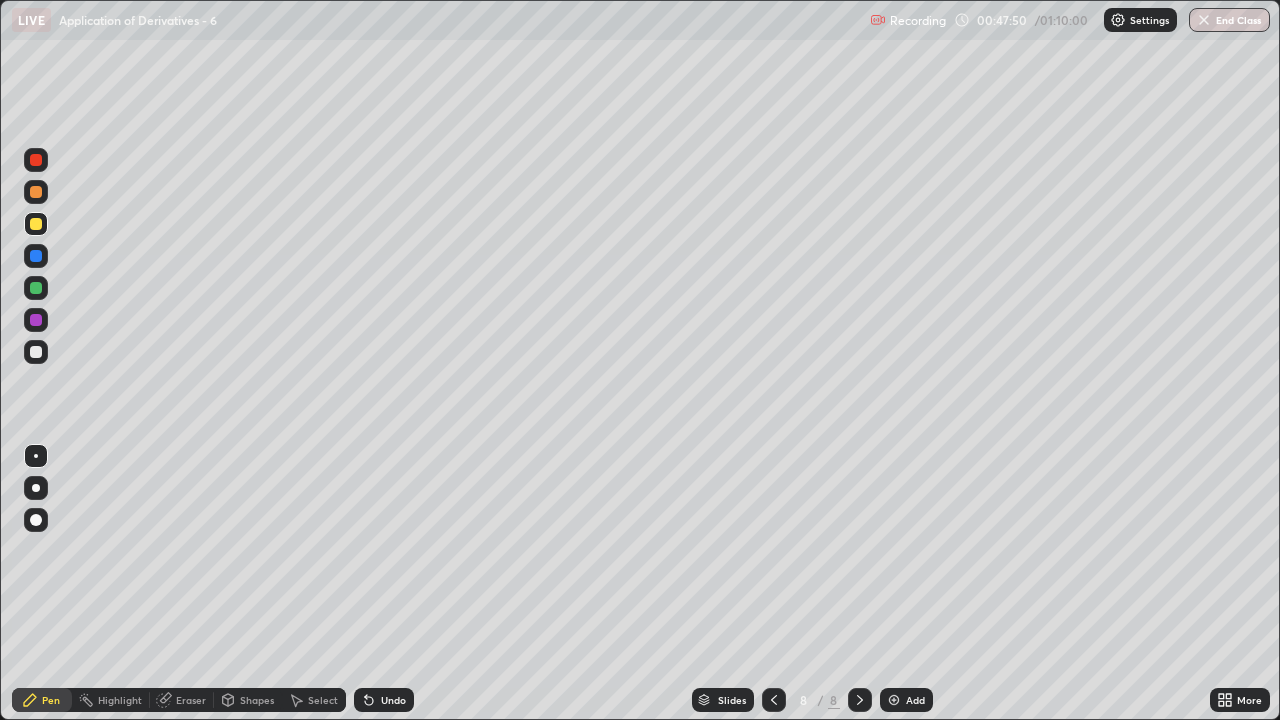 click at bounding box center [36, 352] 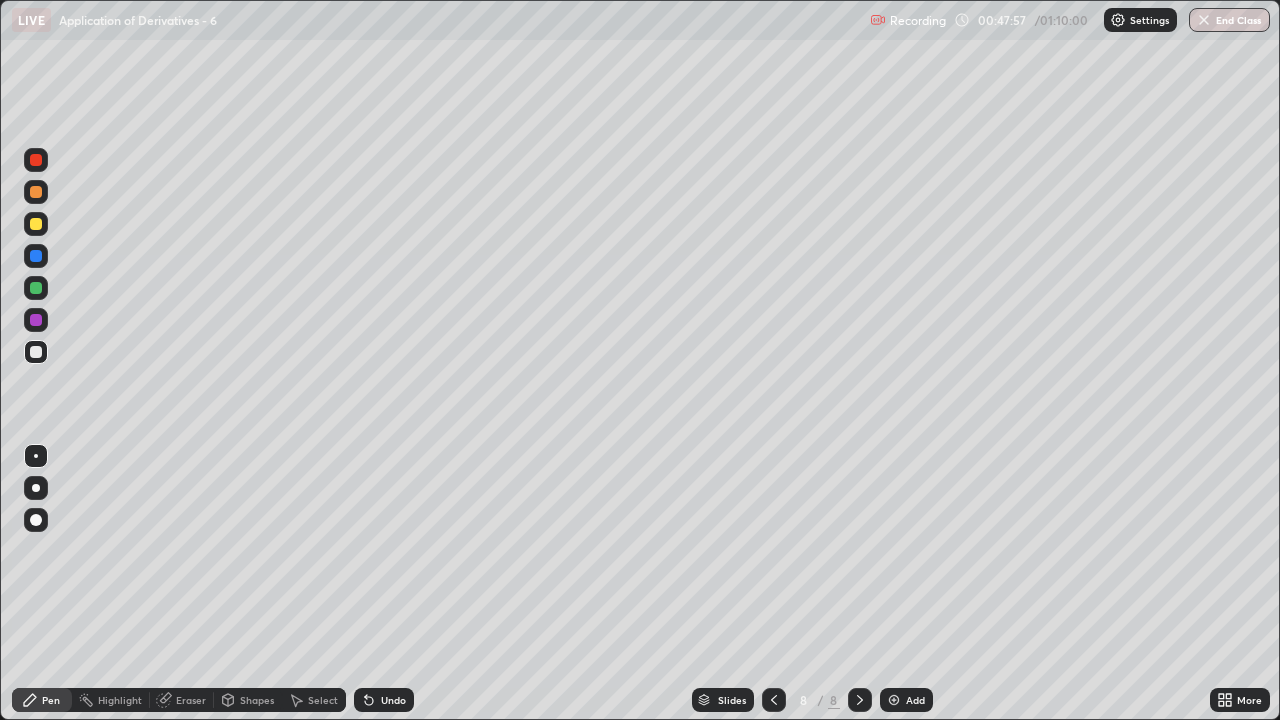 click on "Add" at bounding box center (915, 700) 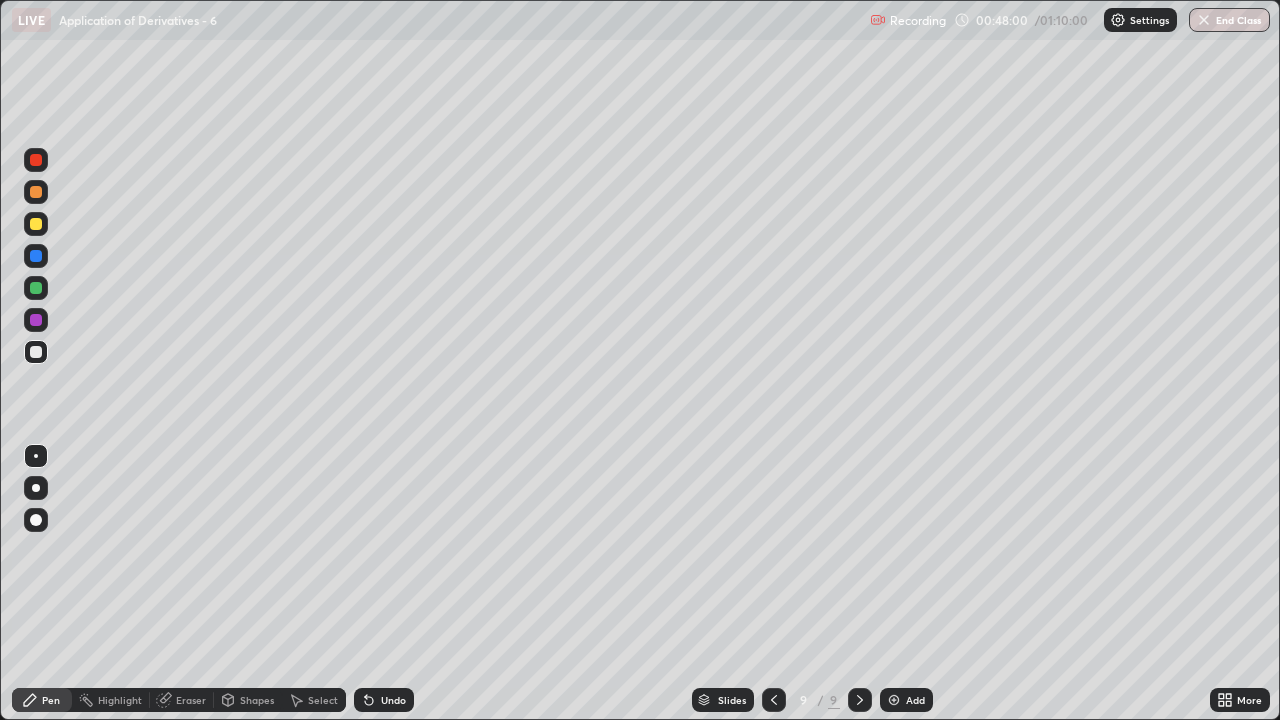 click at bounding box center [36, 224] 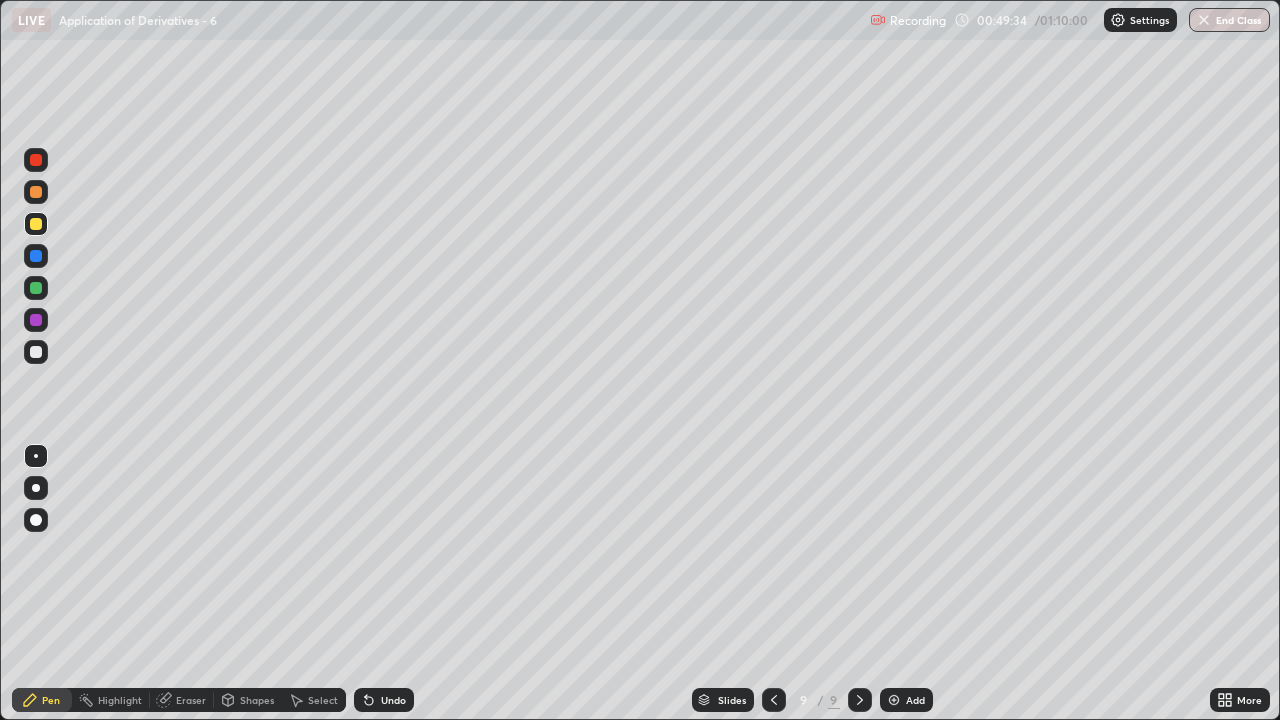 click at bounding box center (36, 352) 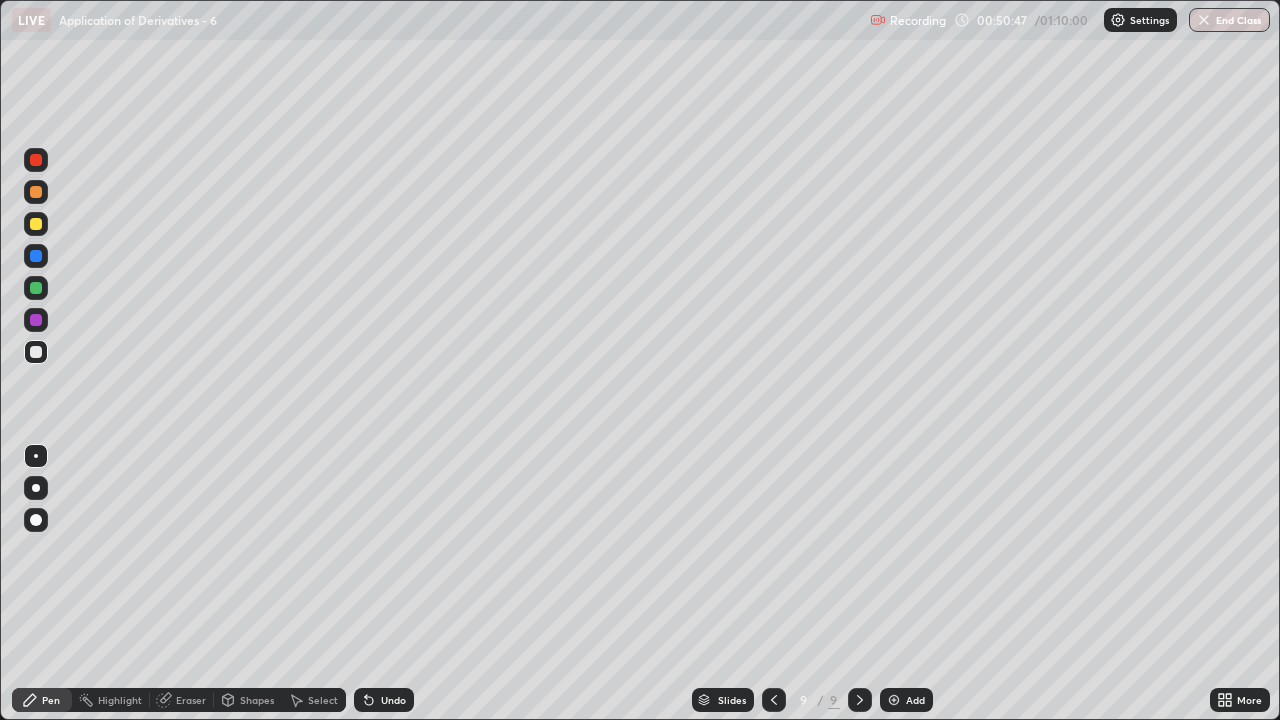 click at bounding box center (36, 224) 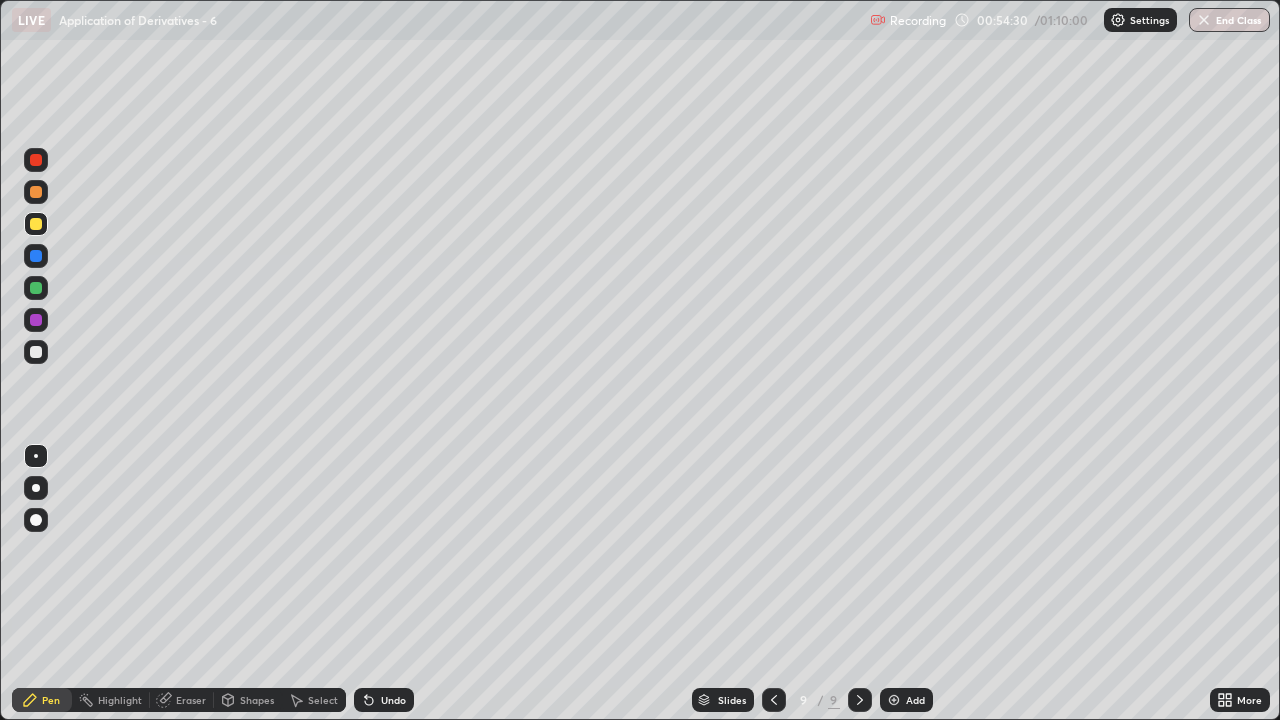 click on "Add" at bounding box center [915, 700] 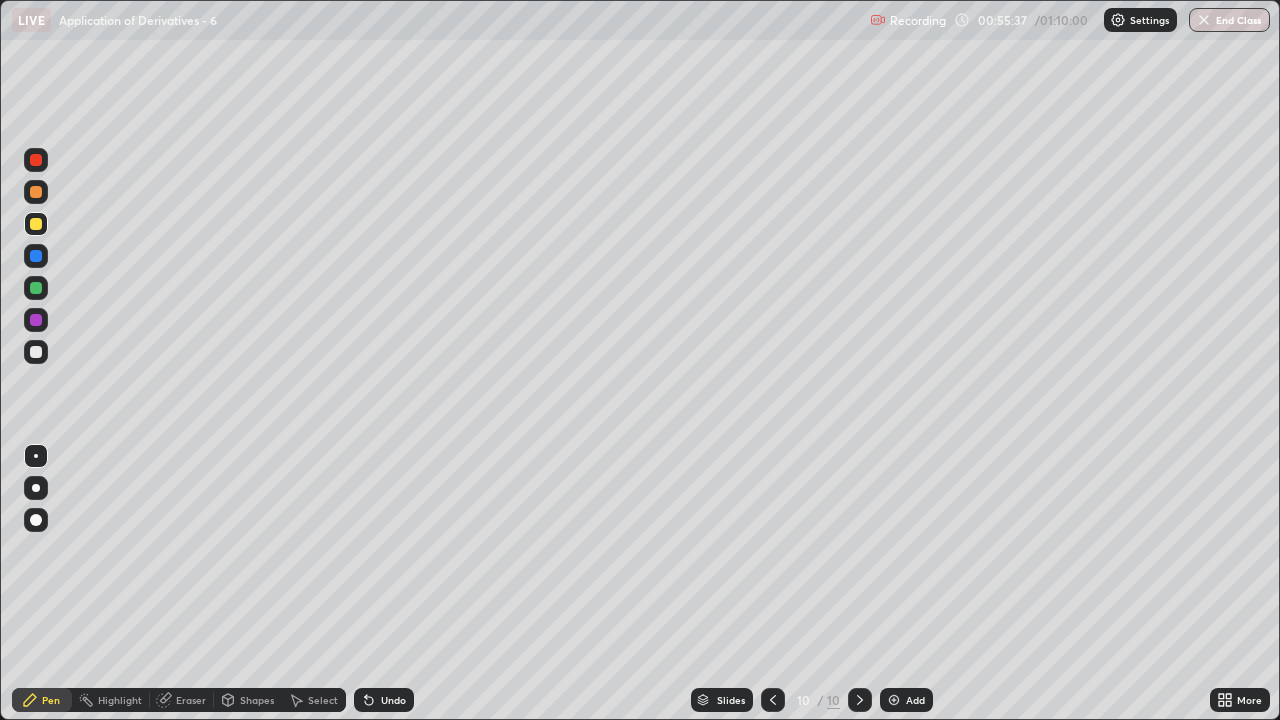 click on "End Class" at bounding box center [1229, 20] 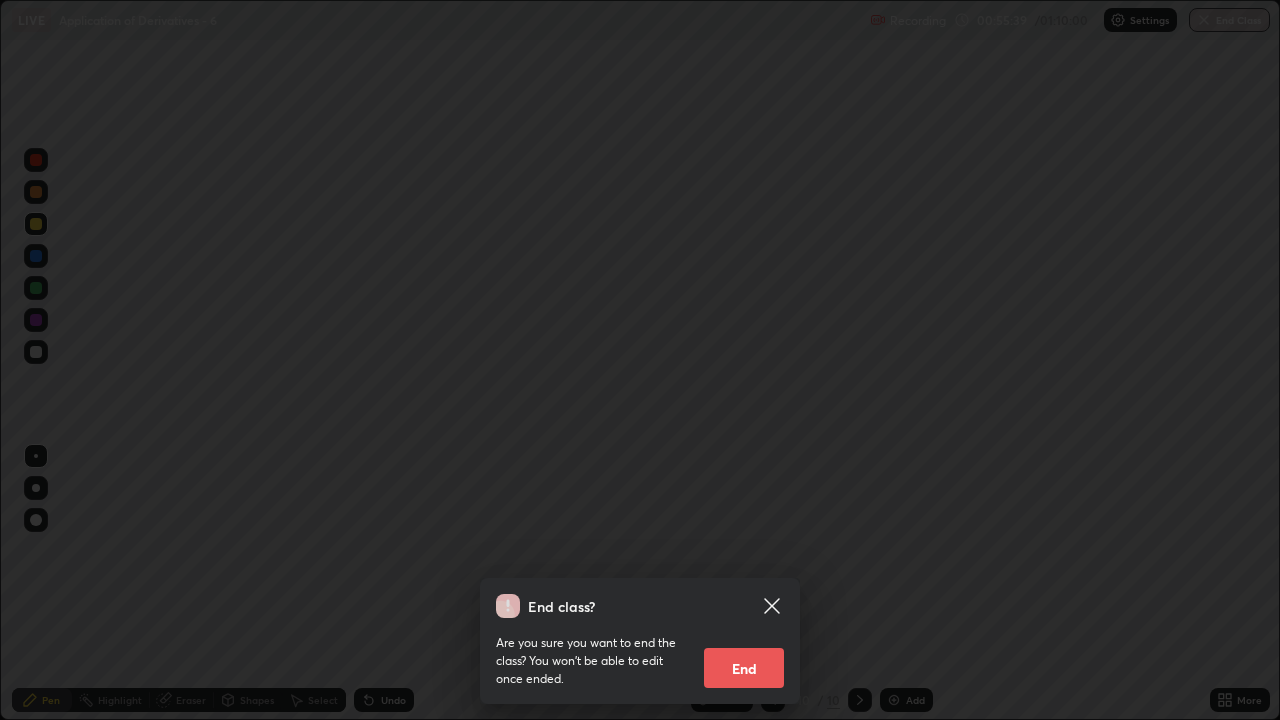 click on "End" at bounding box center [744, 668] 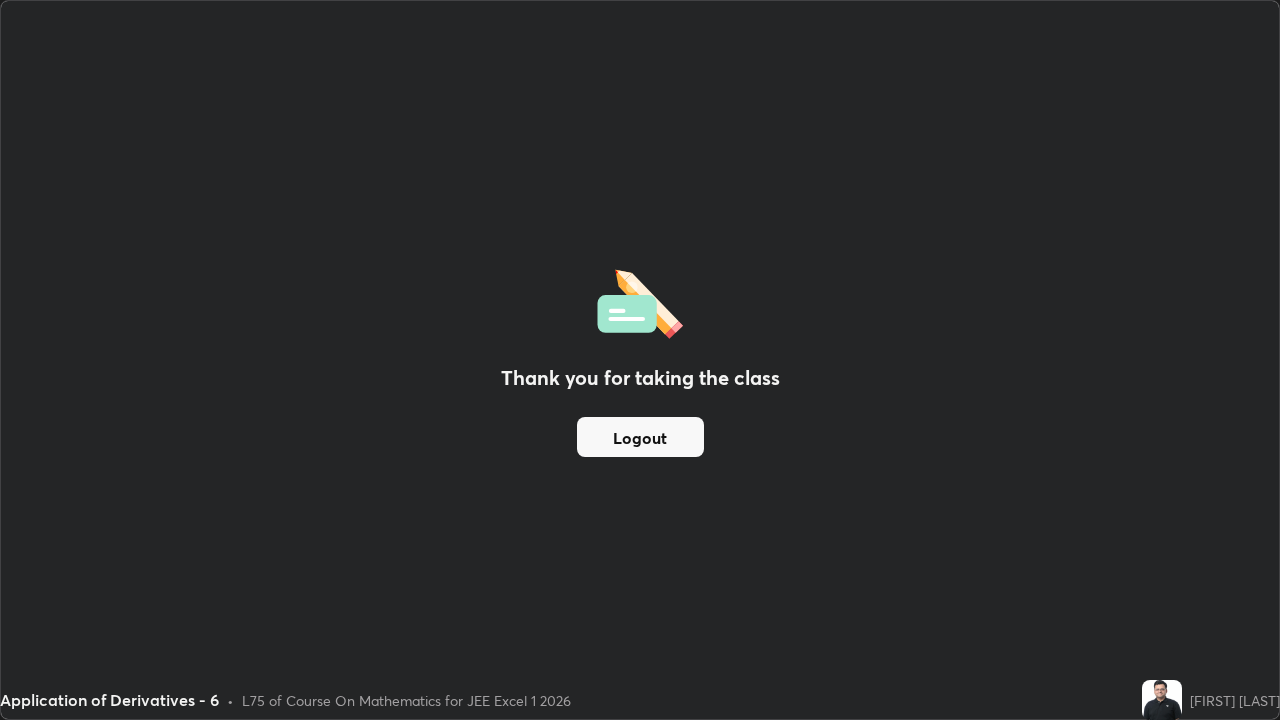click on "Logout" at bounding box center (640, 437) 